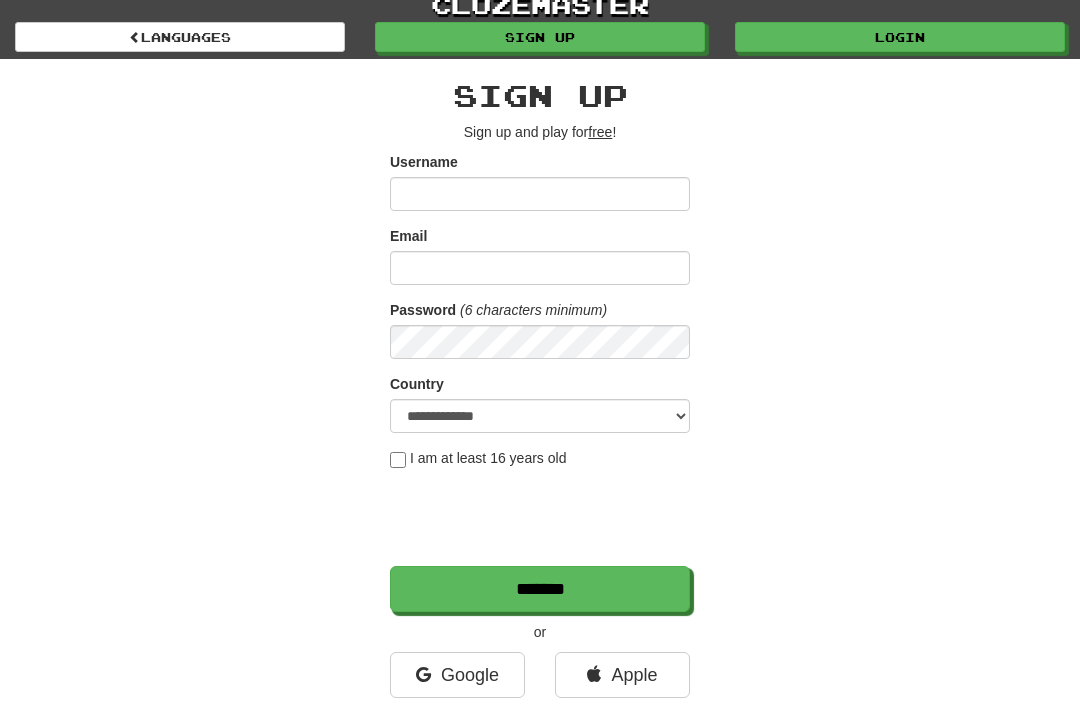 scroll, scrollTop: 0, scrollLeft: 0, axis: both 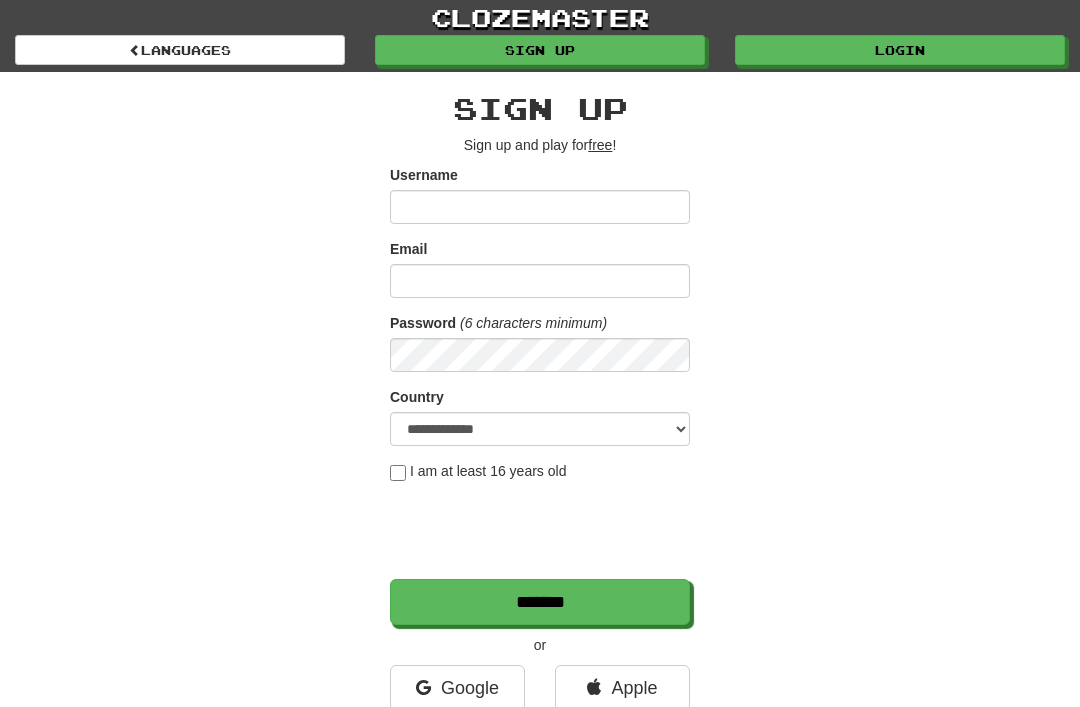 click on "Login" at bounding box center (900, 50) 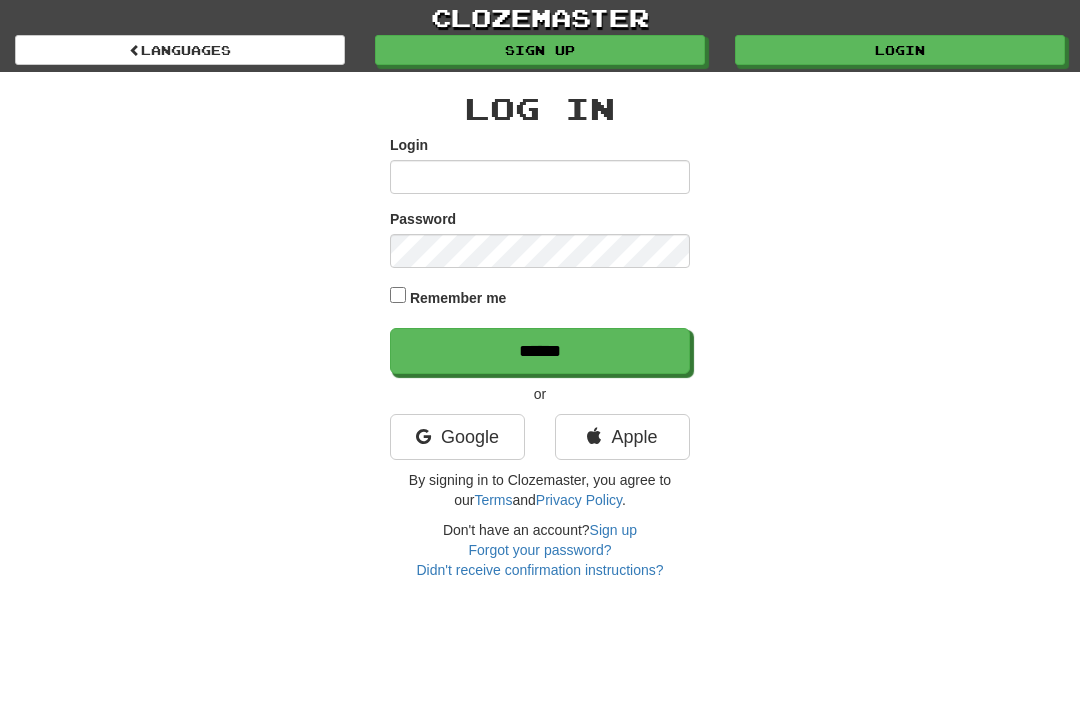 scroll, scrollTop: 0, scrollLeft: 0, axis: both 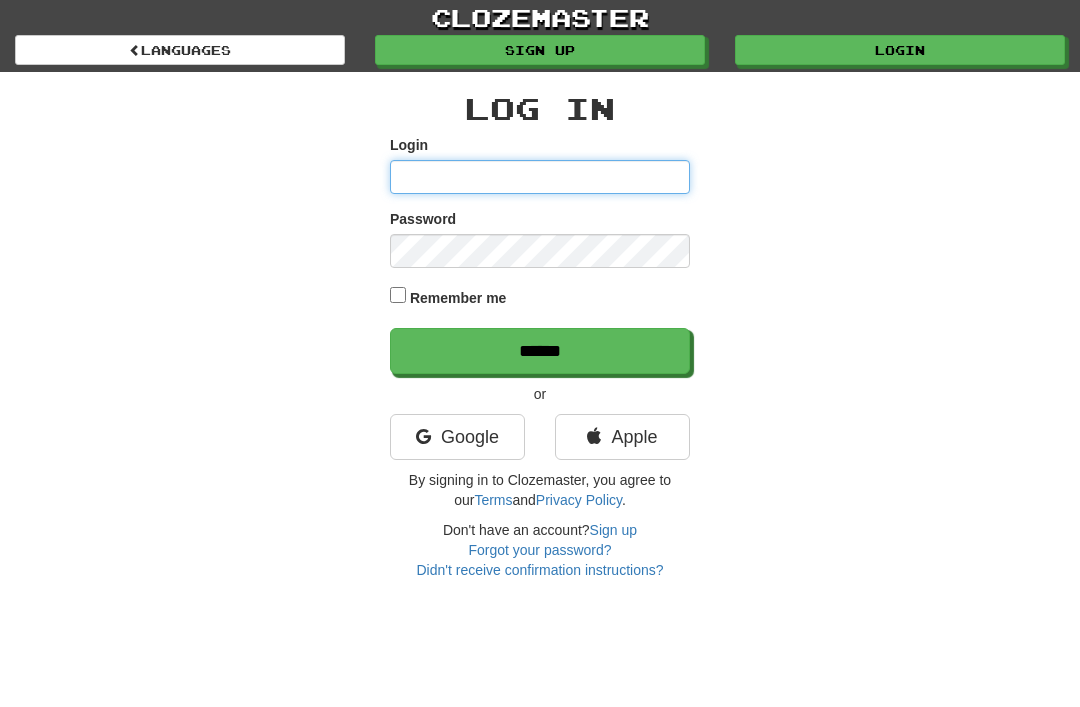 type on "********" 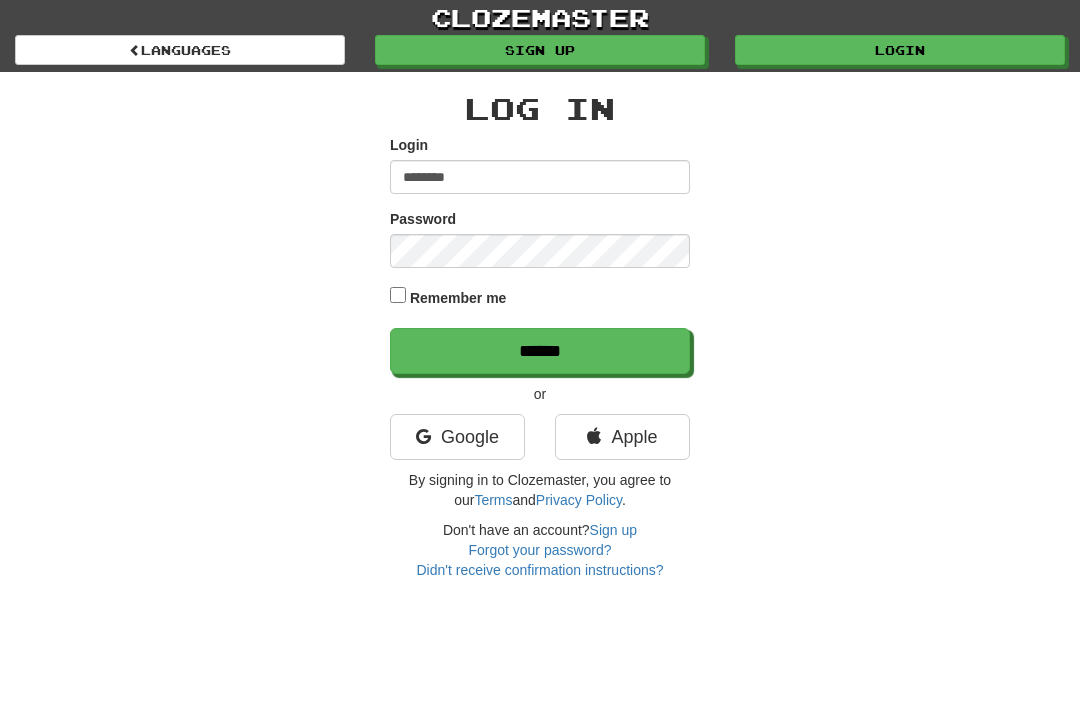 click on "******" at bounding box center [540, 351] 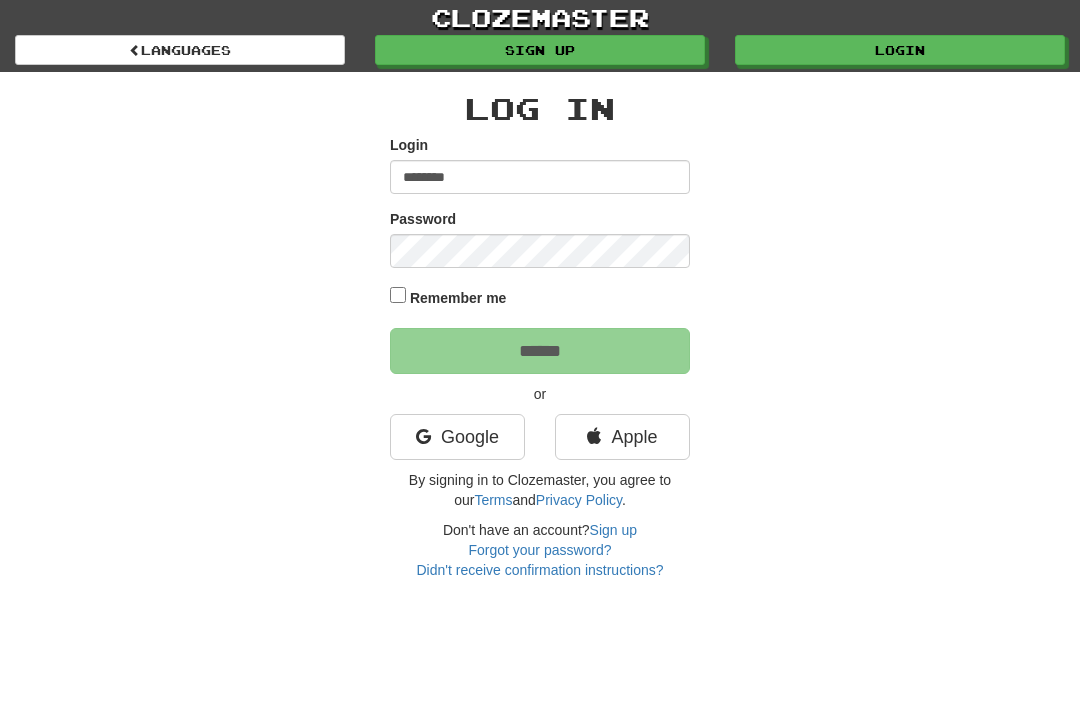 click on "clozemaster
Languages
Sign up
Login
Languages
Log In
Login
********
Password
Remember me
******
or
Google
Apple
By signing in to Clozemaster, you agree to our  Terms  and  Privacy Policy .
Don't have an account?  Sign up
Forgot your password?
Didn't receive confirmation instructions?" at bounding box center [540, 353] 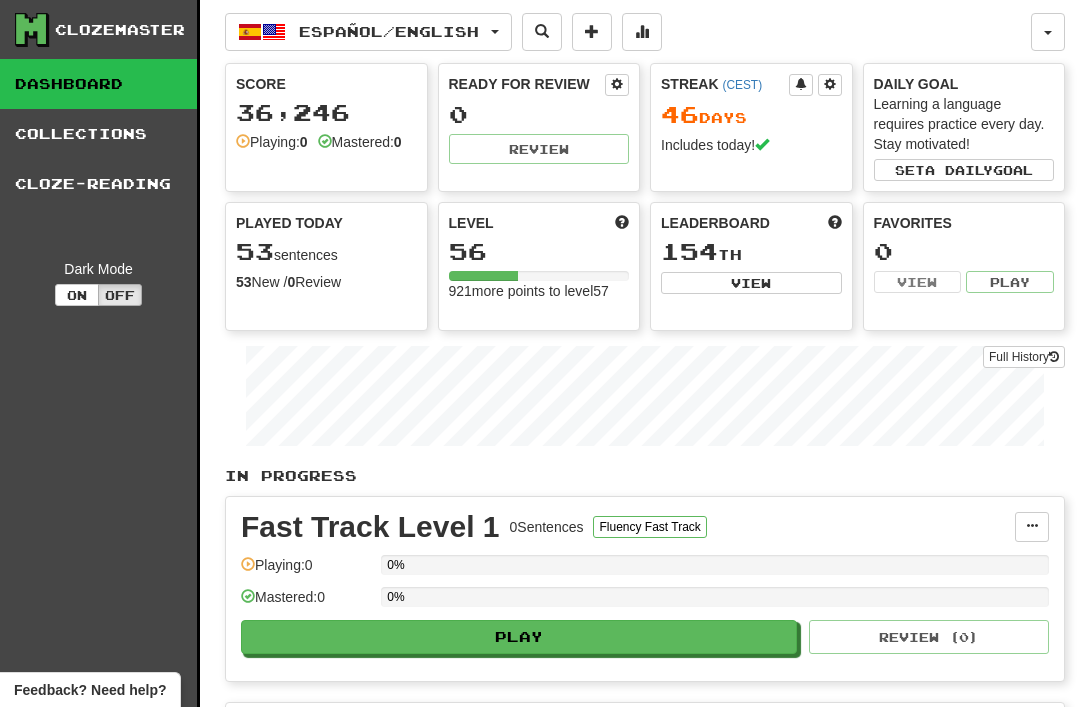 scroll, scrollTop: 0, scrollLeft: 0, axis: both 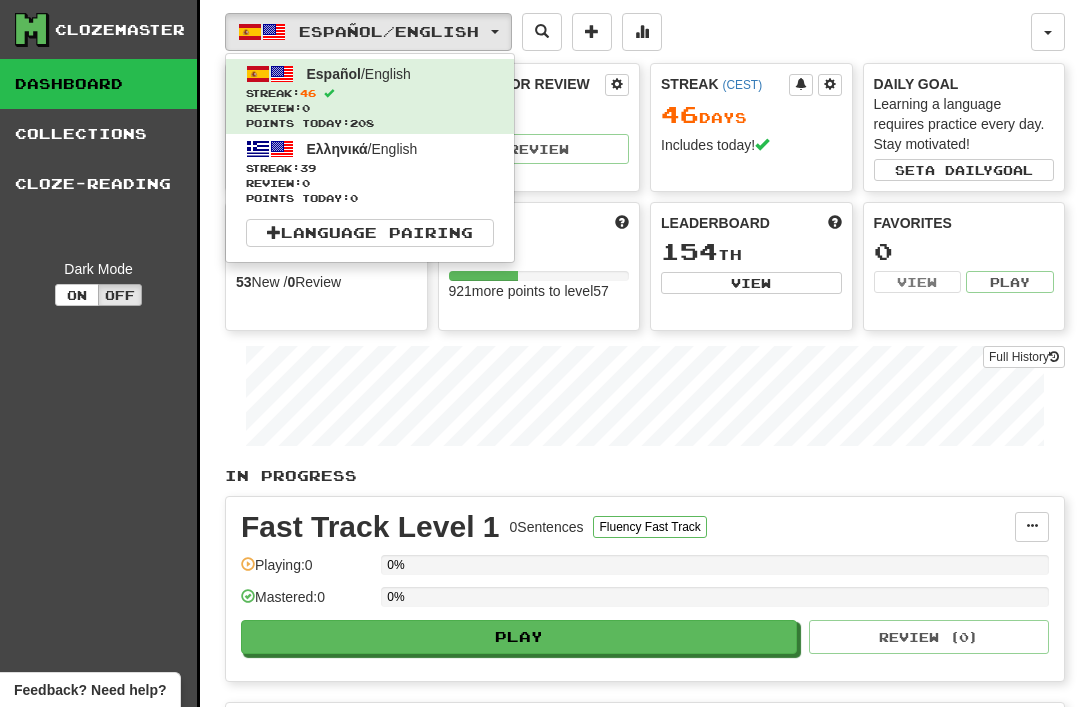 click on "Streak:  39" at bounding box center (370, 168) 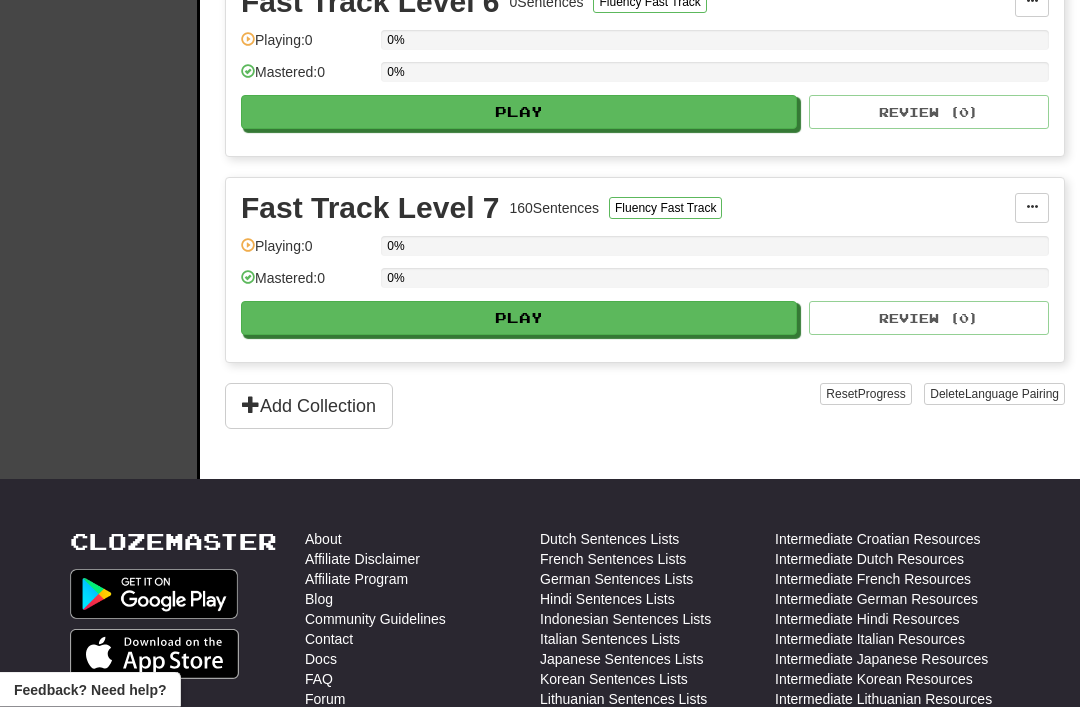 scroll, scrollTop: 1557, scrollLeft: 0, axis: vertical 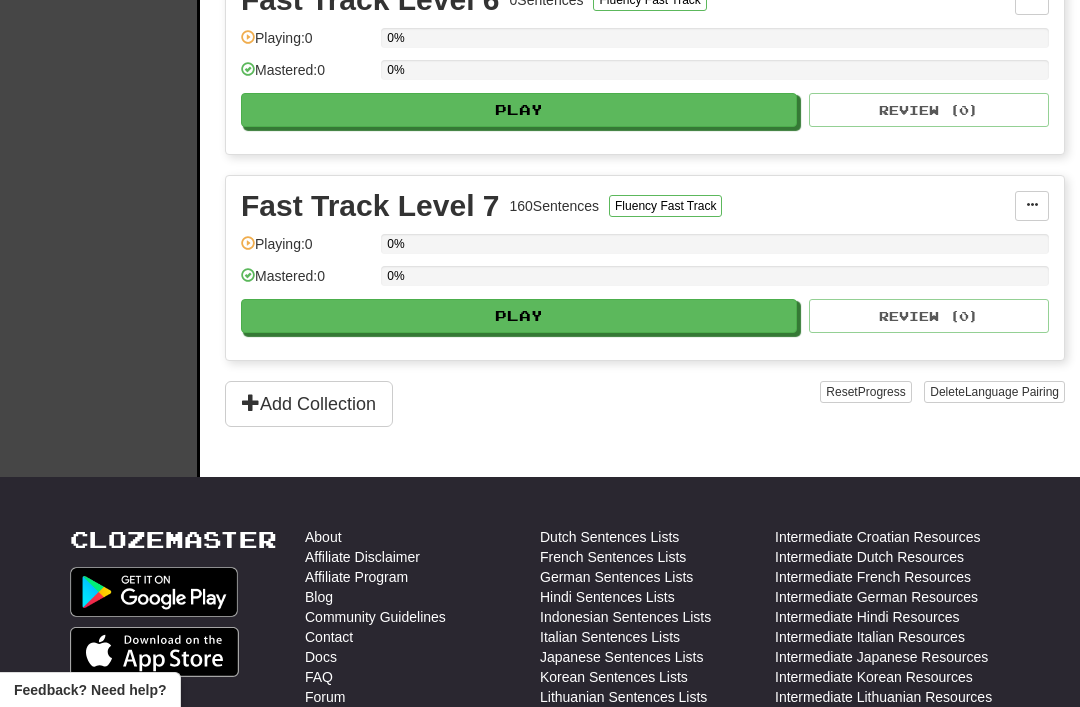 click on "Play" at bounding box center [519, 316] 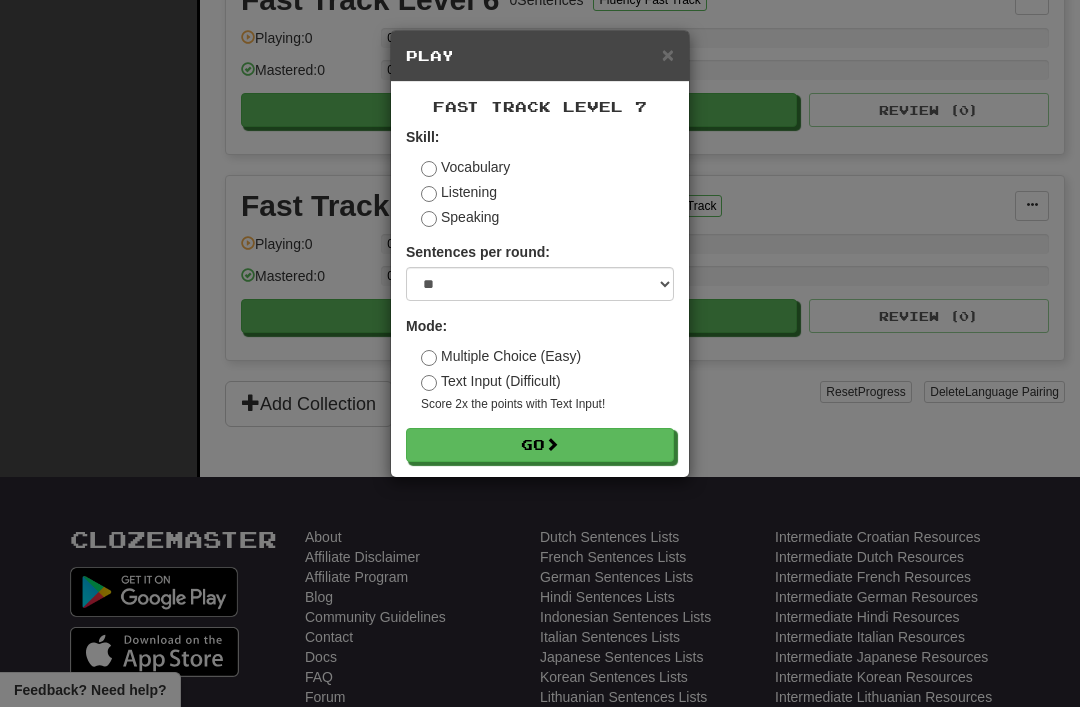 click on "Go" at bounding box center (540, 445) 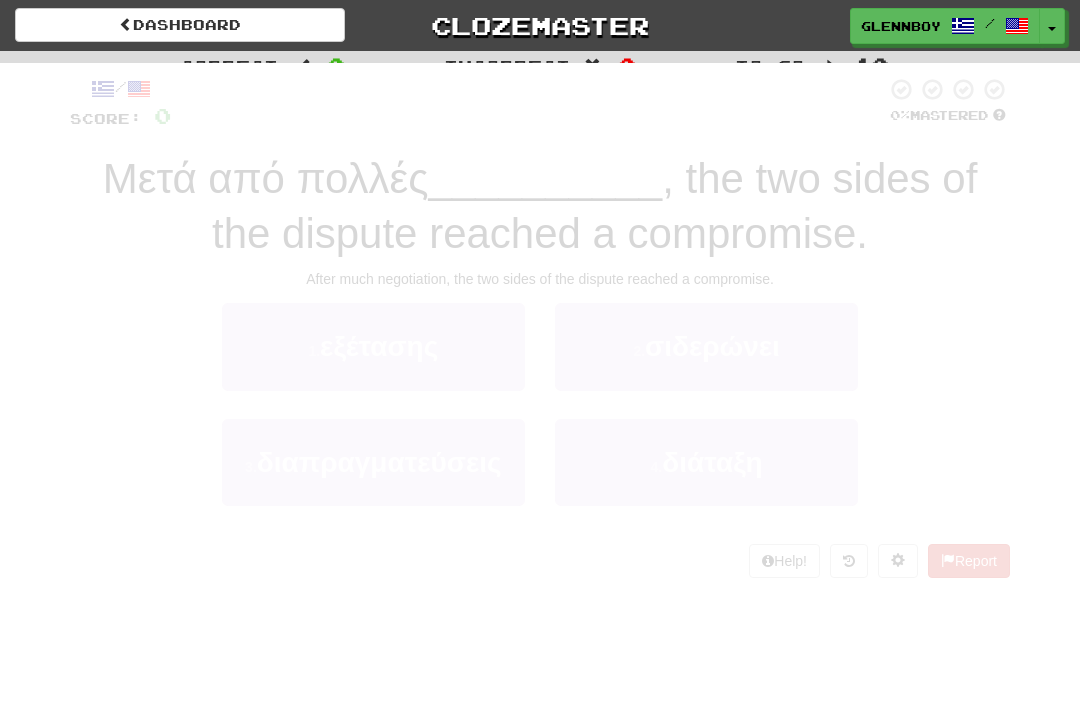 scroll, scrollTop: 0, scrollLeft: 0, axis: both 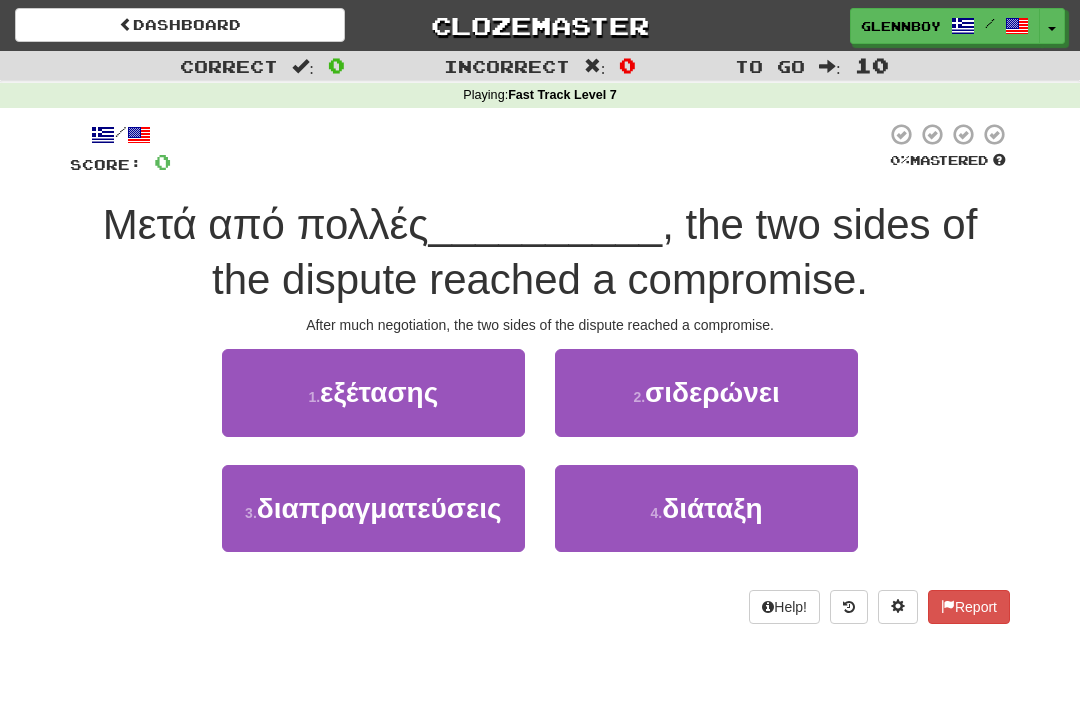 click on "εξέτασης" at bounding box center [379, 392] 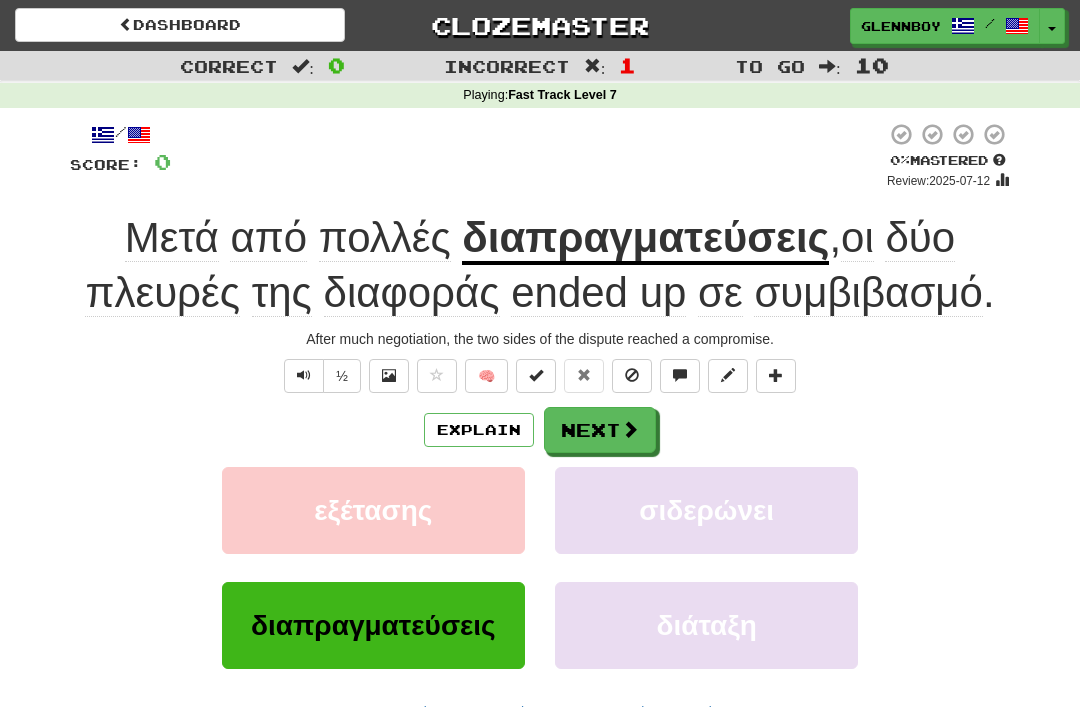 click on "Explain" at bounding box center (479, 430) 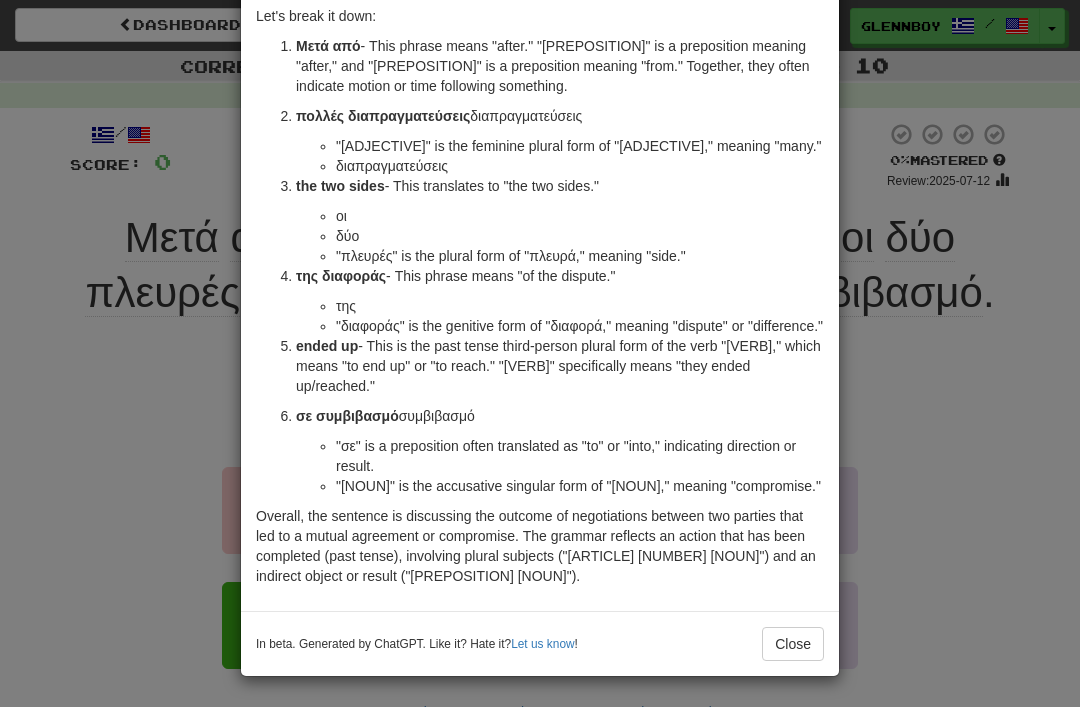 scroll, scrollTop: 186, scrollLeft: 0, axis: vertical 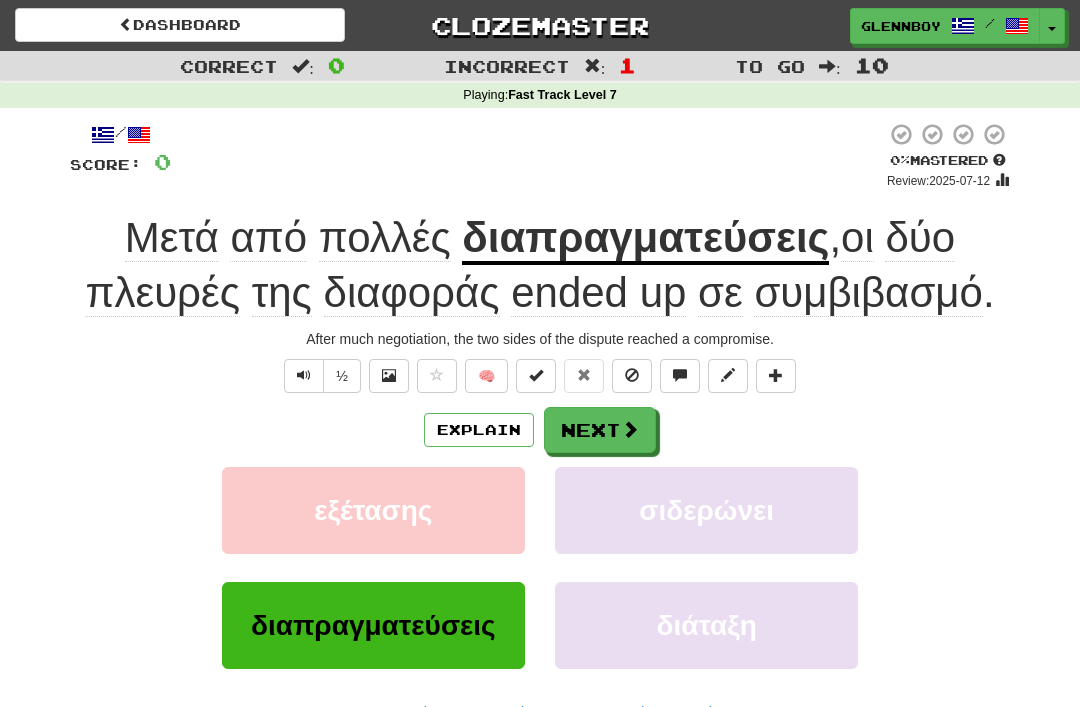 click at bounding box center [632, 376] 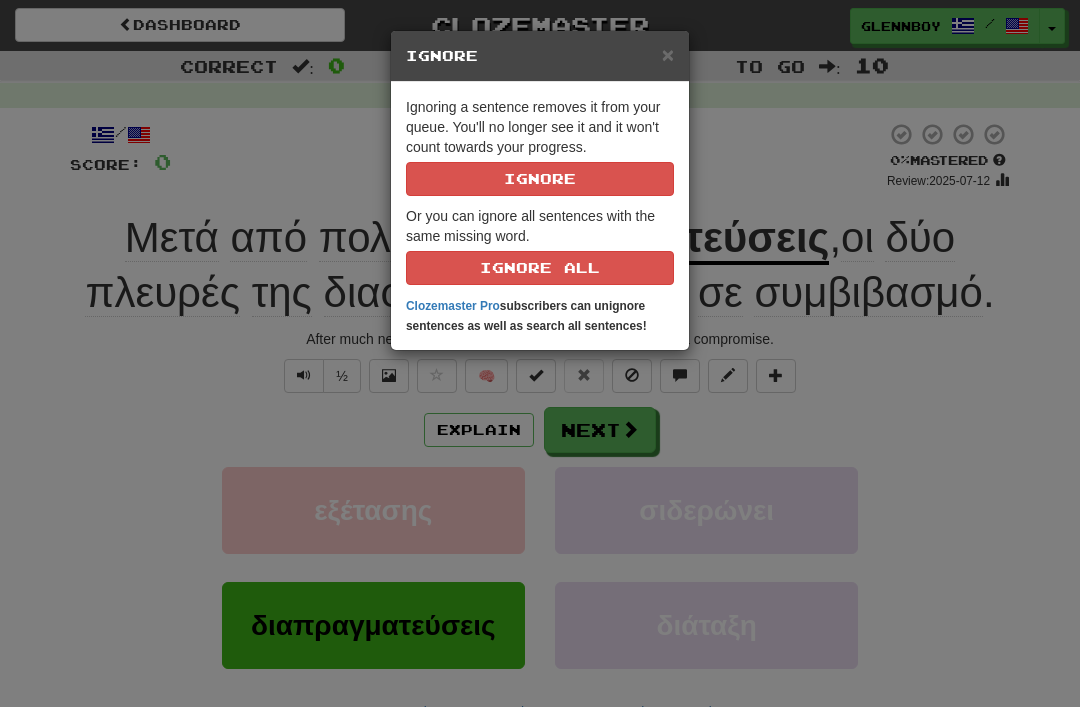 click on "Ignore" at bounding box center (540, 179) 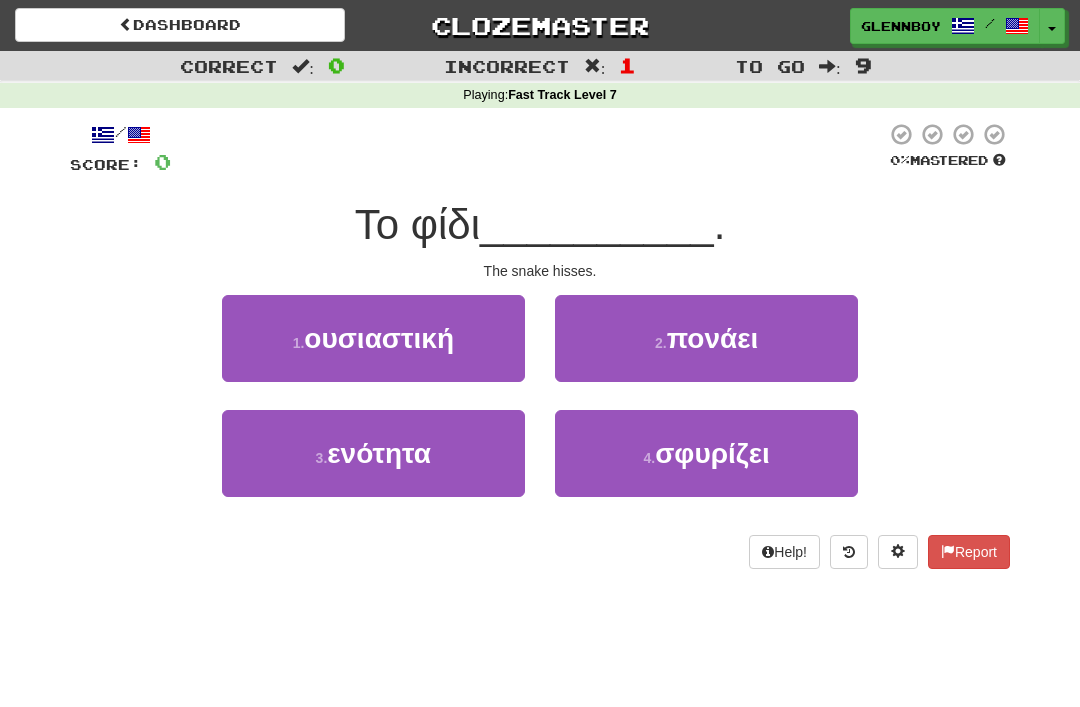 click on "σφυρίζει" at bounding box center (712, 453) 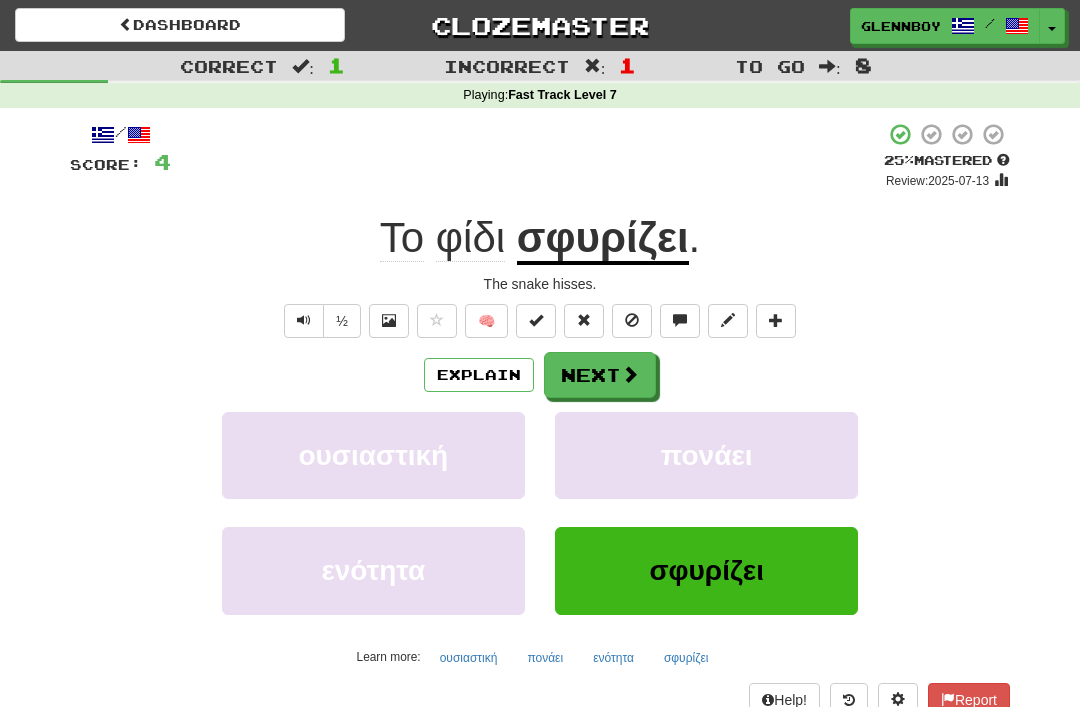 click at bounding box center [632, 320] 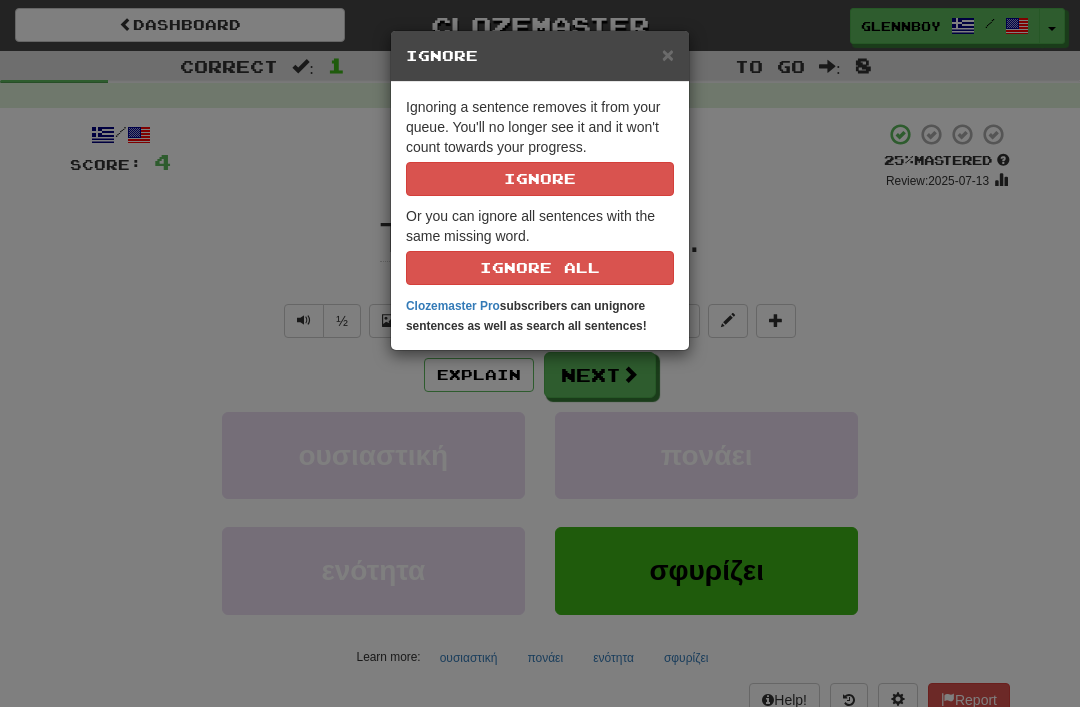 click on "Ignore" at bounding box center [540, 179] 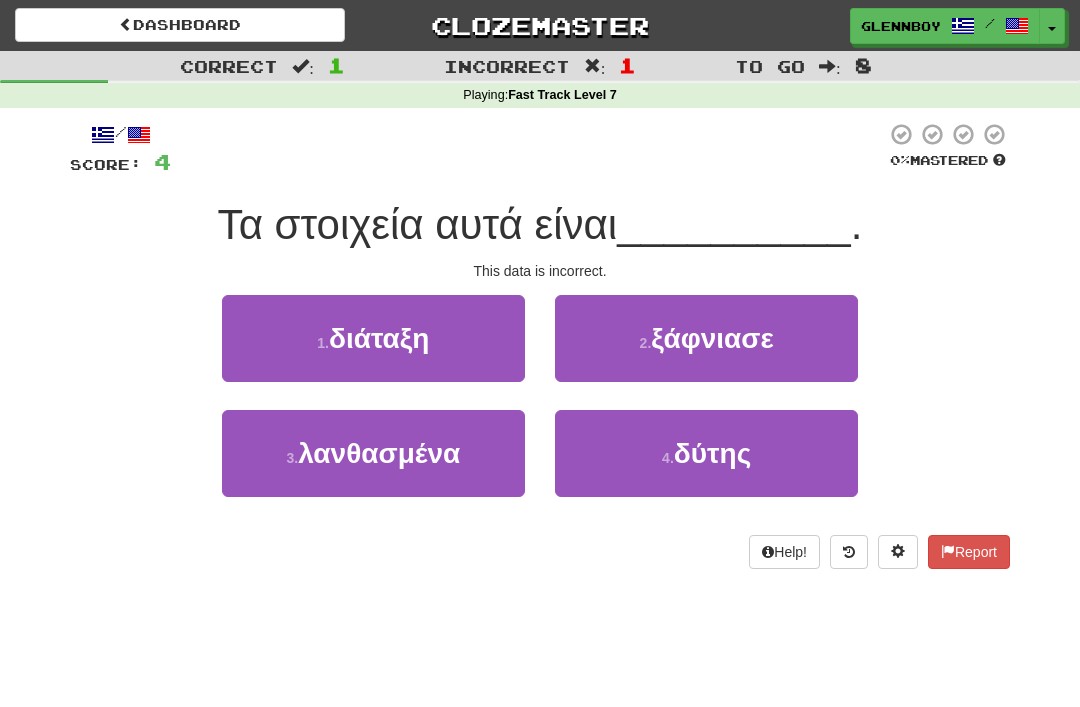 click on "λανθασμένα" at bounding box center (379, 453) 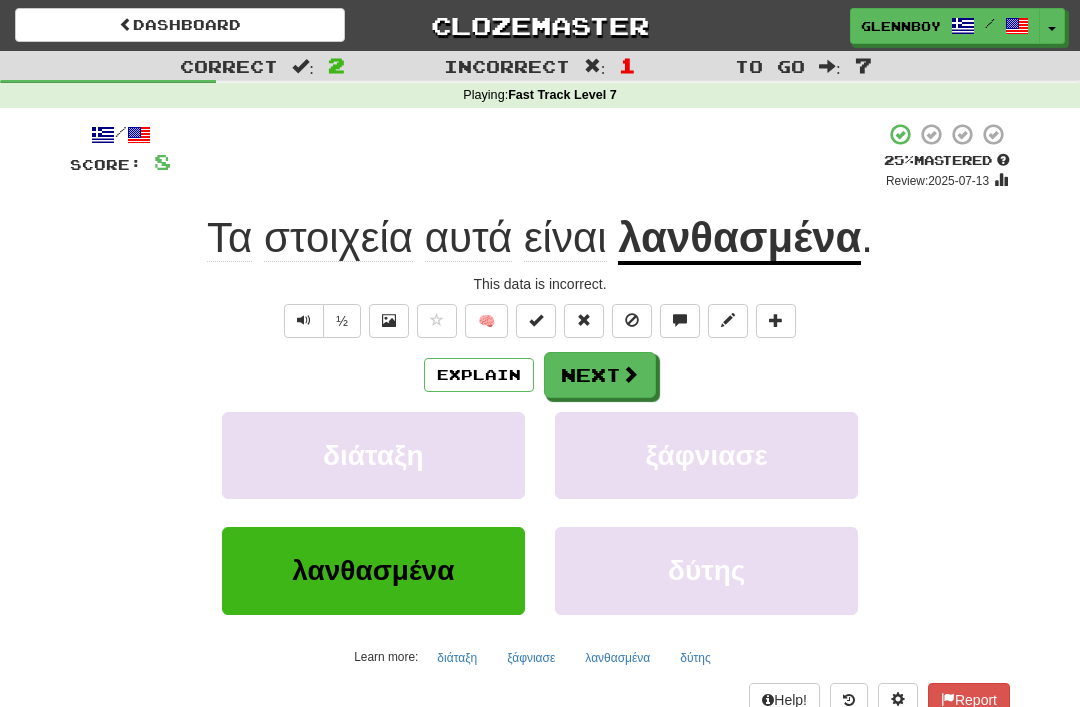 click at bounding box center (632, 320) 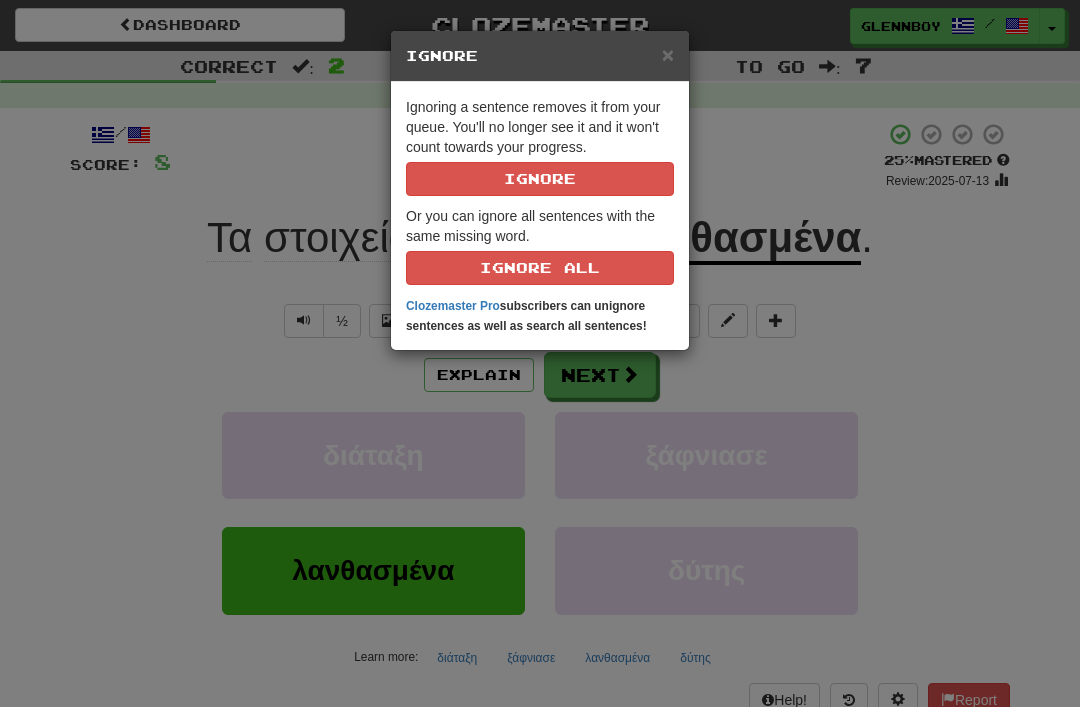 click on "Ignore" at bounding box center [540, 179] 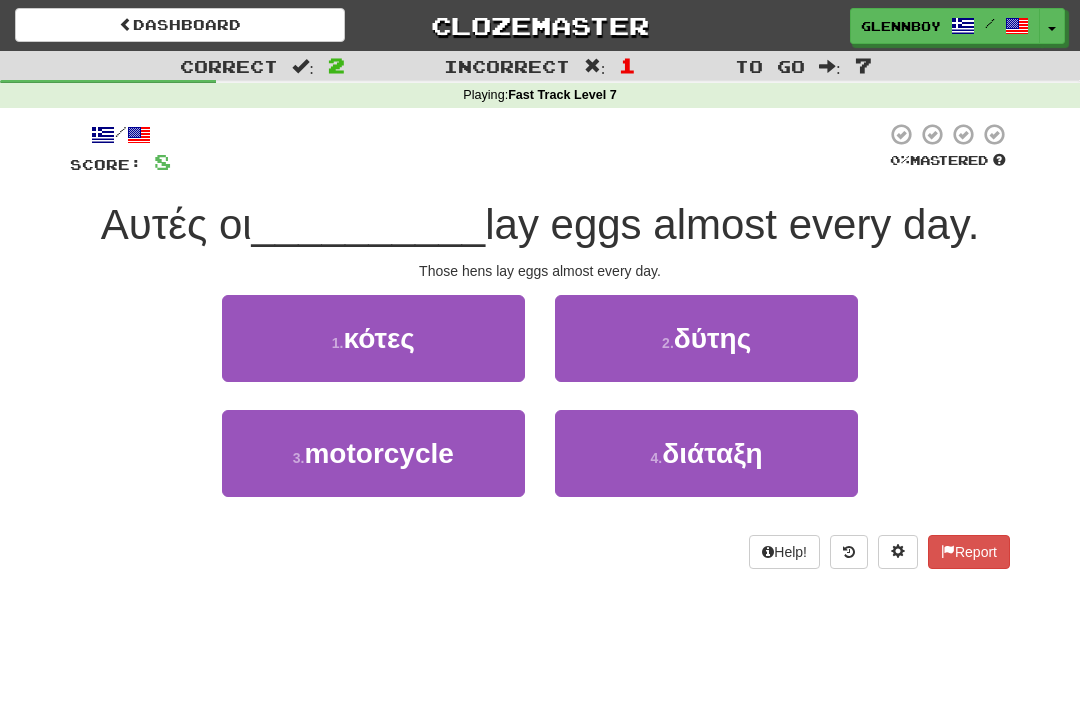 click on "1 .  κότες" at bounding box center (373, 338) 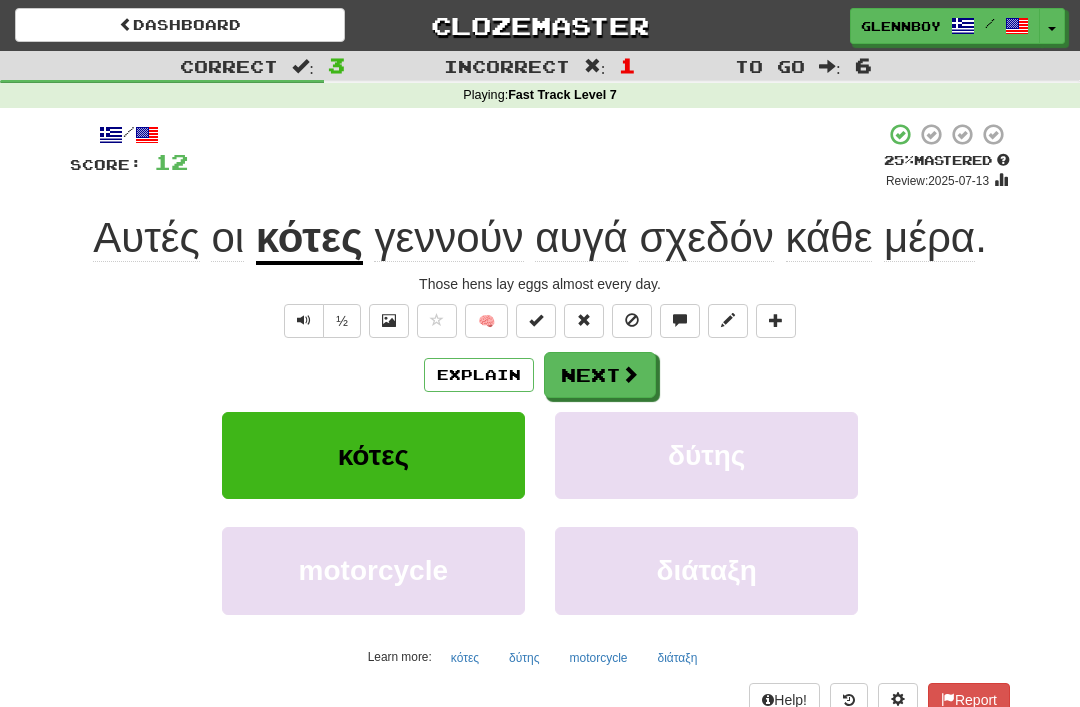click at bounding box center [632, 320] 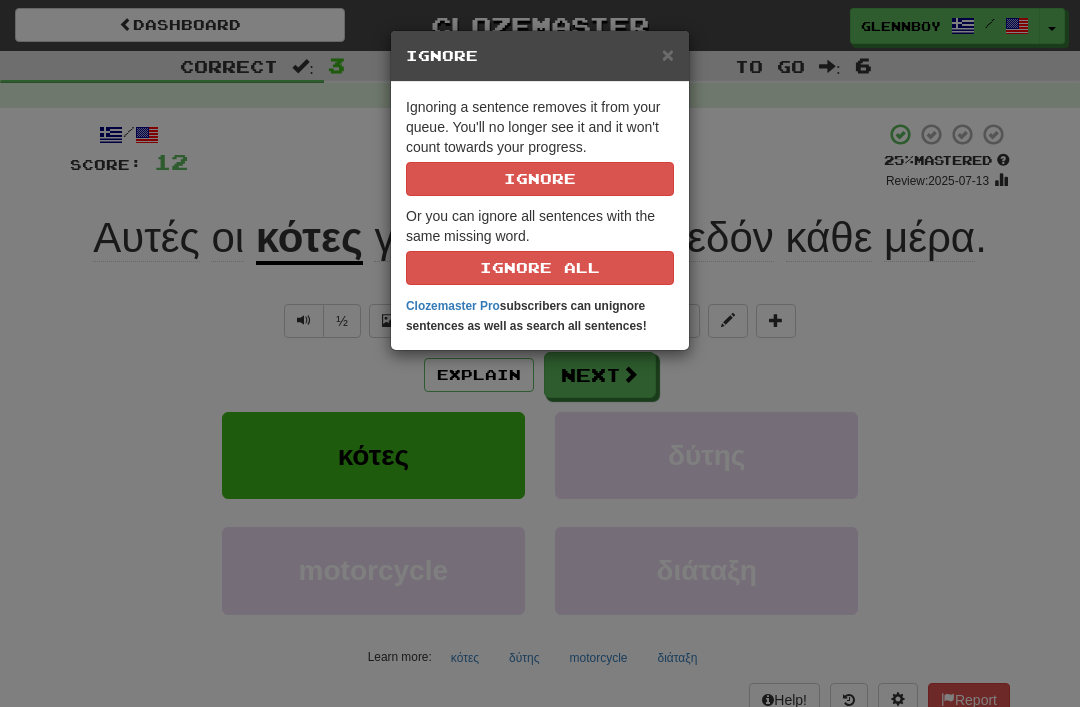 click on "Ignore" at bounding box center [540, 179] 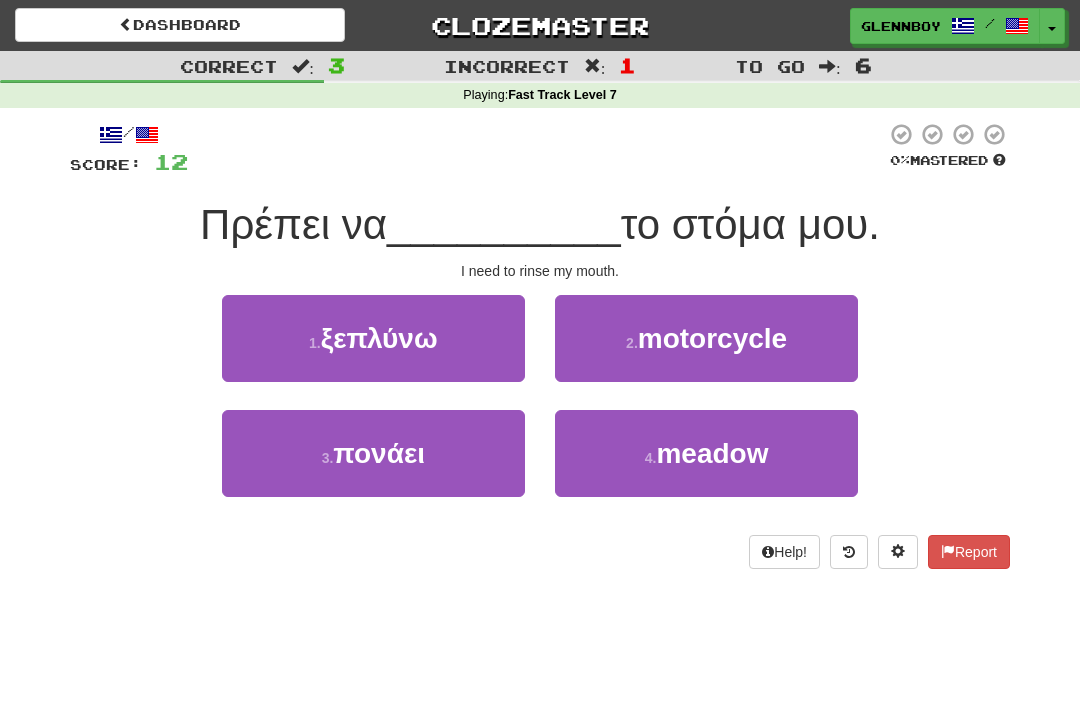 click on "ξεπλύνω" at bounding box center [379, 338] 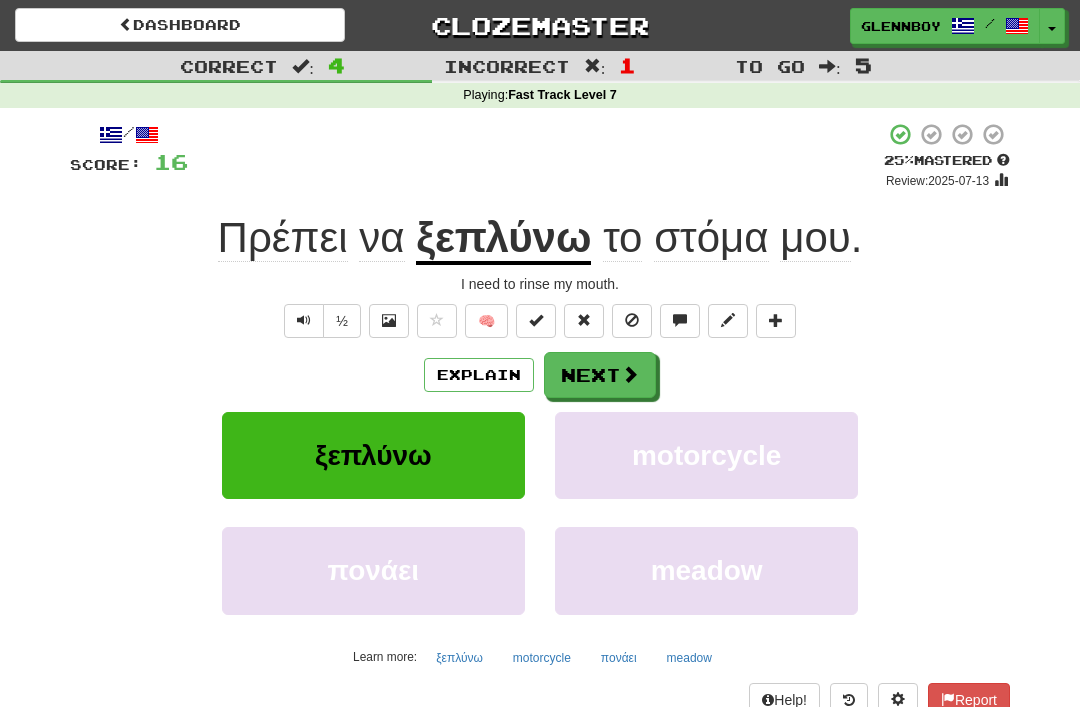 click at bounding box center [632, 320] 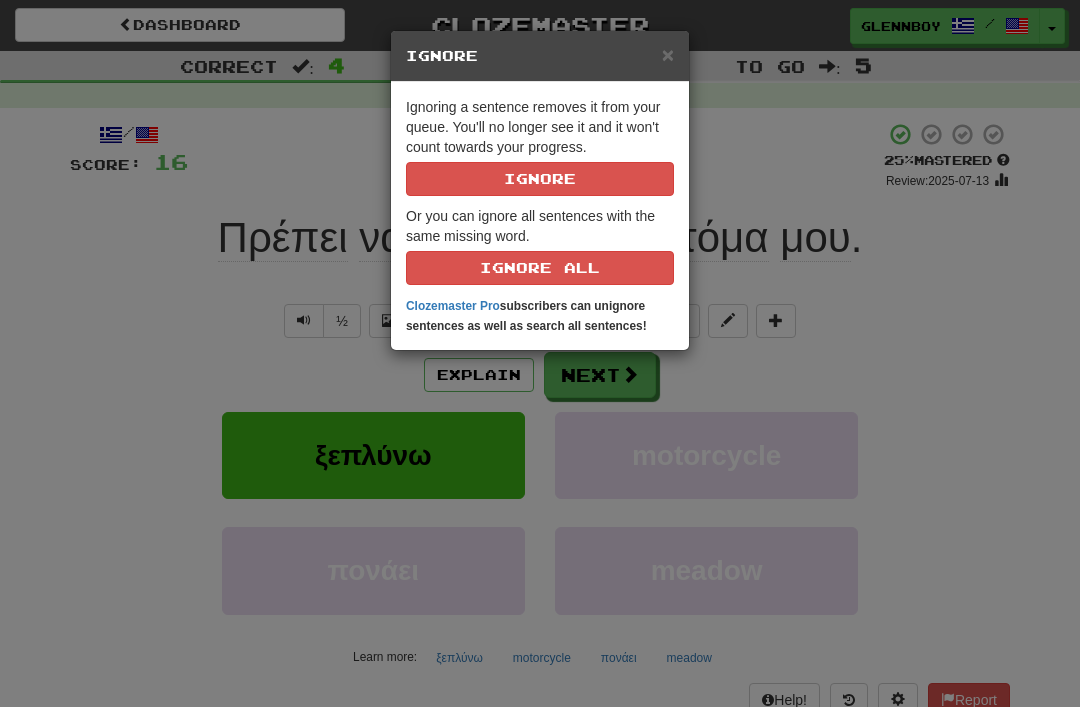 click on "Ignore" at bounding box center (540, 179) 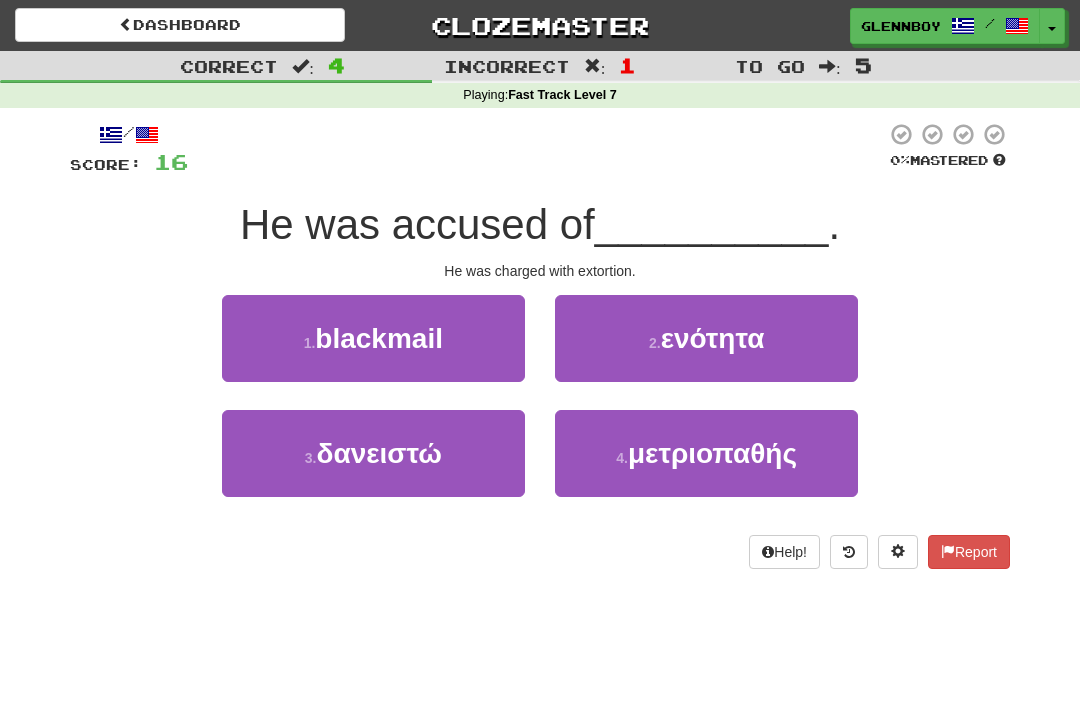 click on "εκβιασμό" at bounding box center (379, 338) 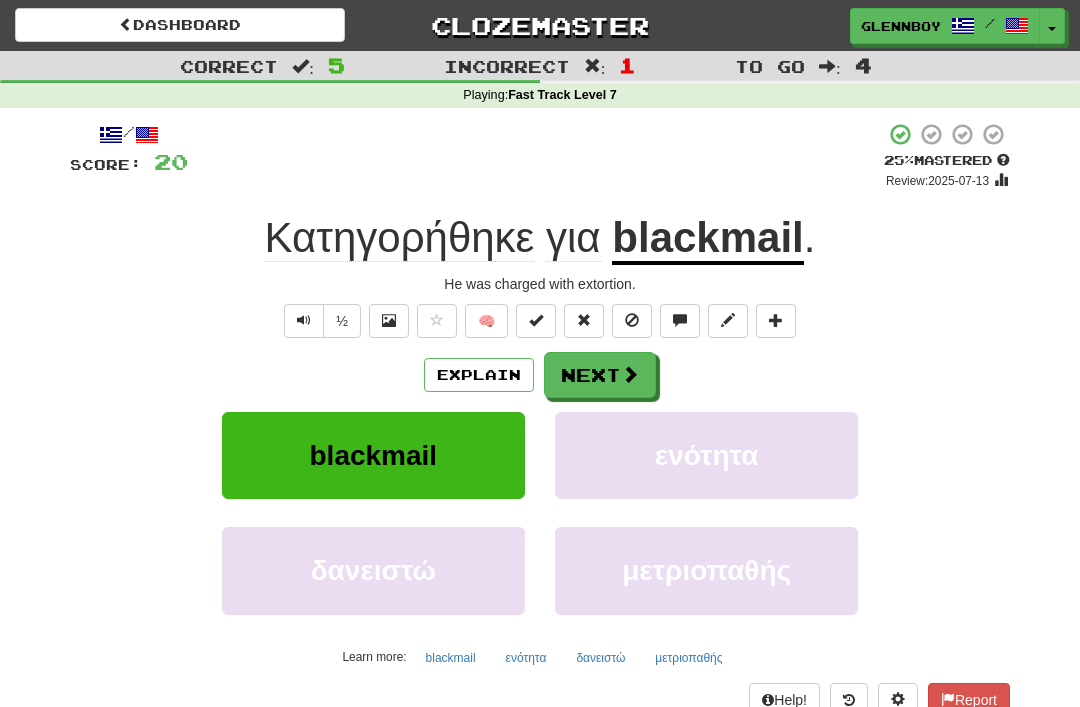 click at bounding box center (632, 320) 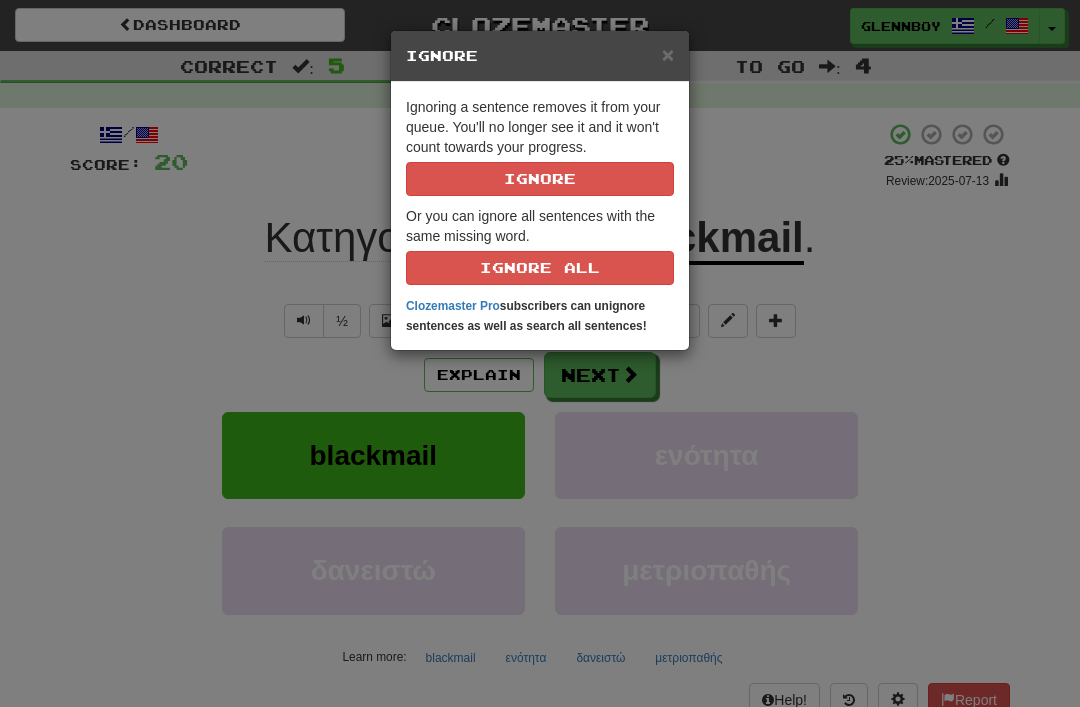 click on "Ignore" at bounding box center (540, 179) 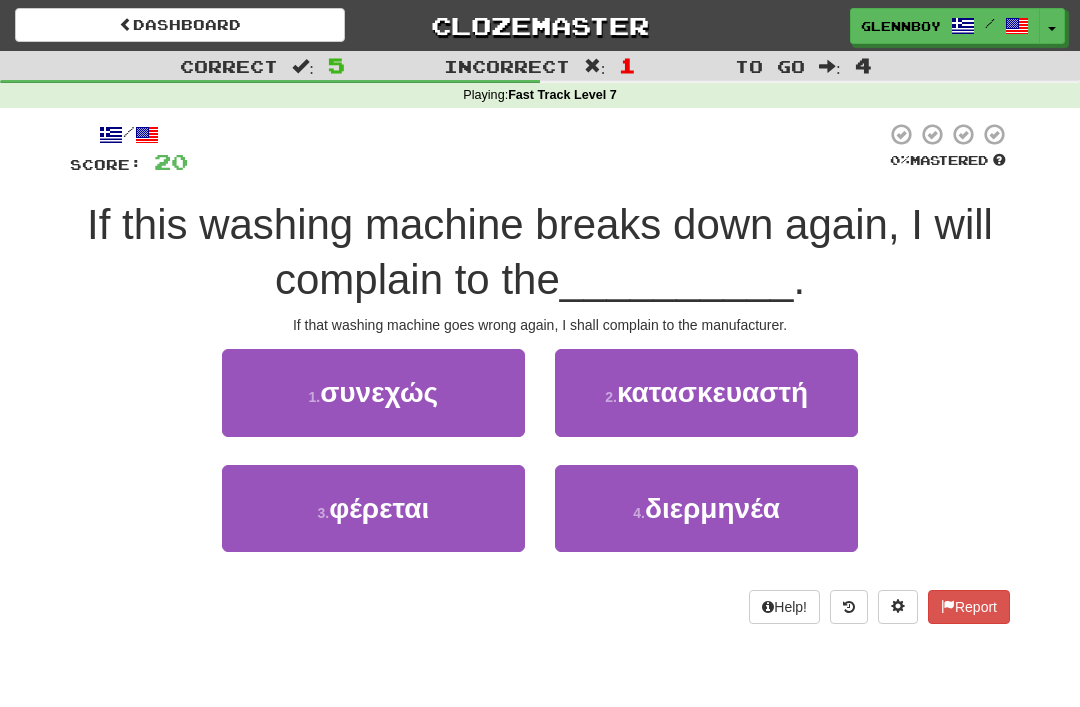 click on "διερμηνέα" at bounding box center [712, 508] 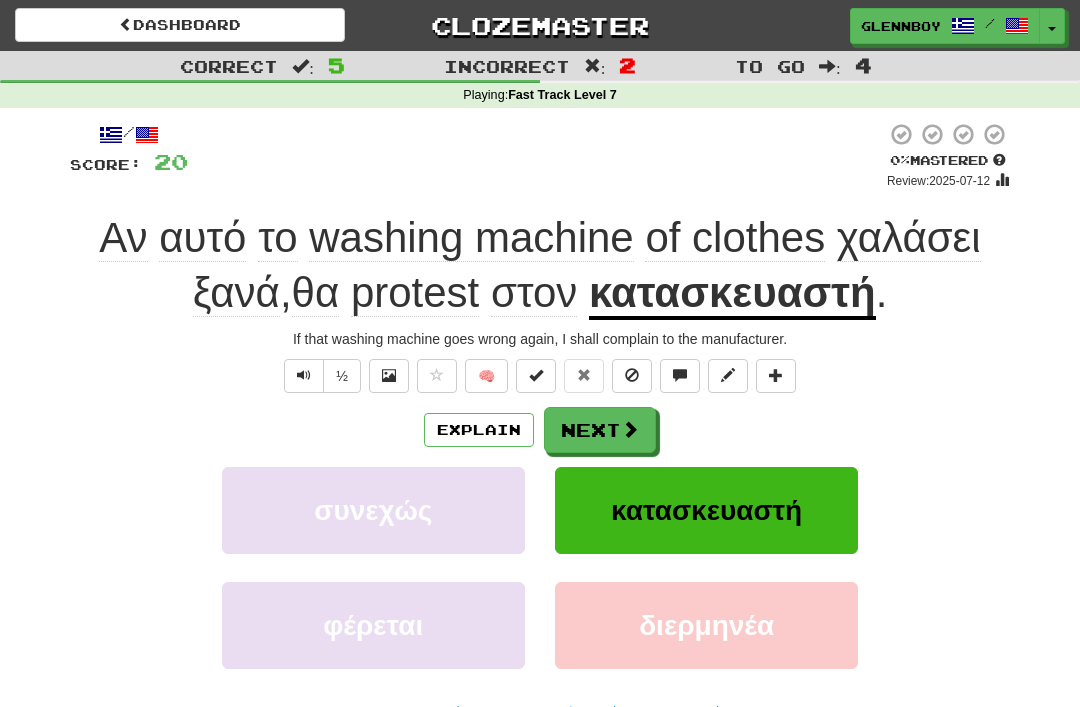 click on "Explain" at bounding box center (479, 430) 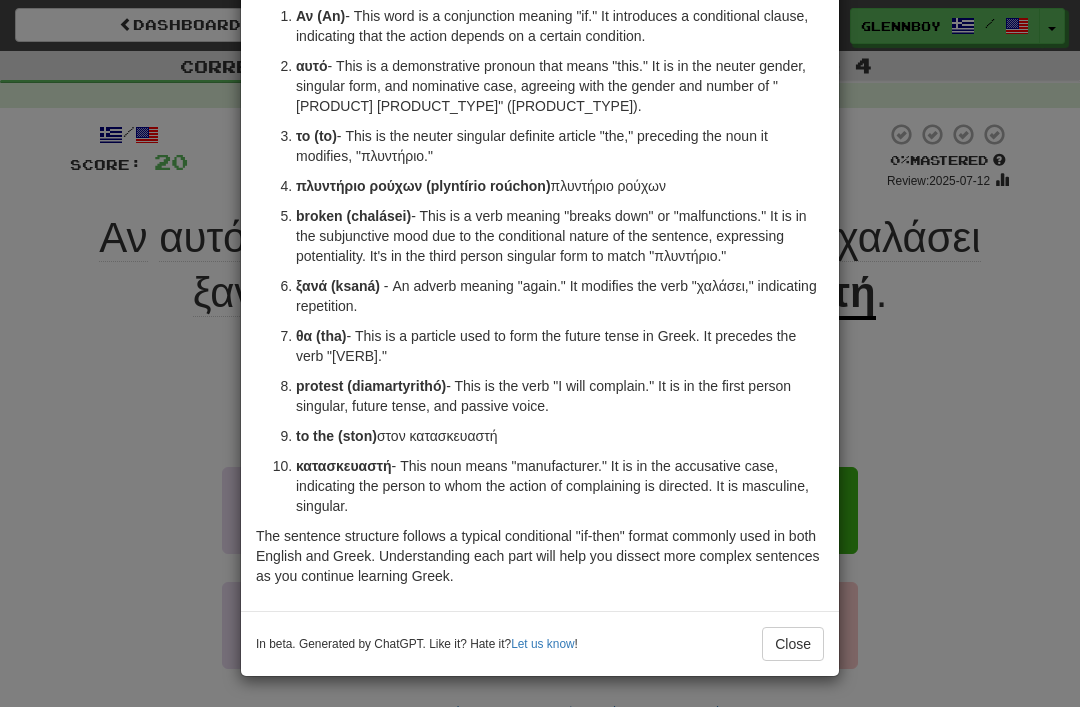 scroll, scrollTop: 207, scrollLeft: 0, axis: vertical 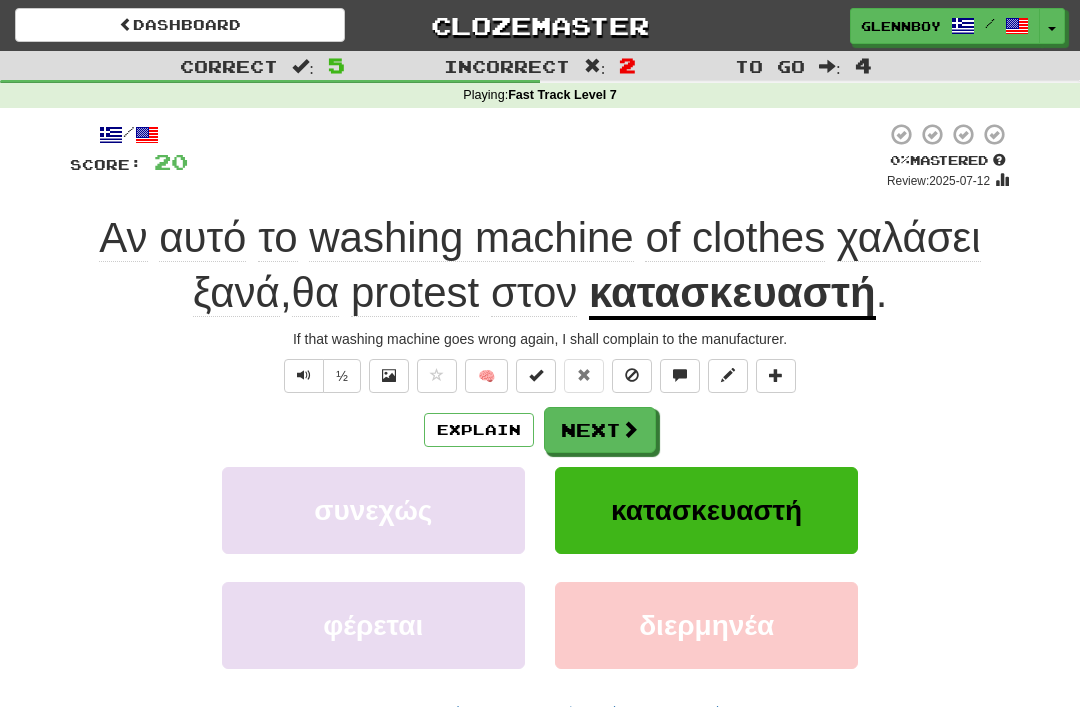 click at bounding box center [632, 375] 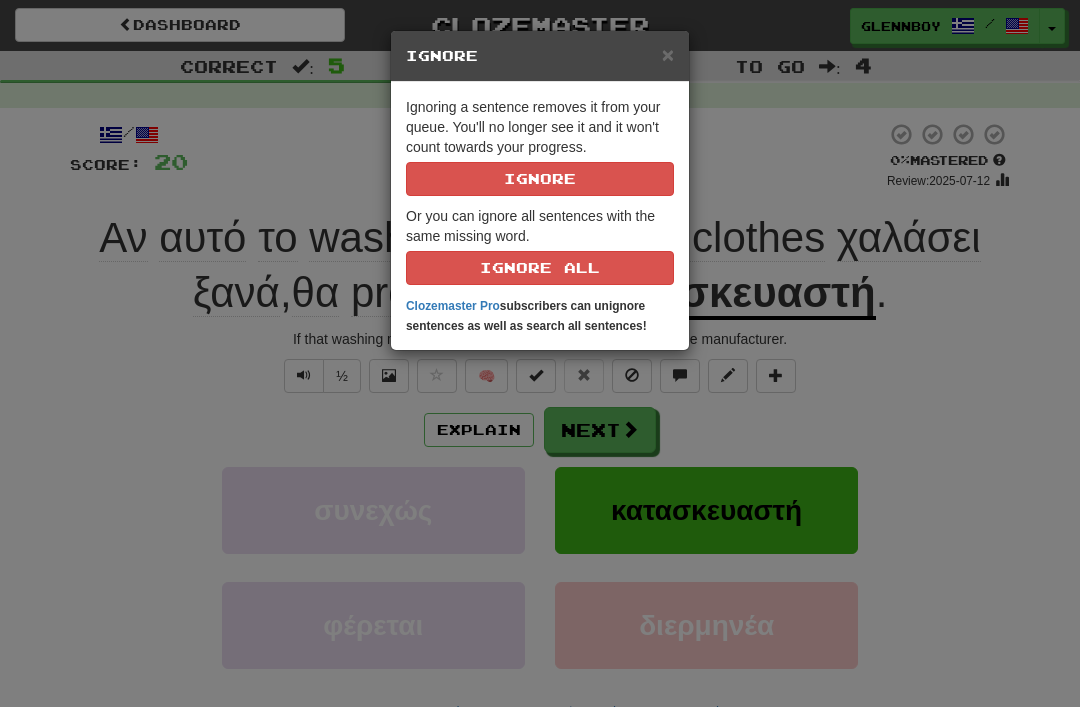 click on "Ignore" at bounding box center (540, 179) 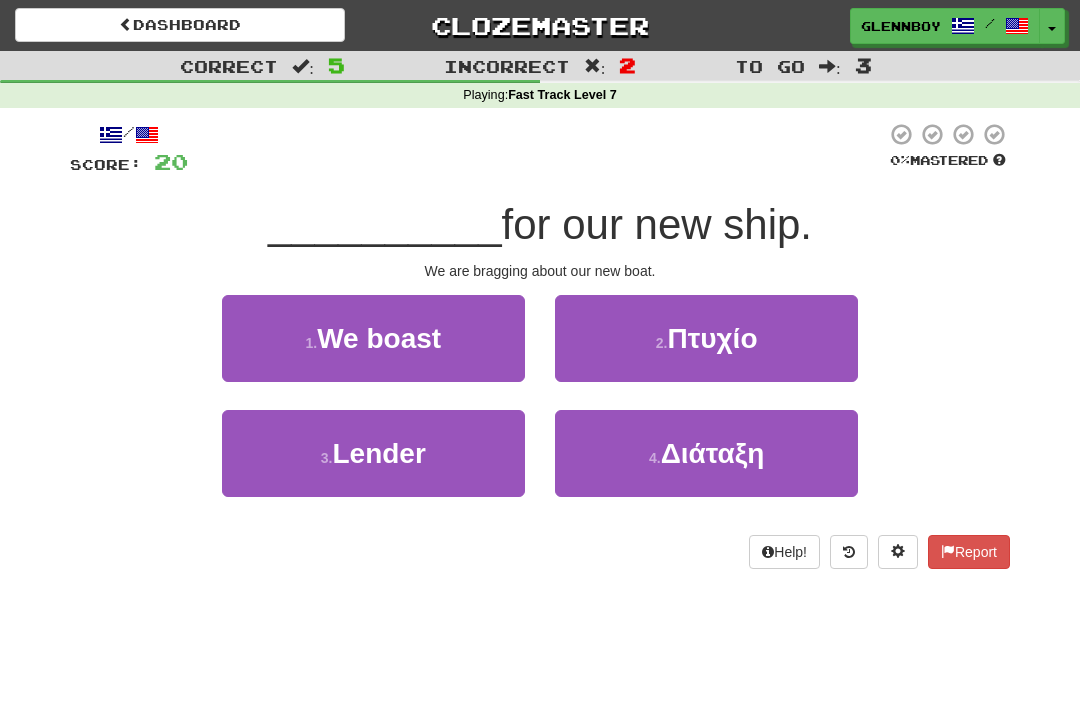 click on "Καυχιόμαστε" at bounding box center (379, 338) 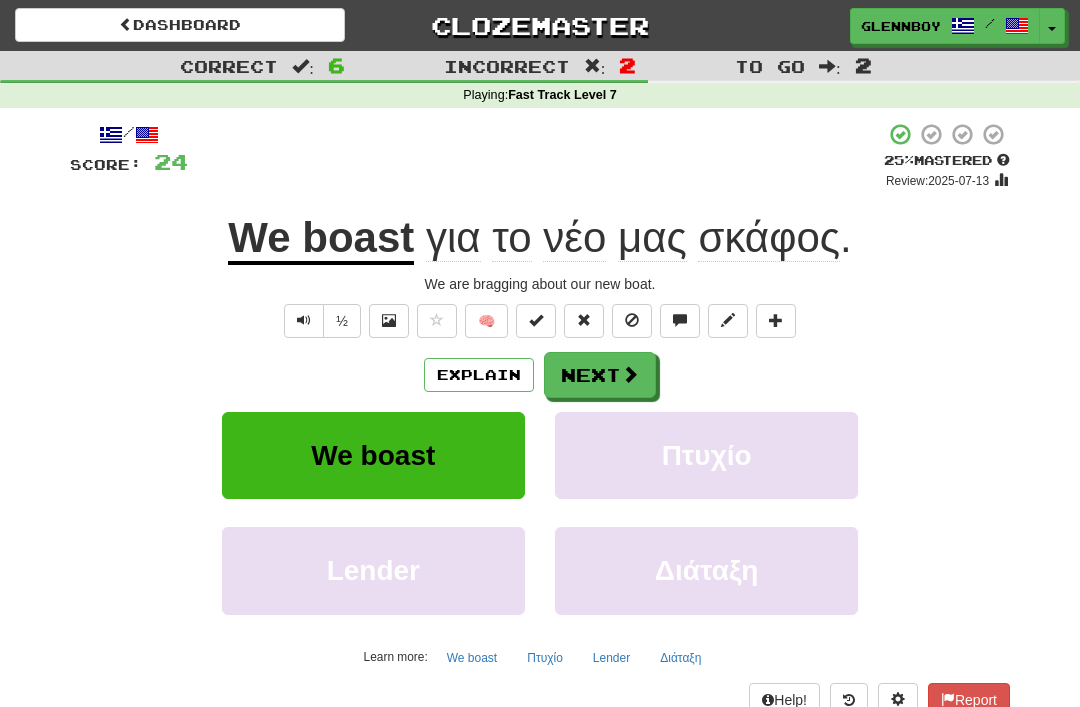 click on "½" at bounding box center (342, 321) 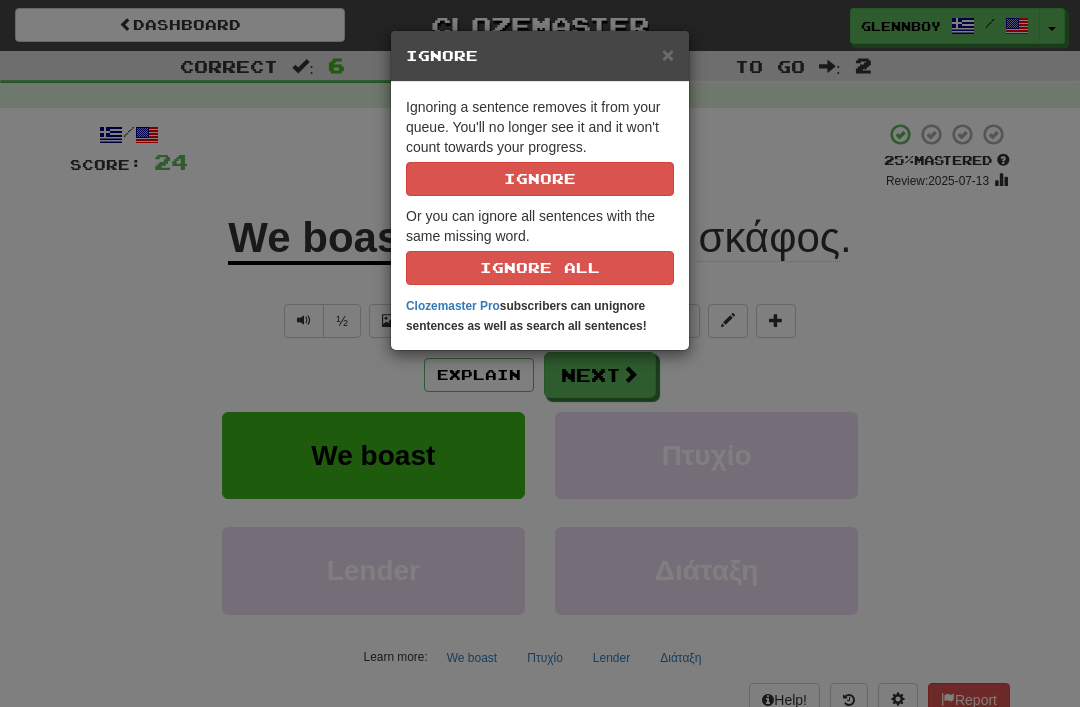 click on "Ignore" at bounding box center (540, 179) 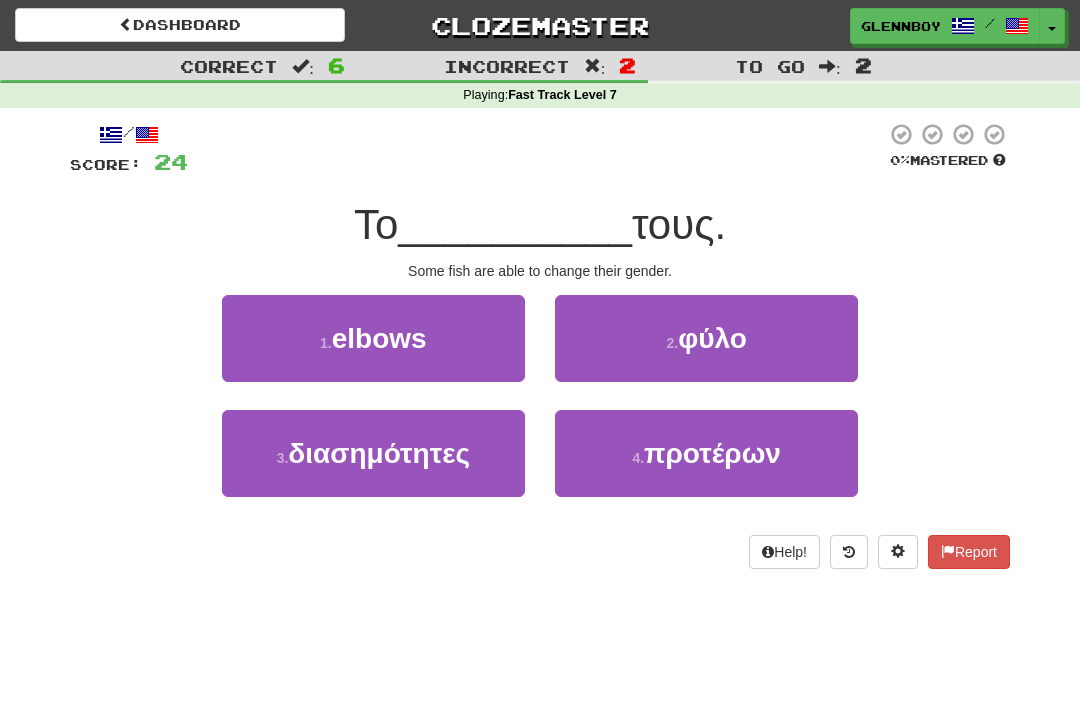 click on "2 .  φύλο" at bounding box center (706, 338) 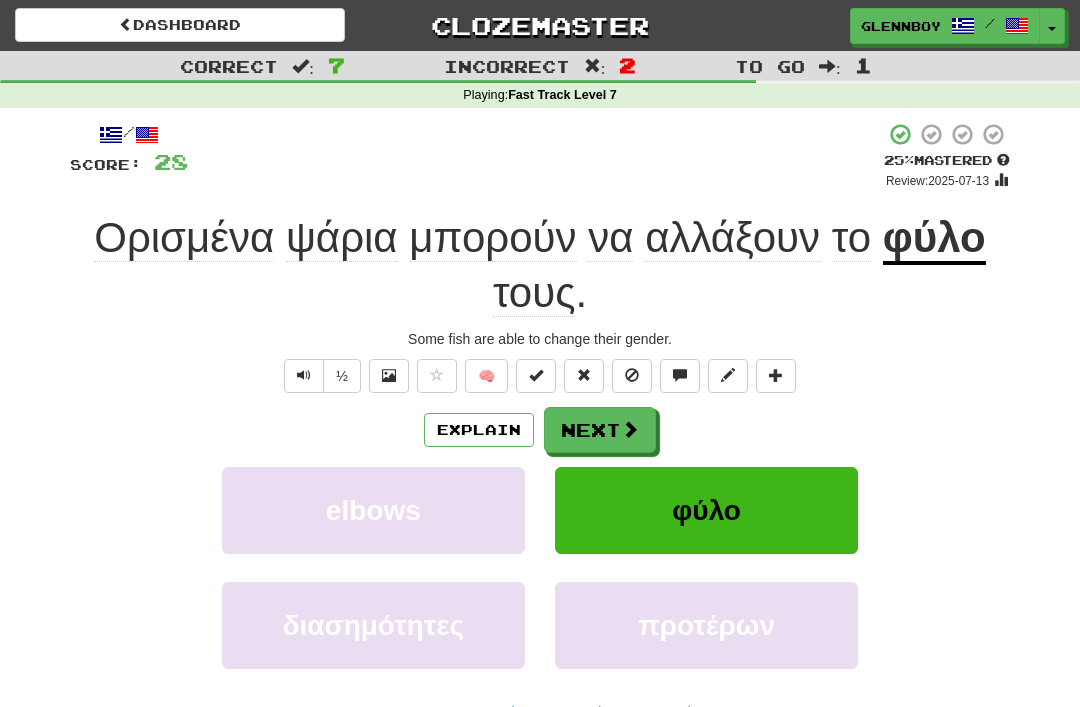 click at bounding box center [632, 375] 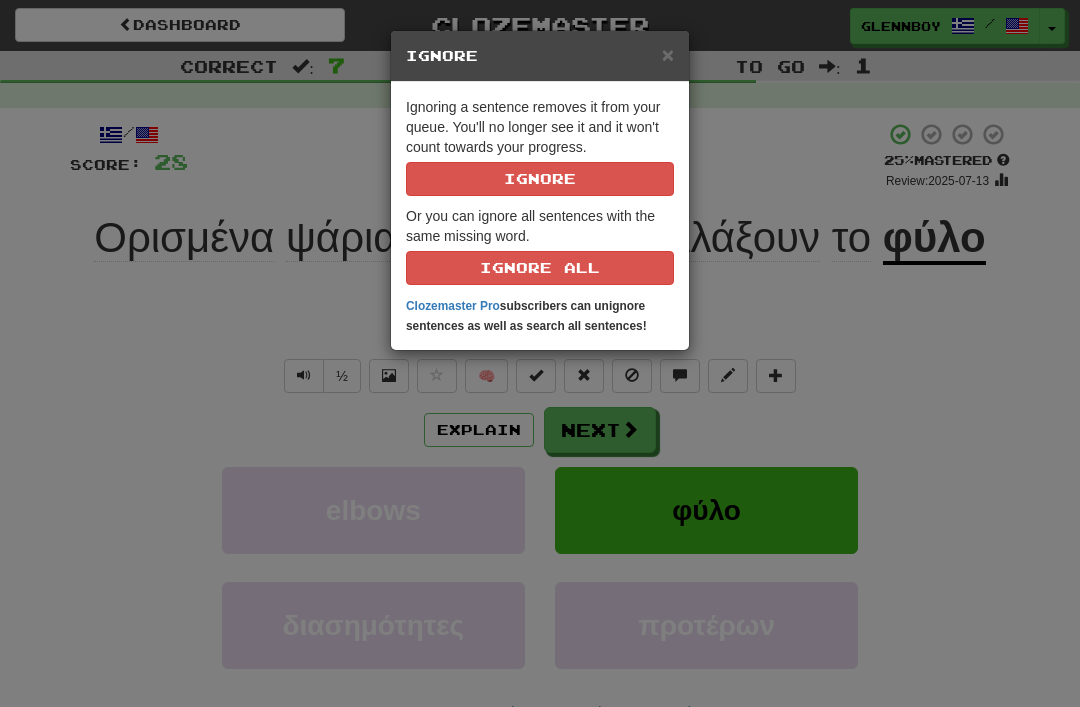 click on "Ignore" at bounding box center [540, 179] 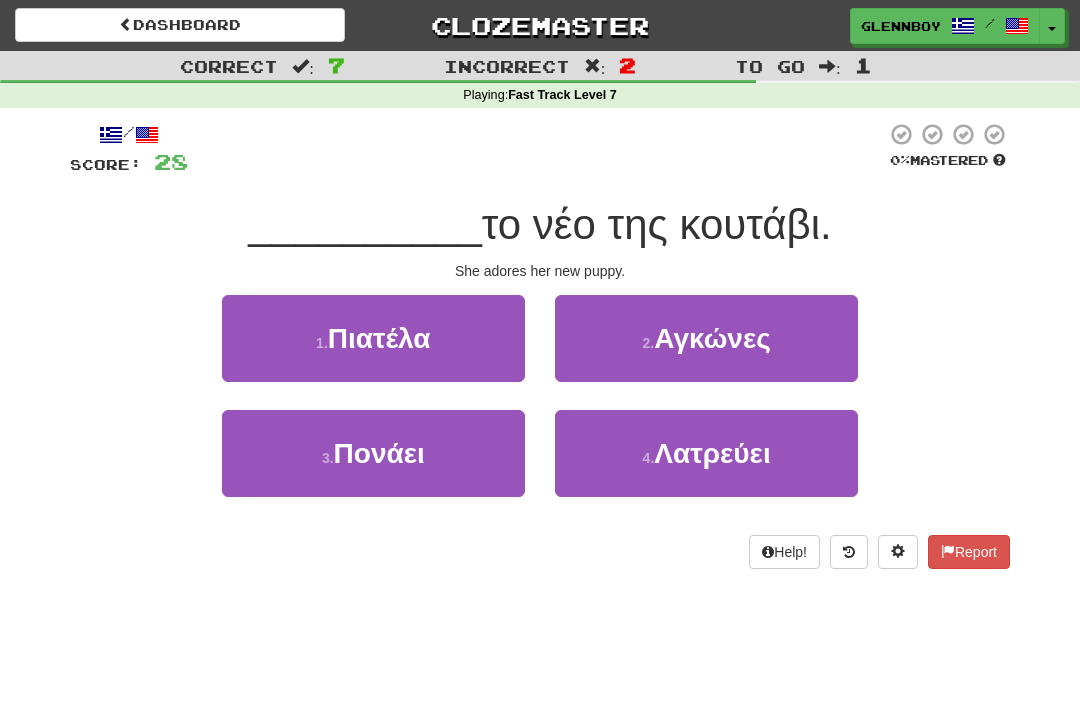 click on "4 ." at bounding box center (649, 458) 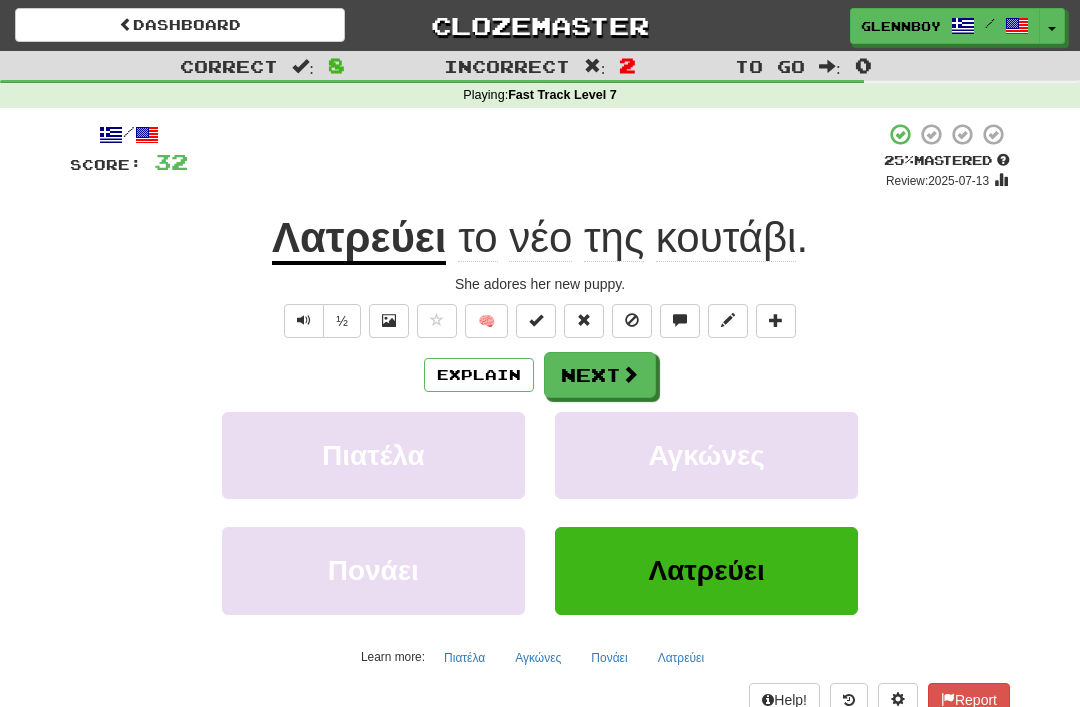click at bounding box center (632, 321) 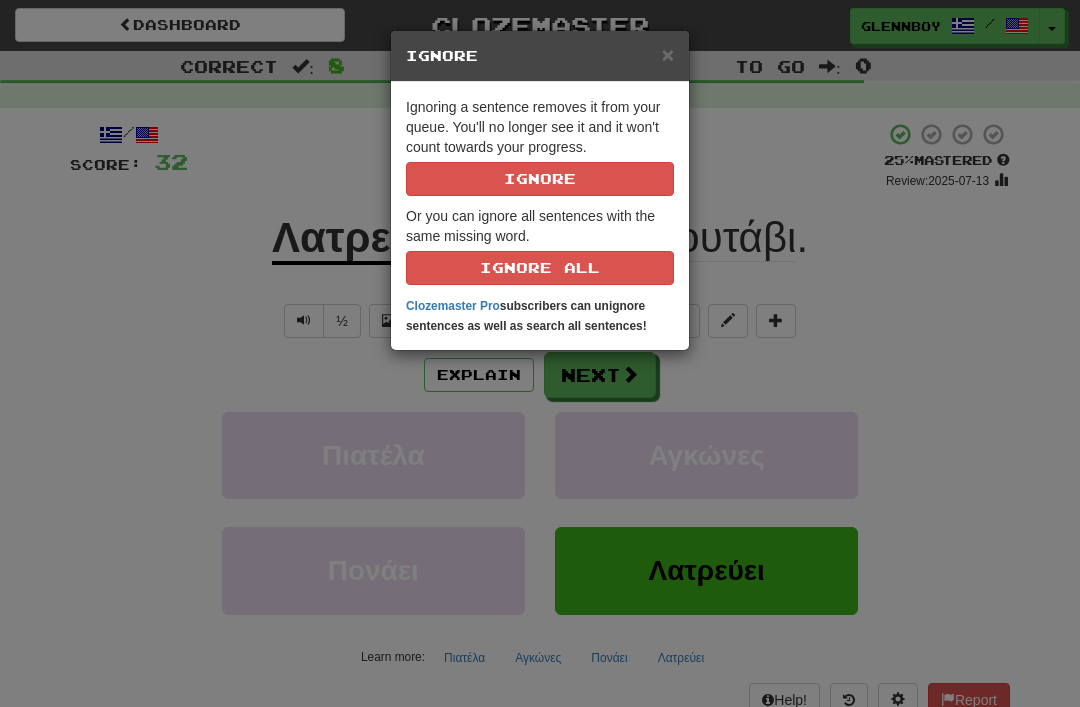click on "Ignore" at bounding box center [540, 179] 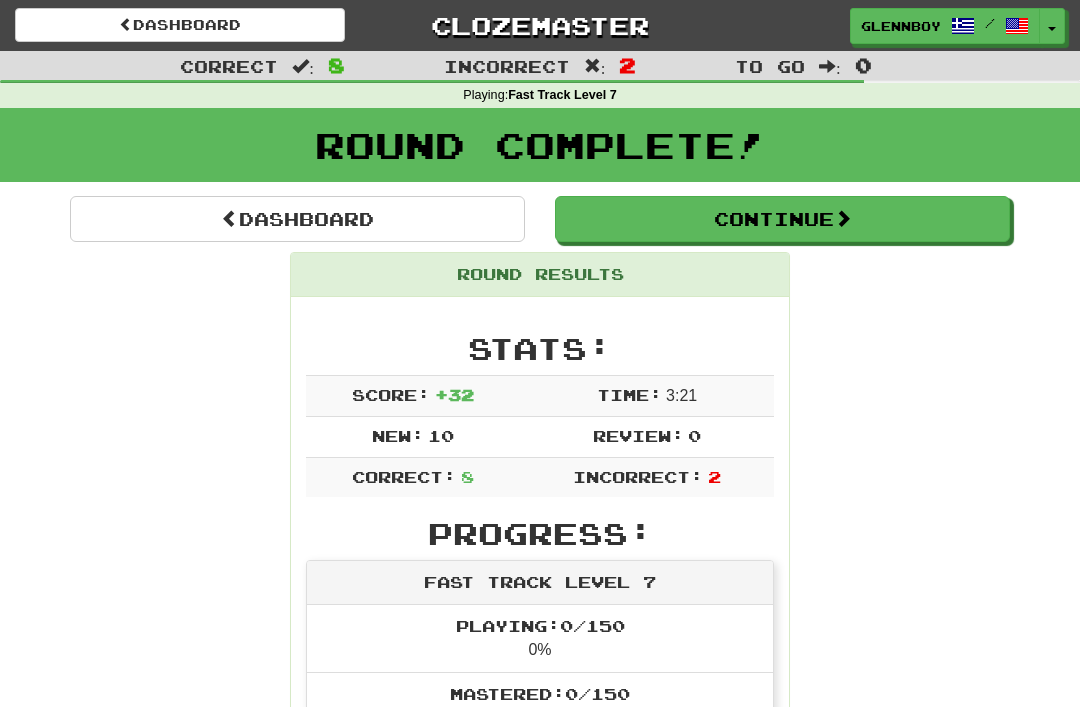 click on "Continue" at bounding box center [782, 219] 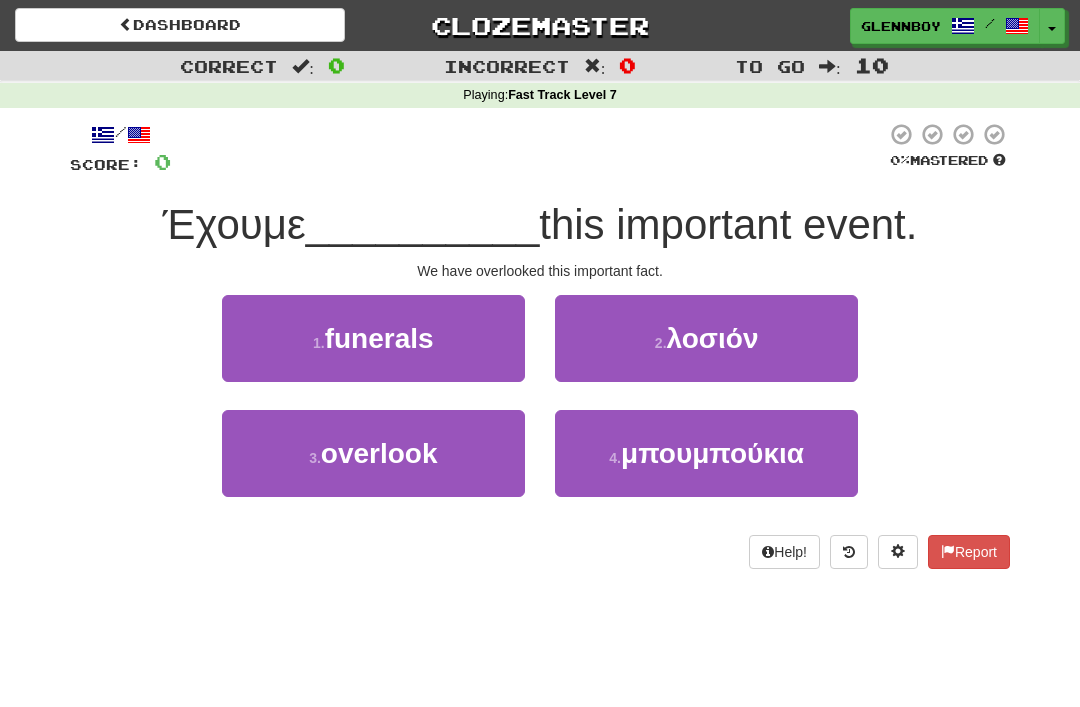 click on "παραβλέψει" at bounding box center (379, 453) 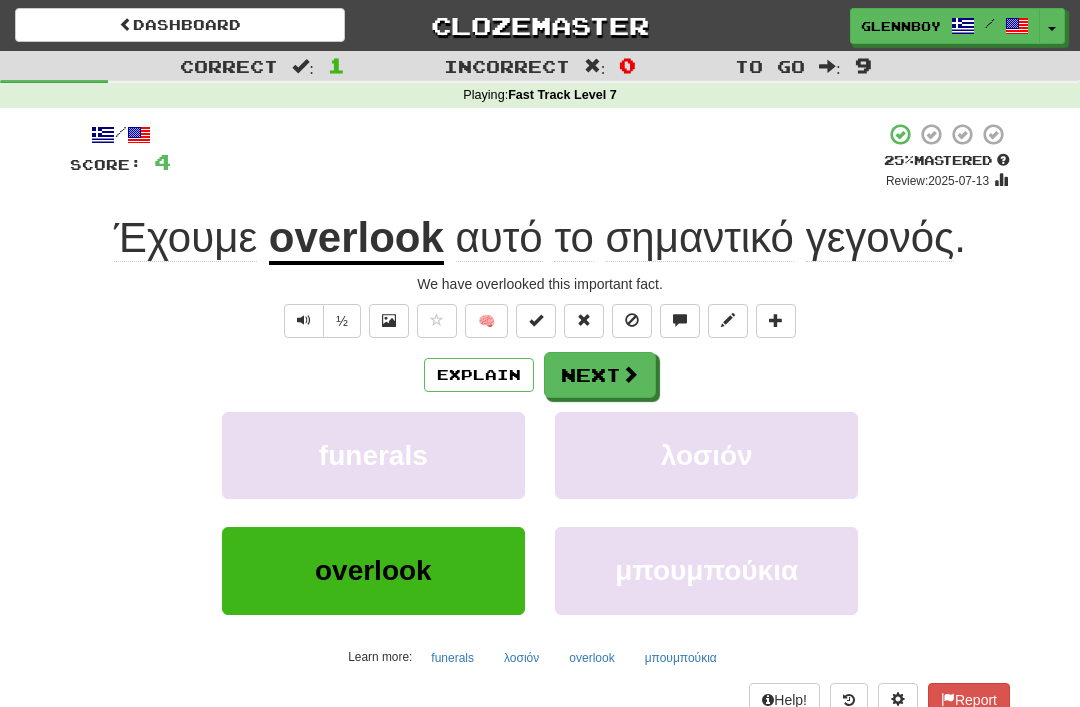 click at bounding box center [632, 321] 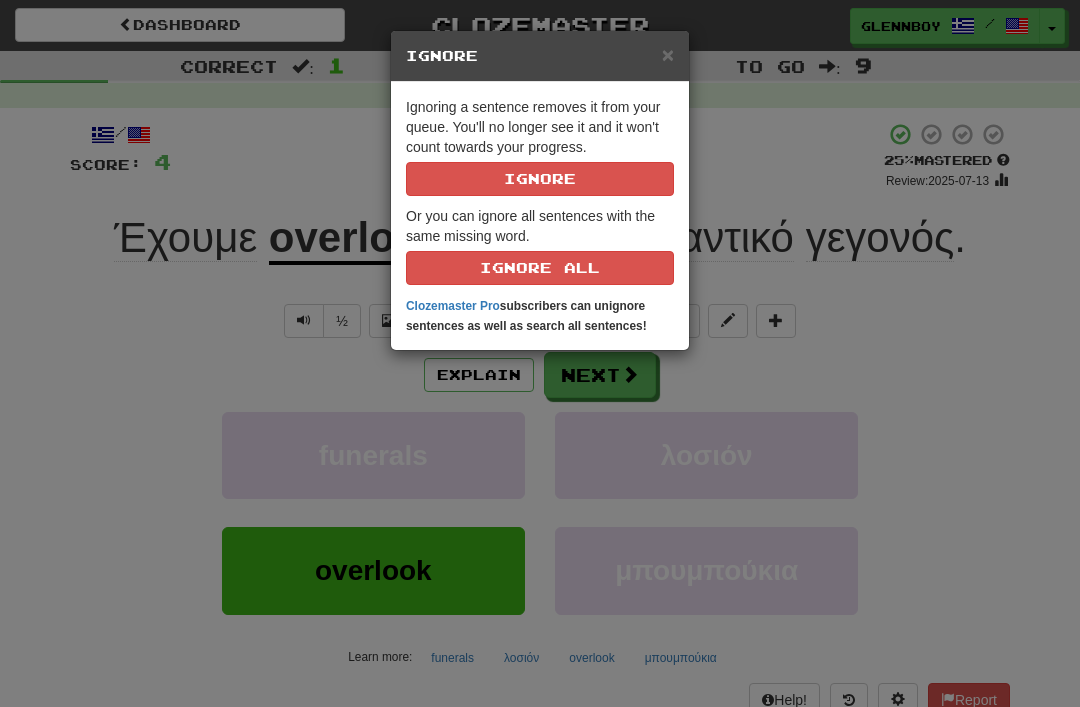 click on "Ignore" at bounding box center [540, 179] 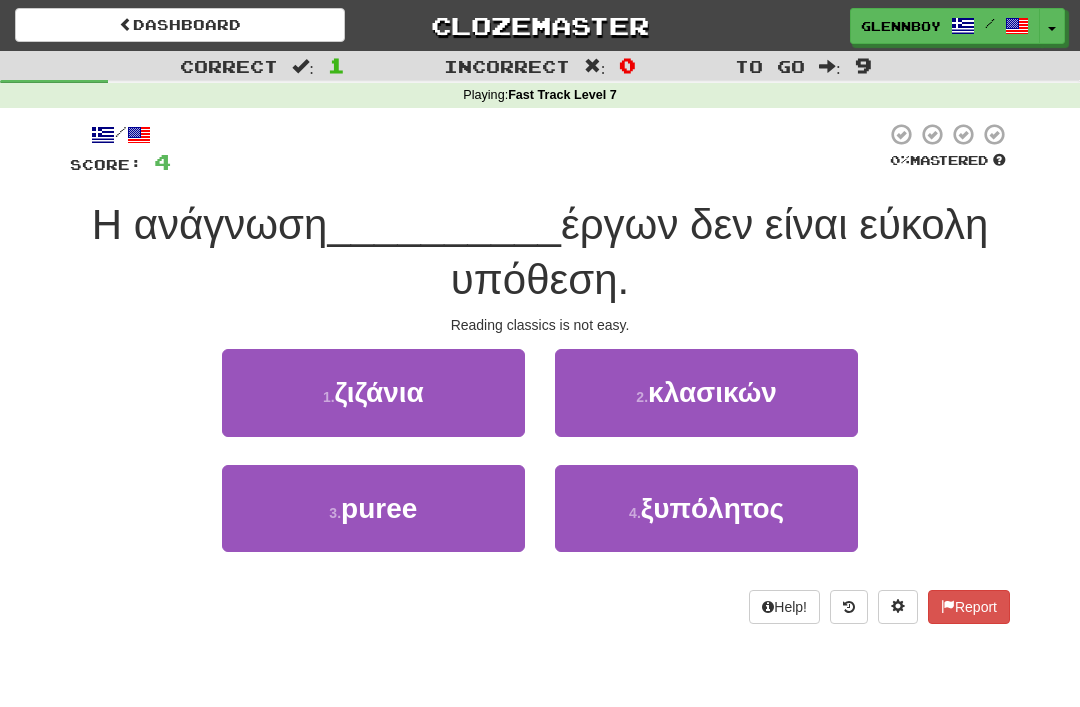 click on "2 .  κλασικών" at bounding box center [706, 392] 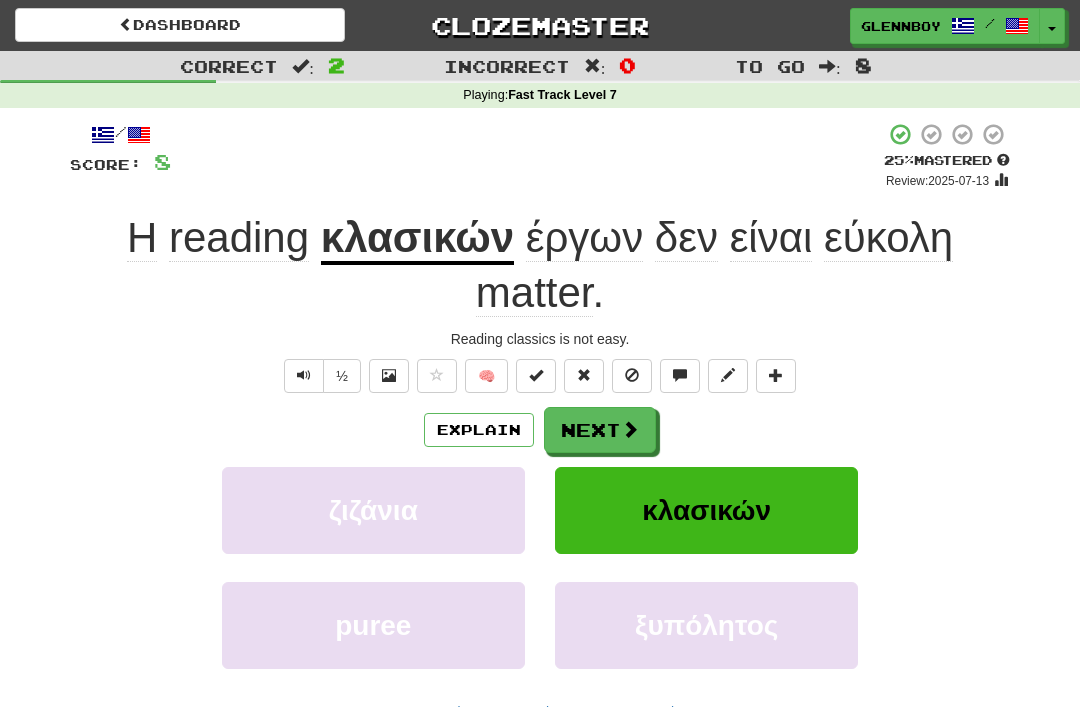 click on "Explain" at bounding box center (479, 430) 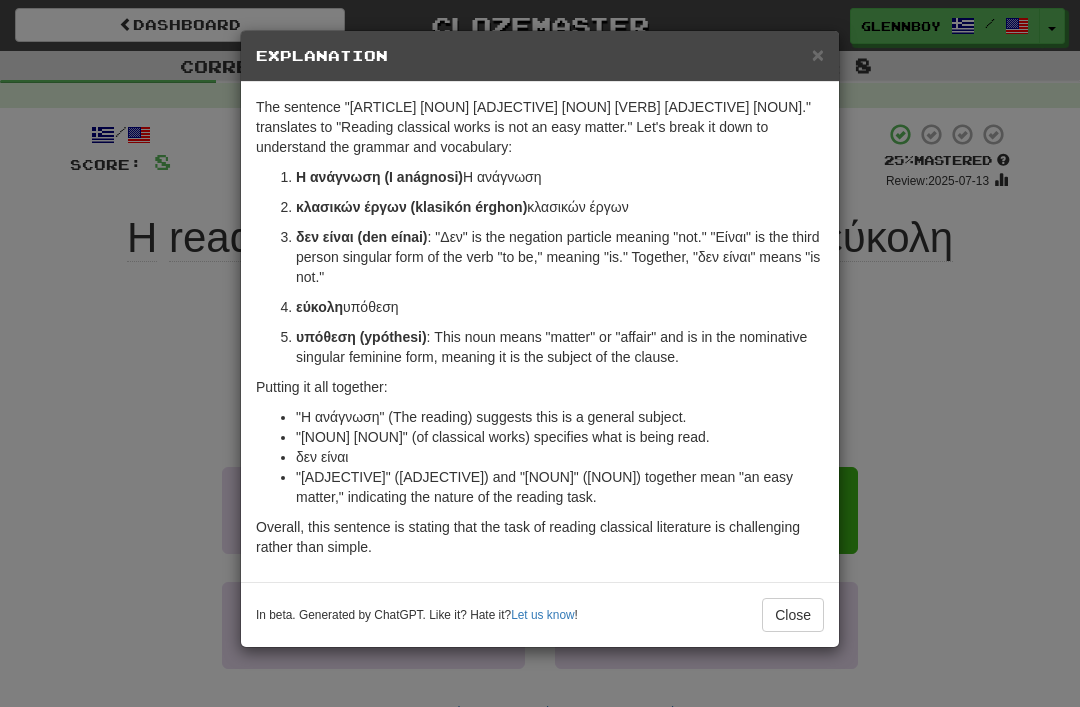 click on "× Explanation" at bounding box center (540, 56) 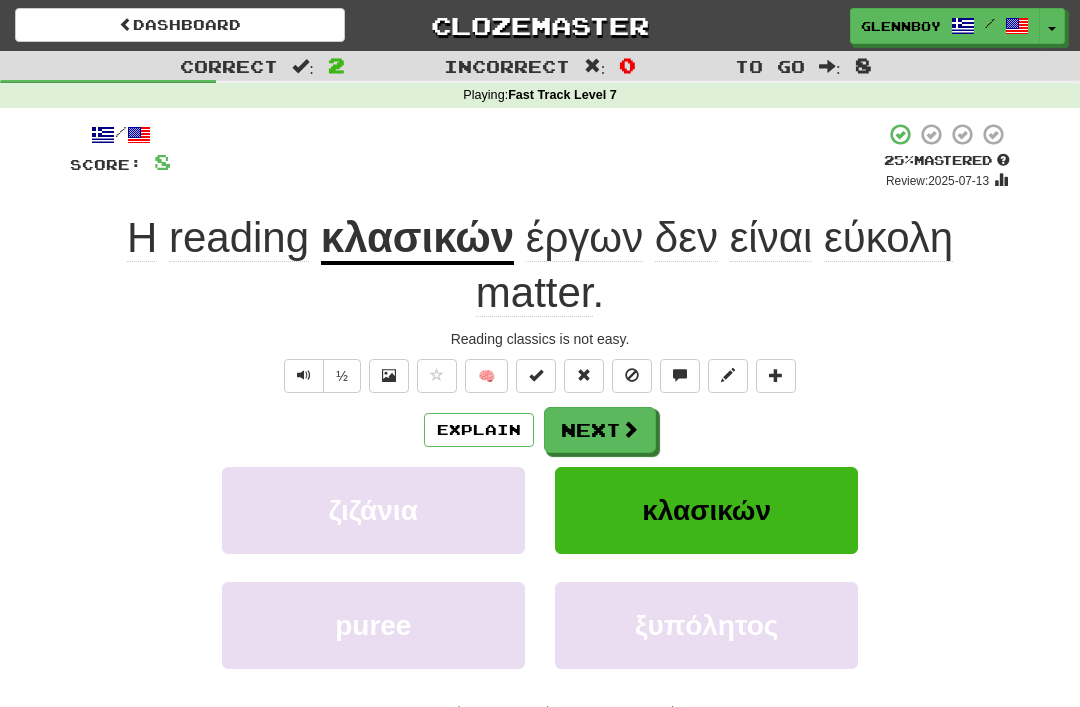 click at bounding box center [632, 375] 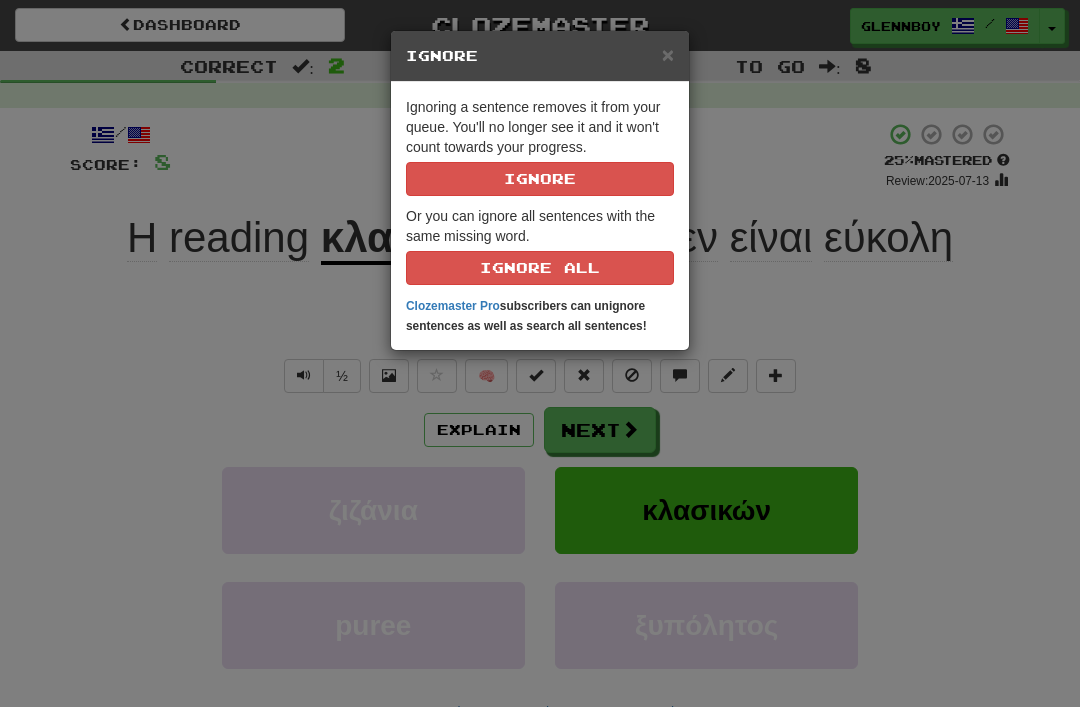 click on "Ignore" at bounding box center [540, 179] 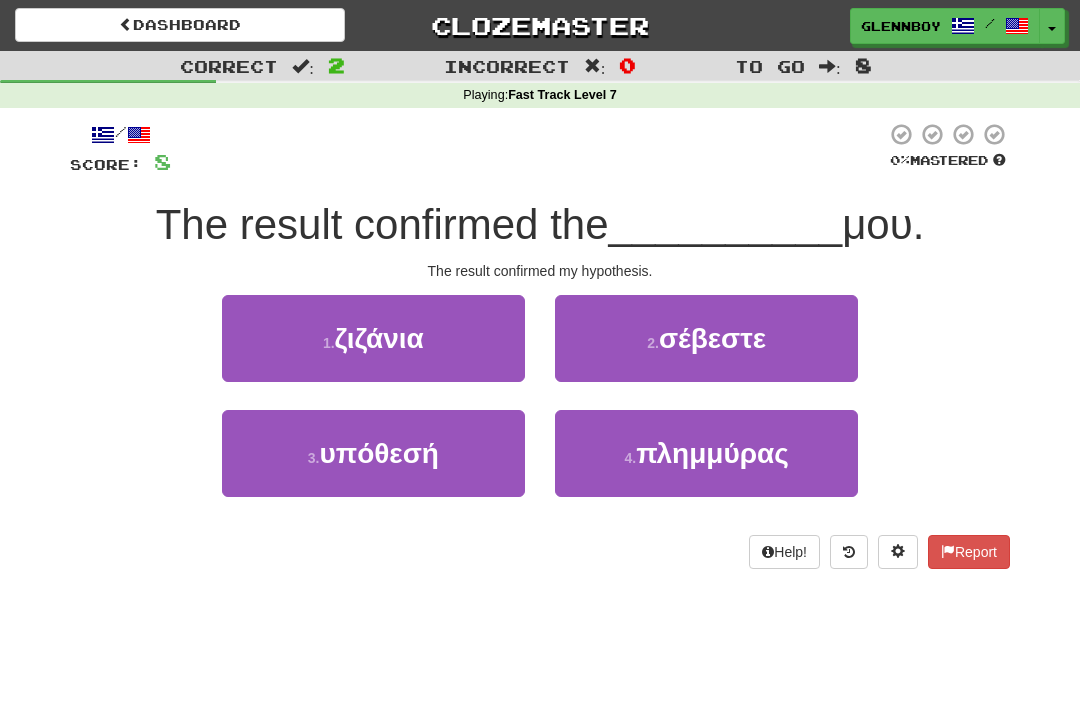 click on "3 ." at bounding box center [314, 458] 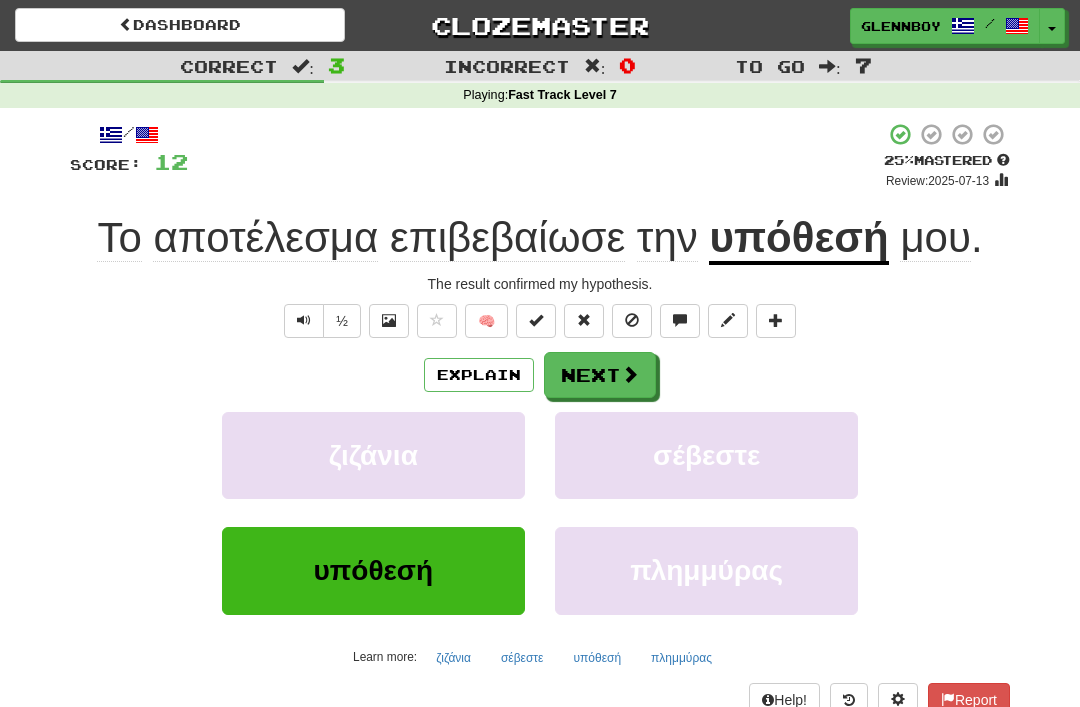 click on "Explain" at bounding box center (479, 375) 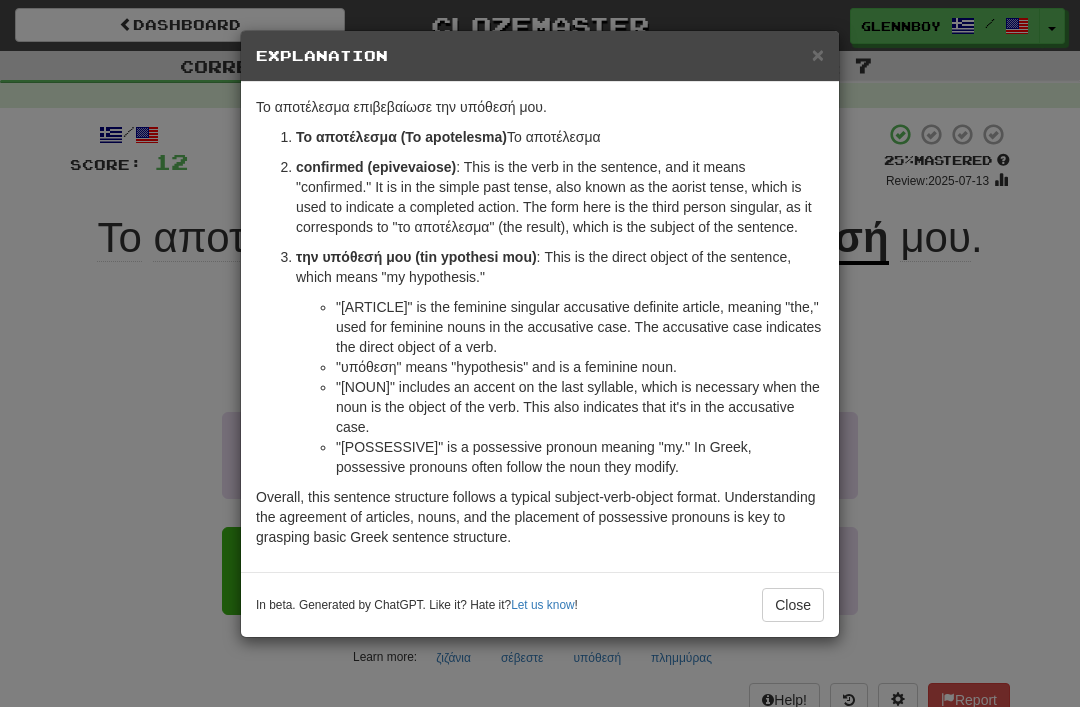 click on "×" at bounding box center [818, 54] 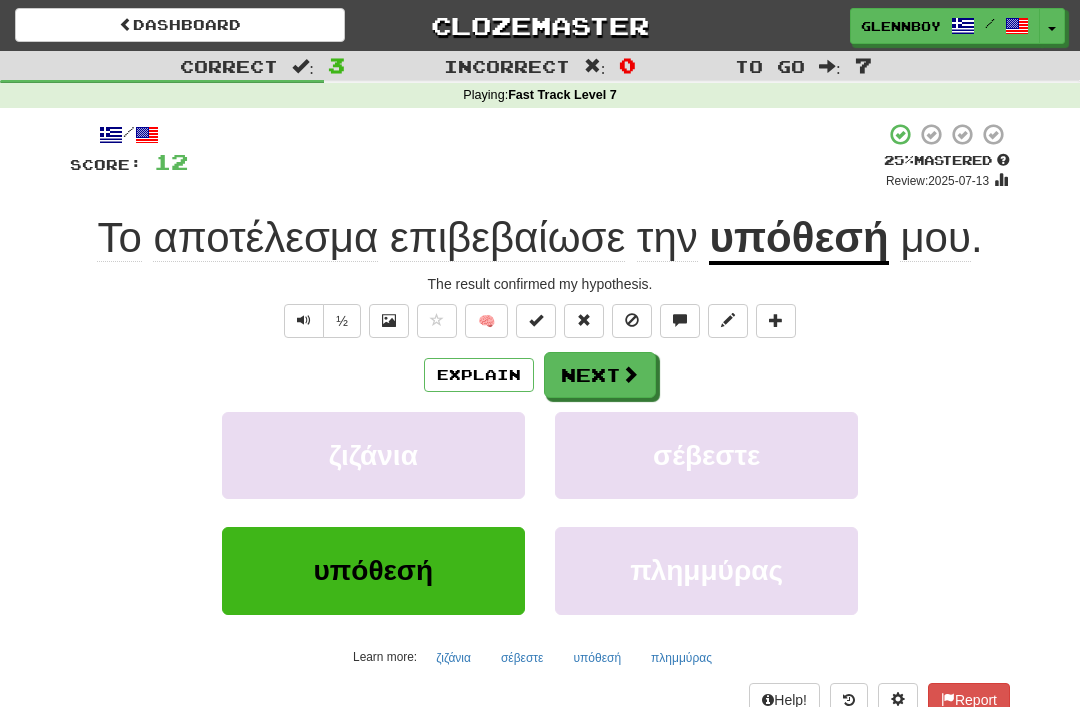 click at bounding box center [632, 321] 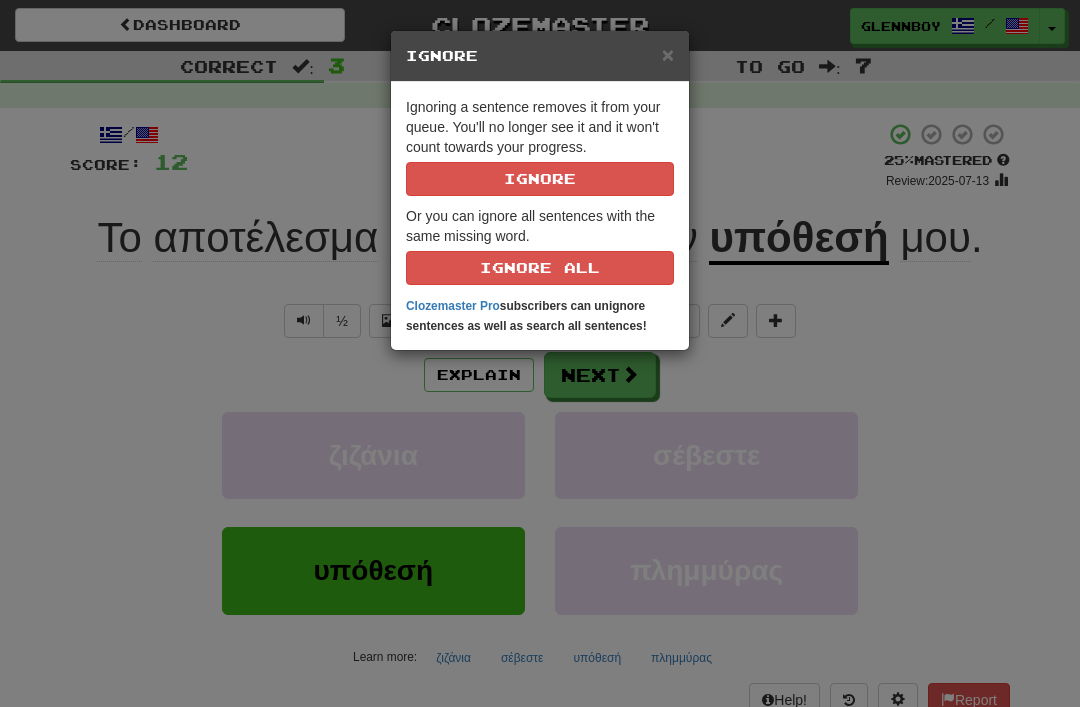 click on "Ignore" at bounding box center (540, 179) 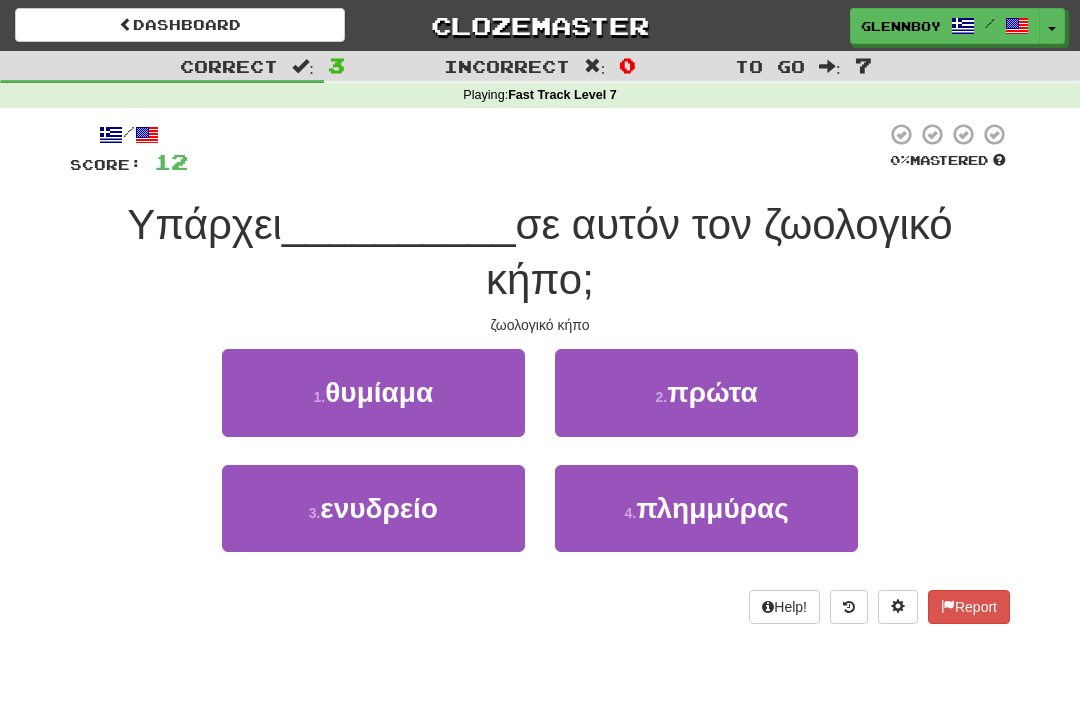 click on "θυμίαμα" at bounding box center [379, 392] 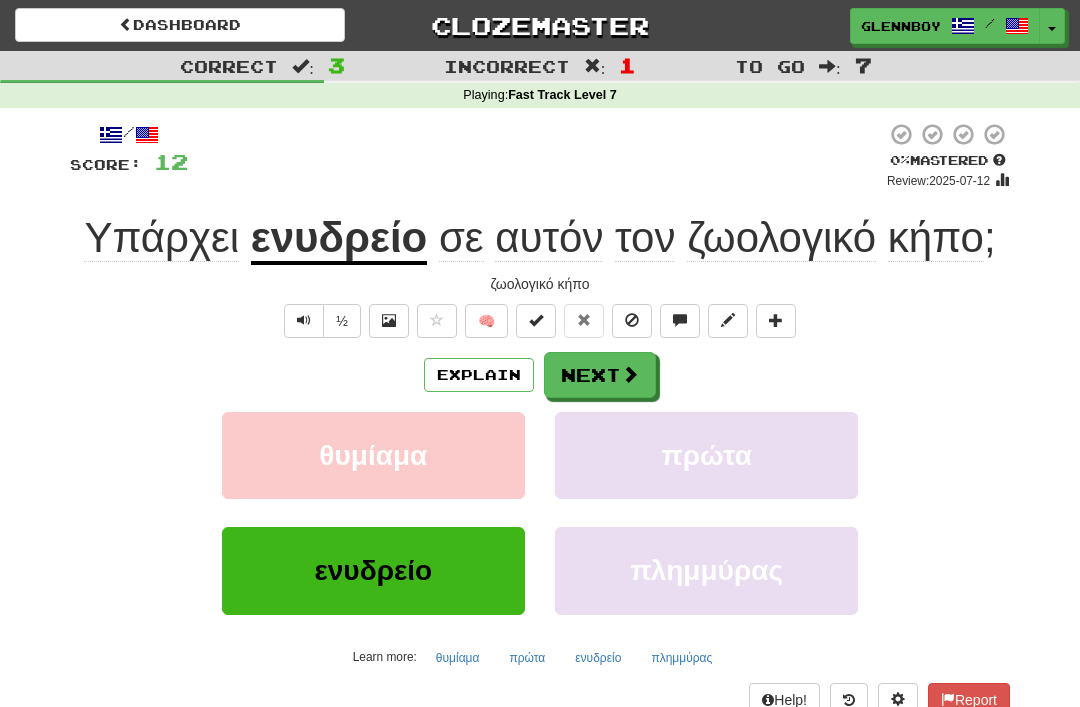 click at bounding box center [632, 321] 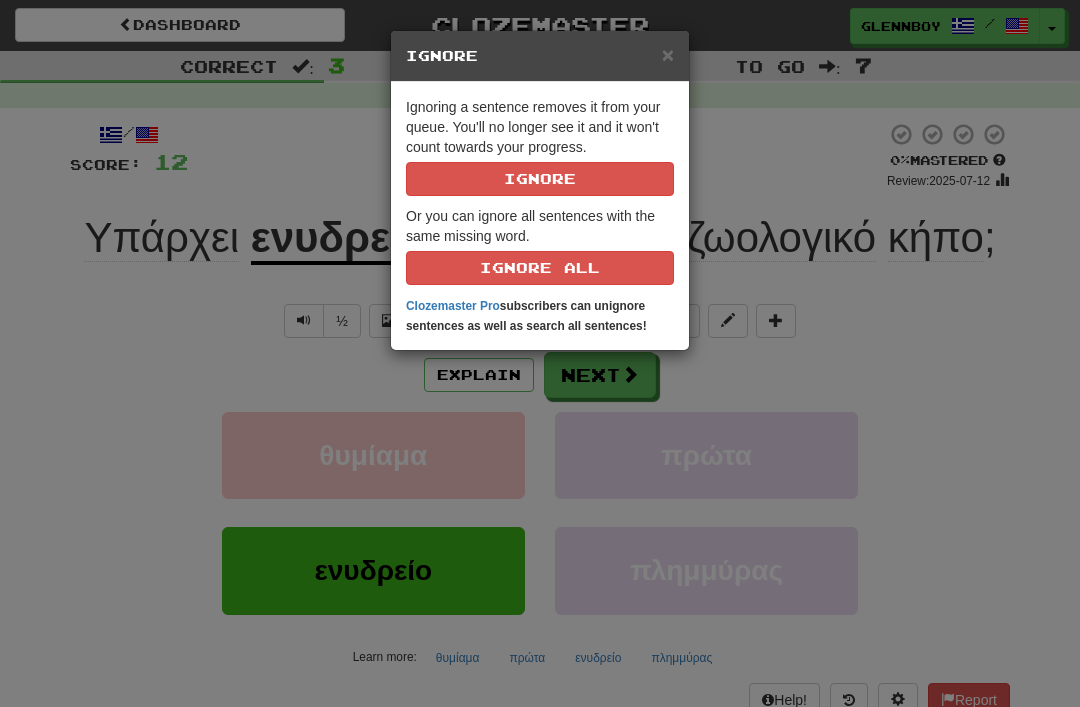 click on "Ignore" at bounding box center (540, 179) 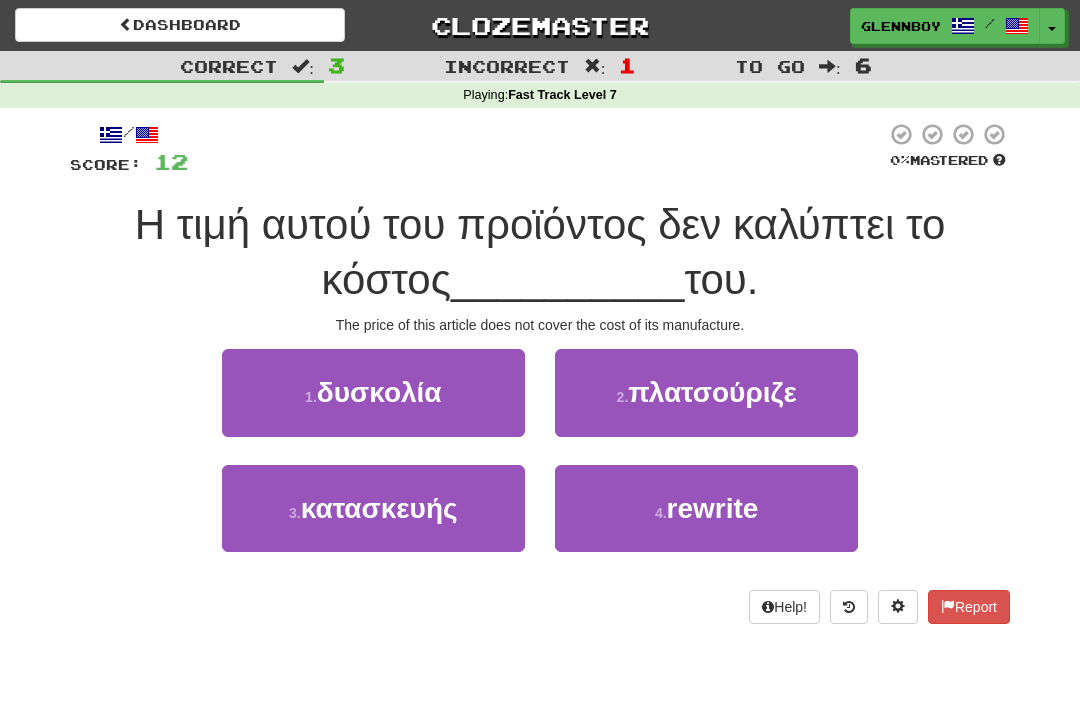 click on "κατασκευής" at bounding box center (379, 508) 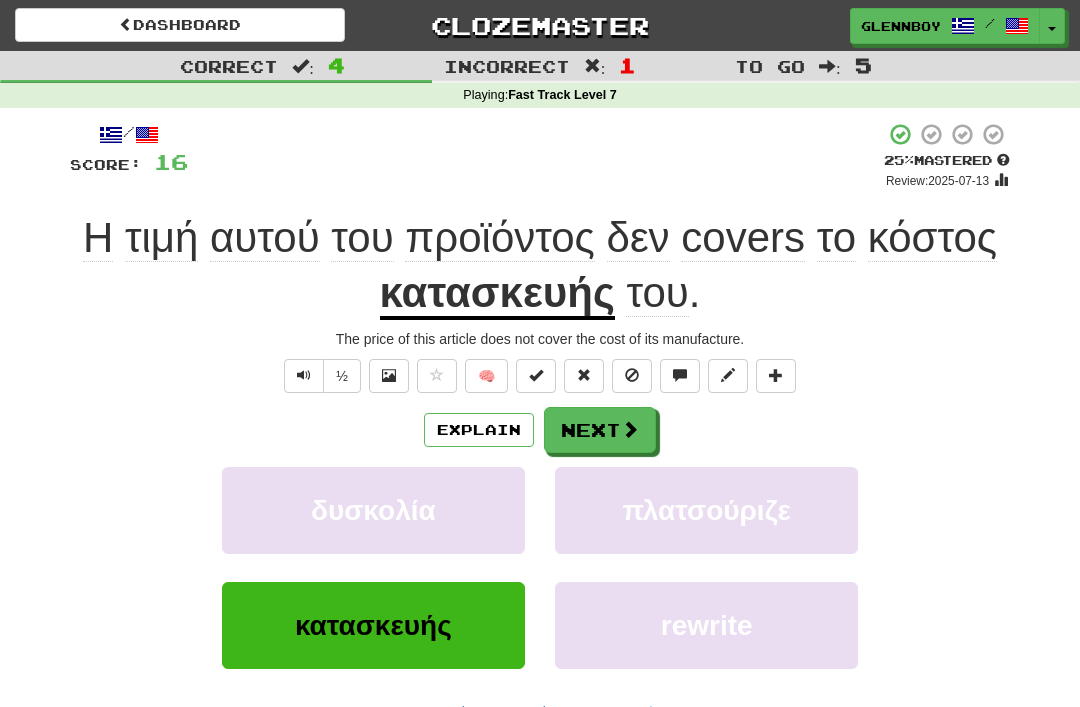 click on "Explain" at bounding box center [479, 430] 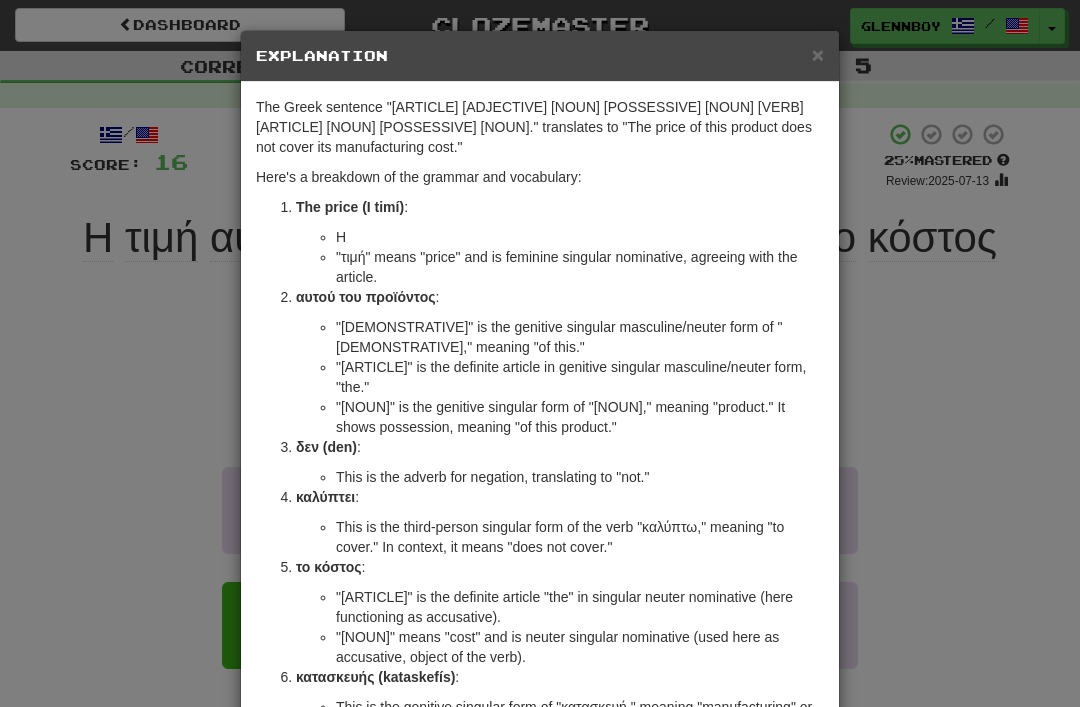 click on "× Explanation" at bounding box center (540, 56) 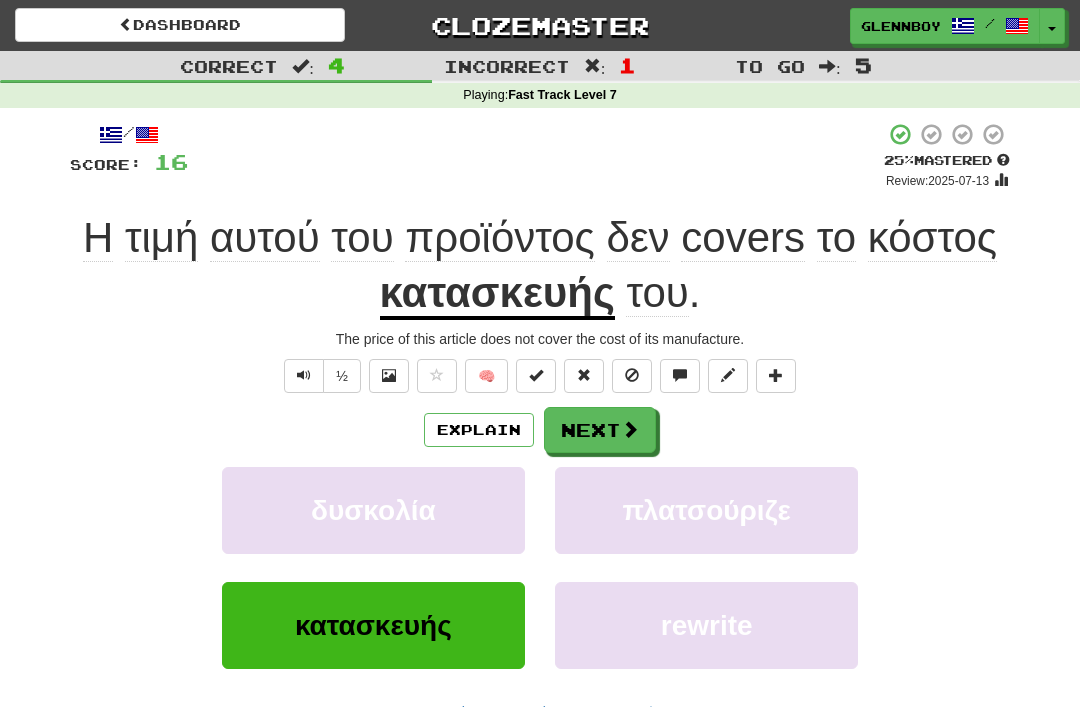 click at bounding box center [632, 375] 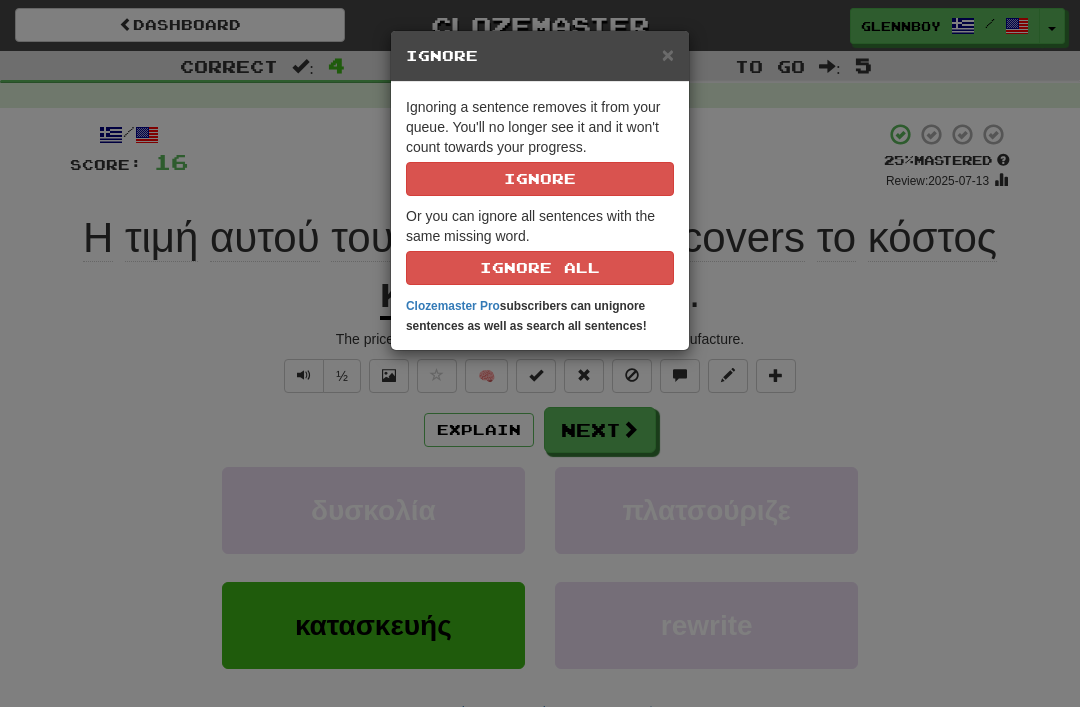 click on "Ignore" at bounding box center [540, 179] 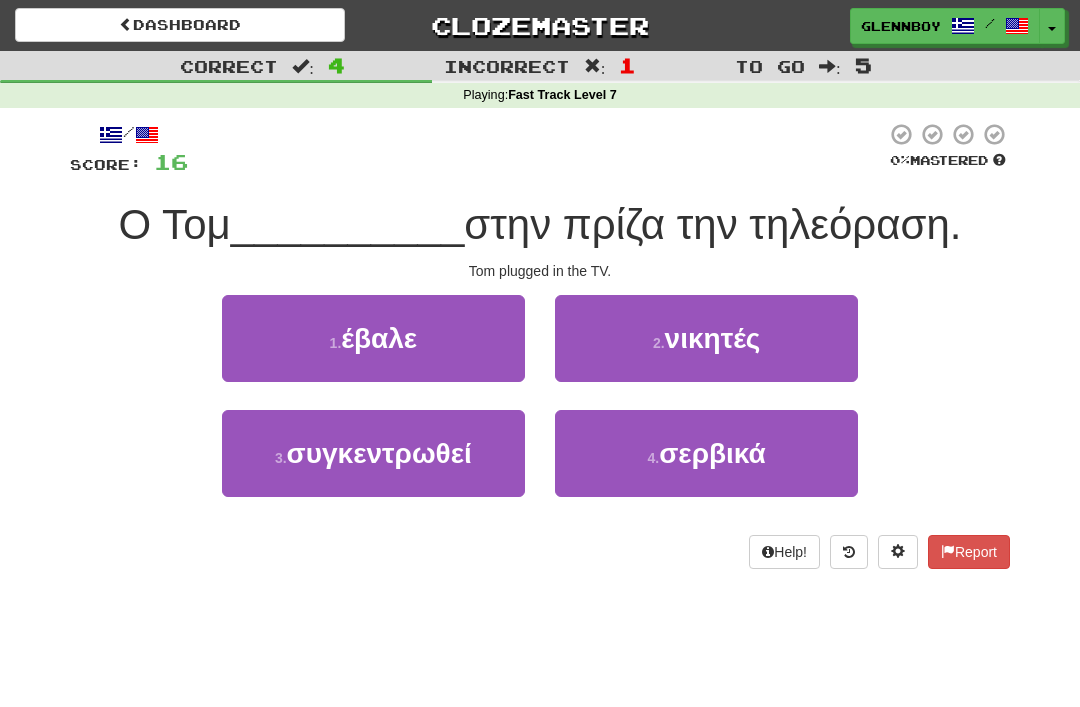 click on "έβαλε" at bounding box center [379, 338] 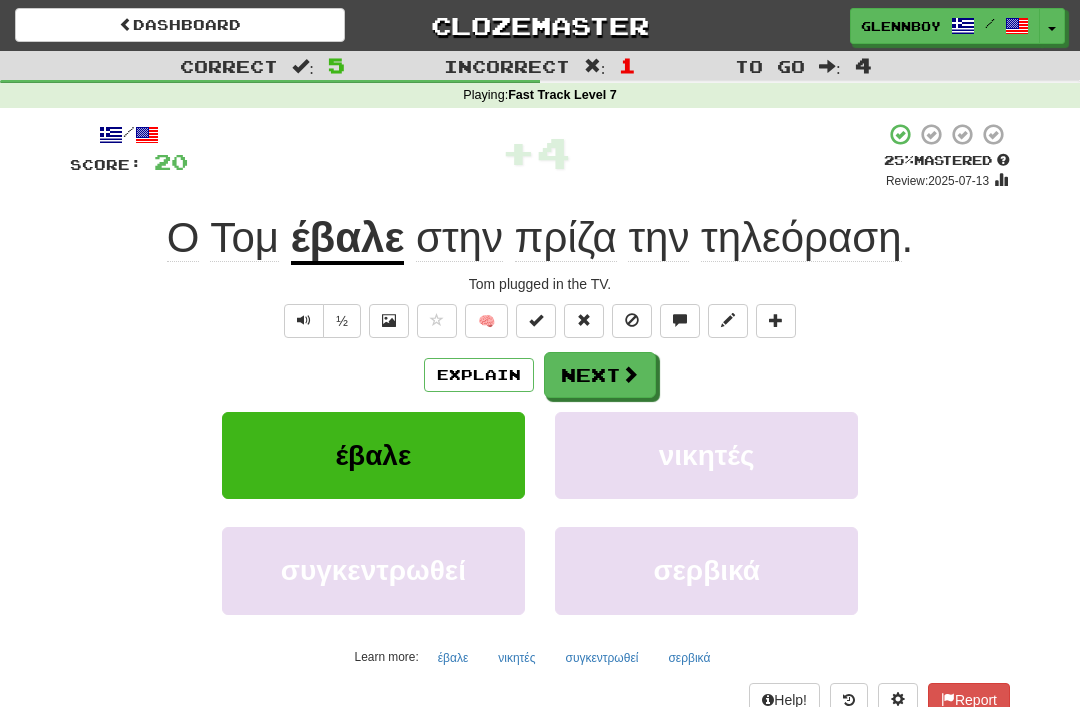 click on "Explain" at bounding box center (479, 375) 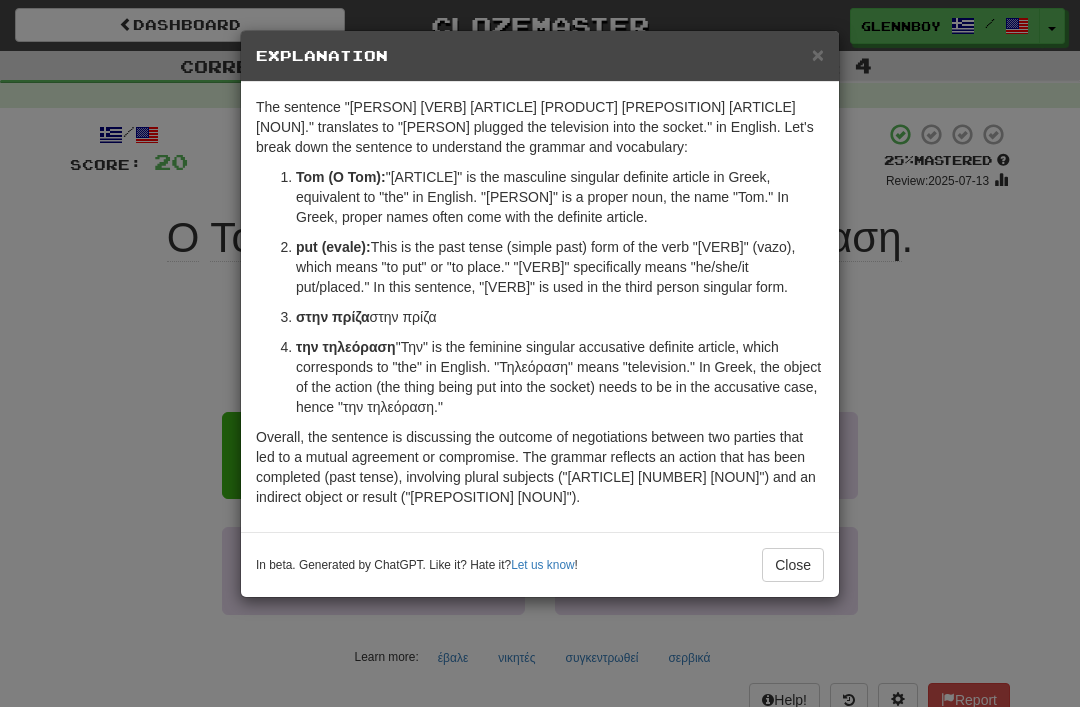 click on "Close" at bounding box center [793, 565] 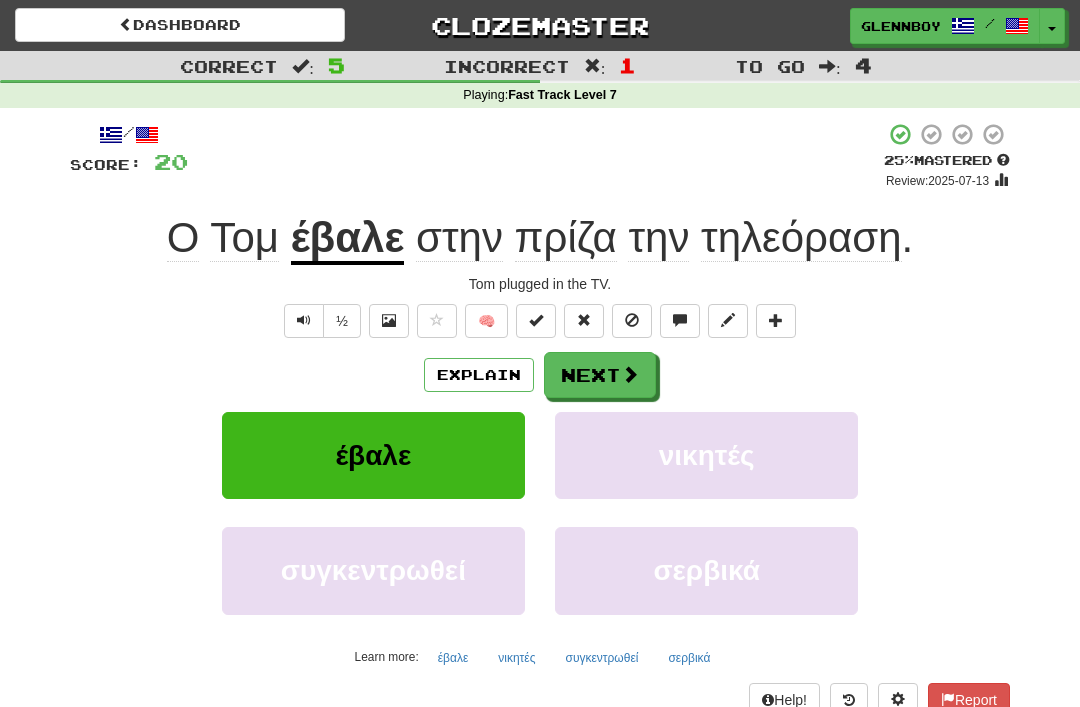 click at bounding box center (632, 320) 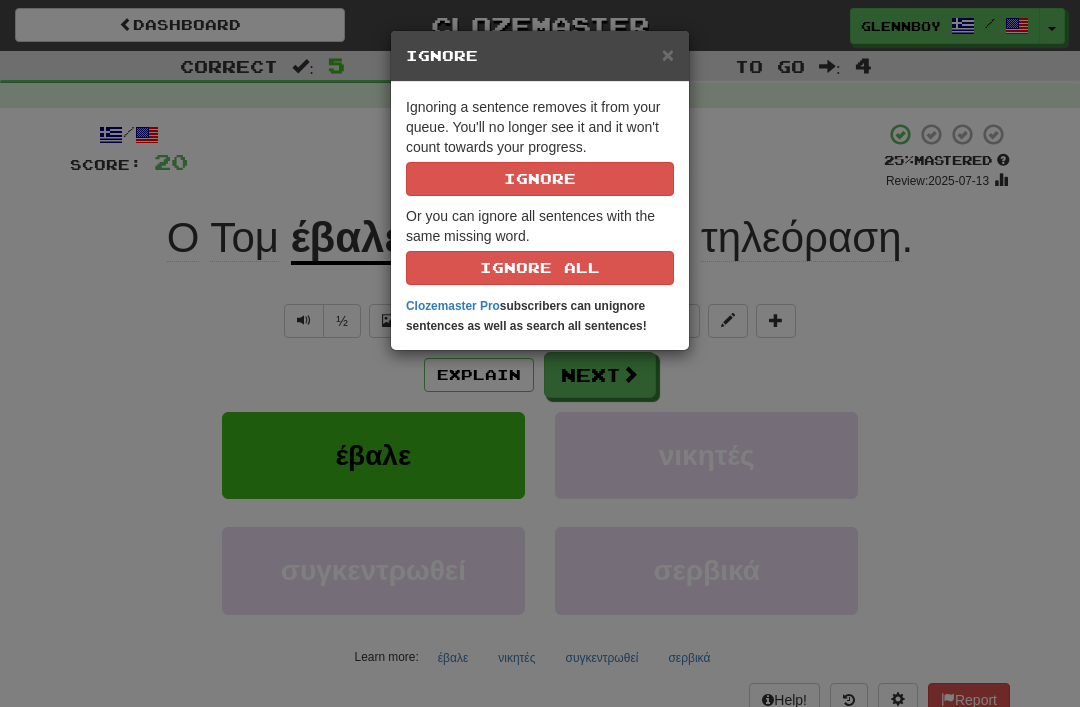 click on "Ignore" at bounding box center [540, 179] 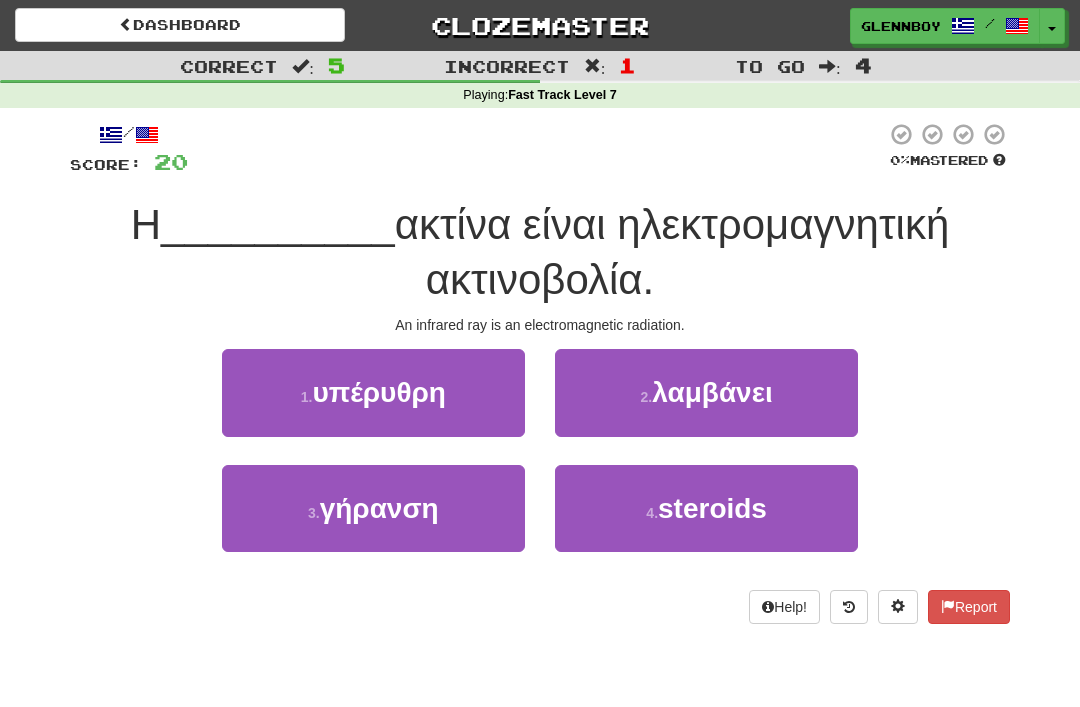 click on "υπέρυθρη" at bounding box center [379, 392] 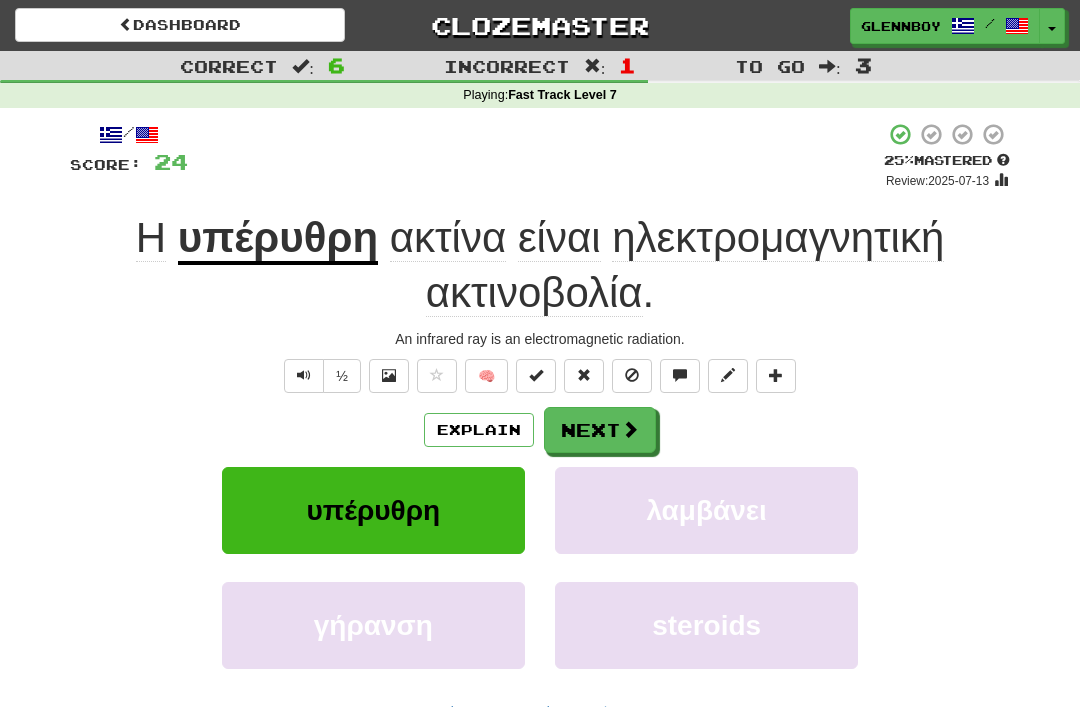 click on "Explain" at bounding box center [479, 430] 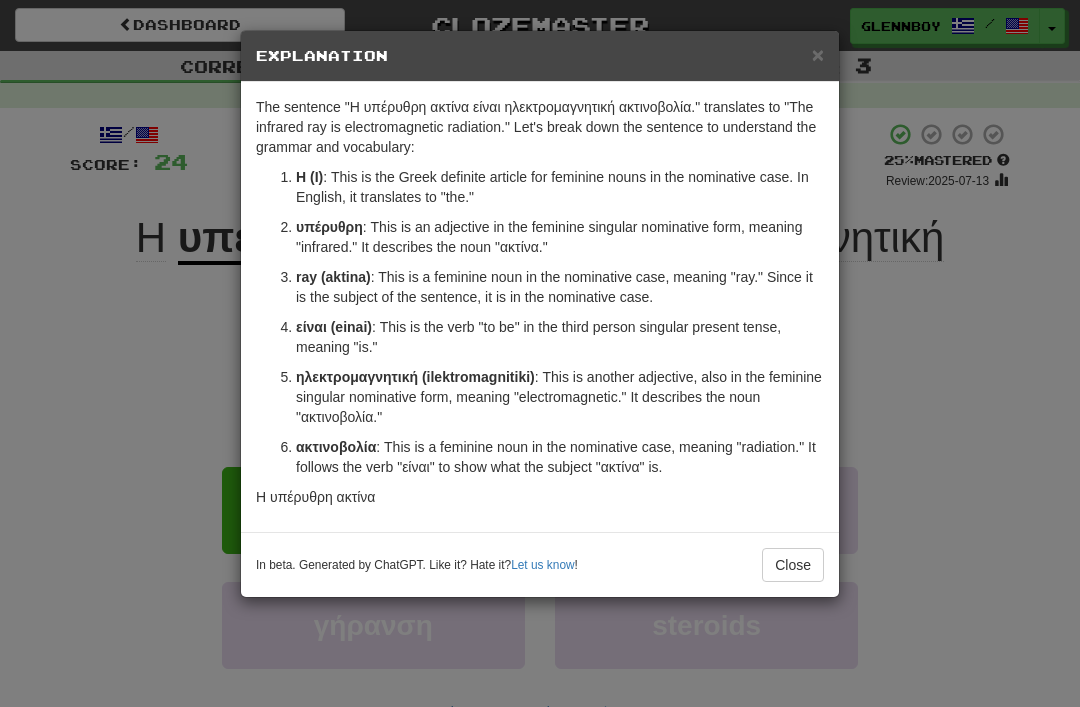 scroll, scrollTop: 41, scrollLeft: 0, axis: vertical 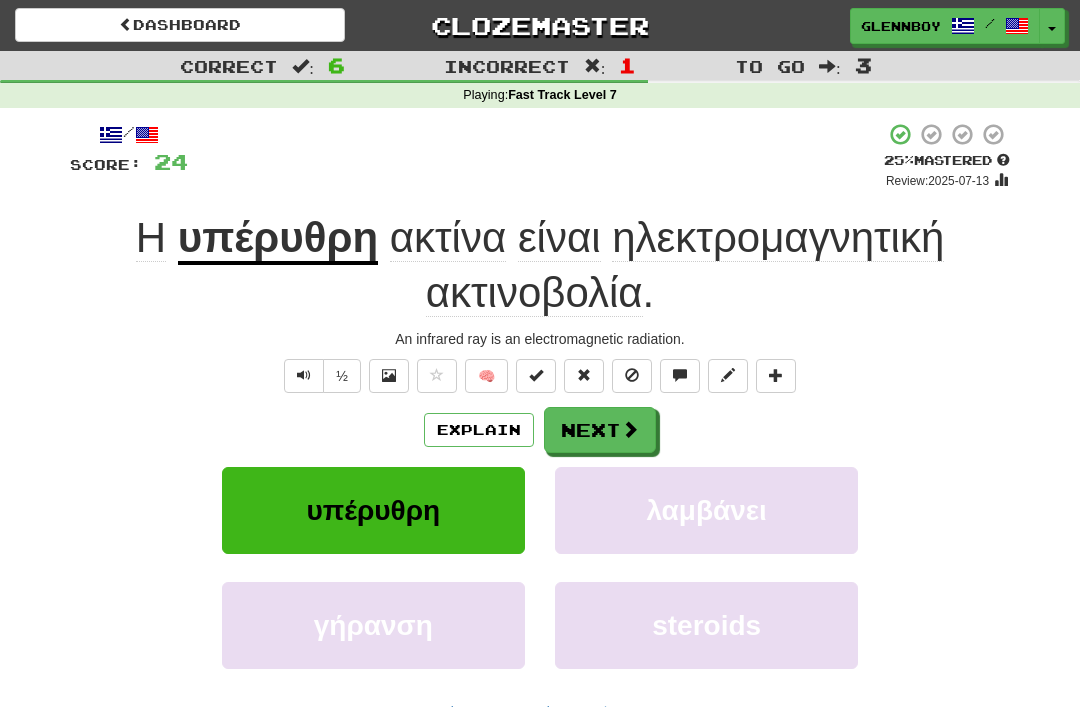 click at bounding box center (632, 375) 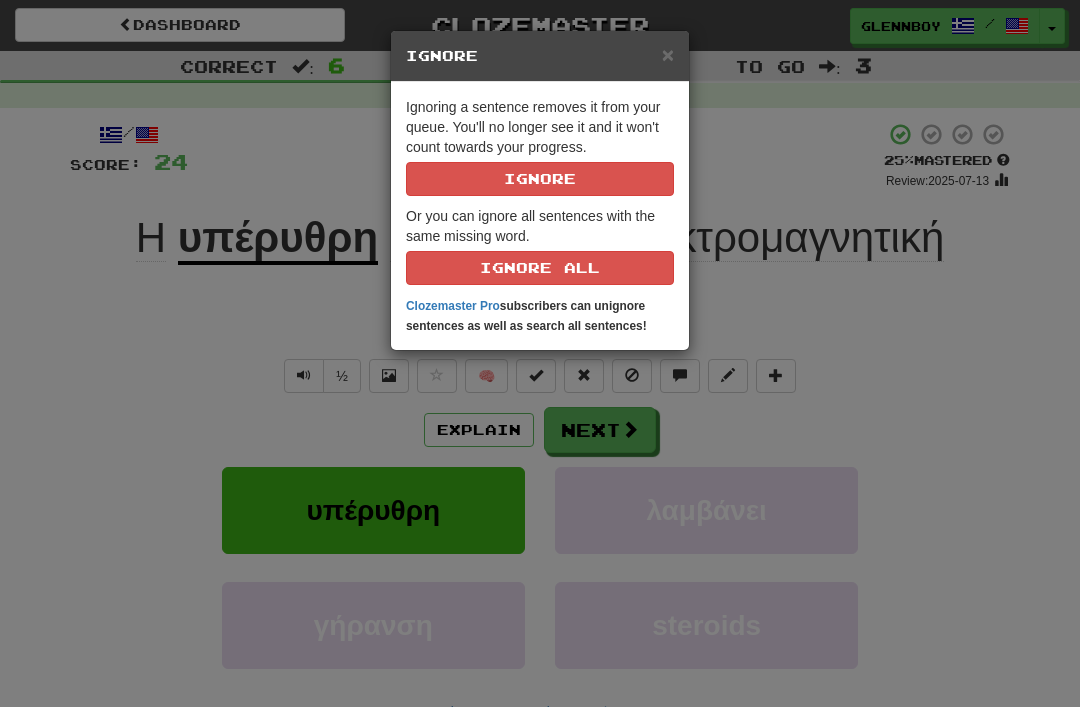 click on "Ignore" at bounding box center (540, 179) 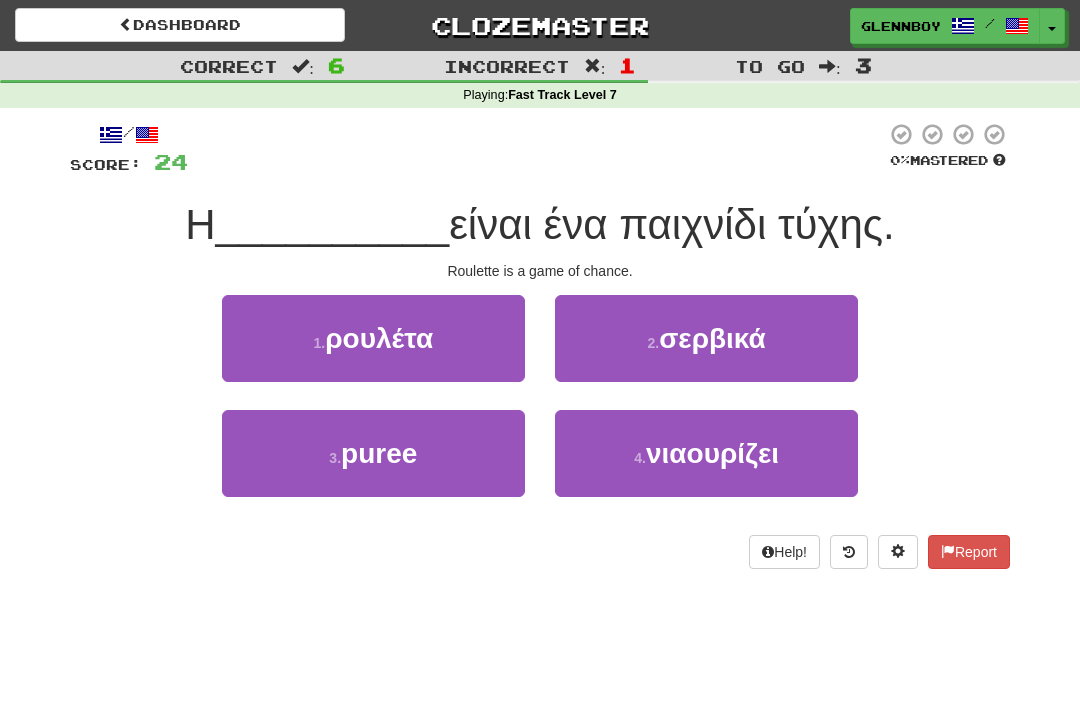click on "1 .  ρουλέτα" at bounding box center (373, 338) 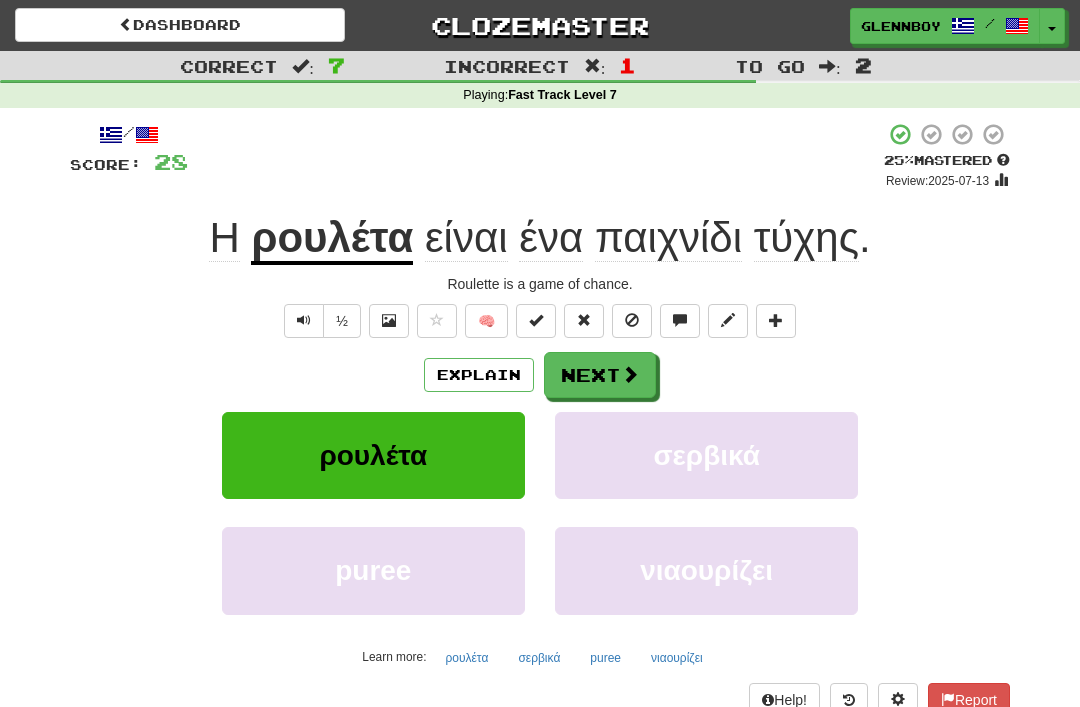 click at bounding box center (632, 321) 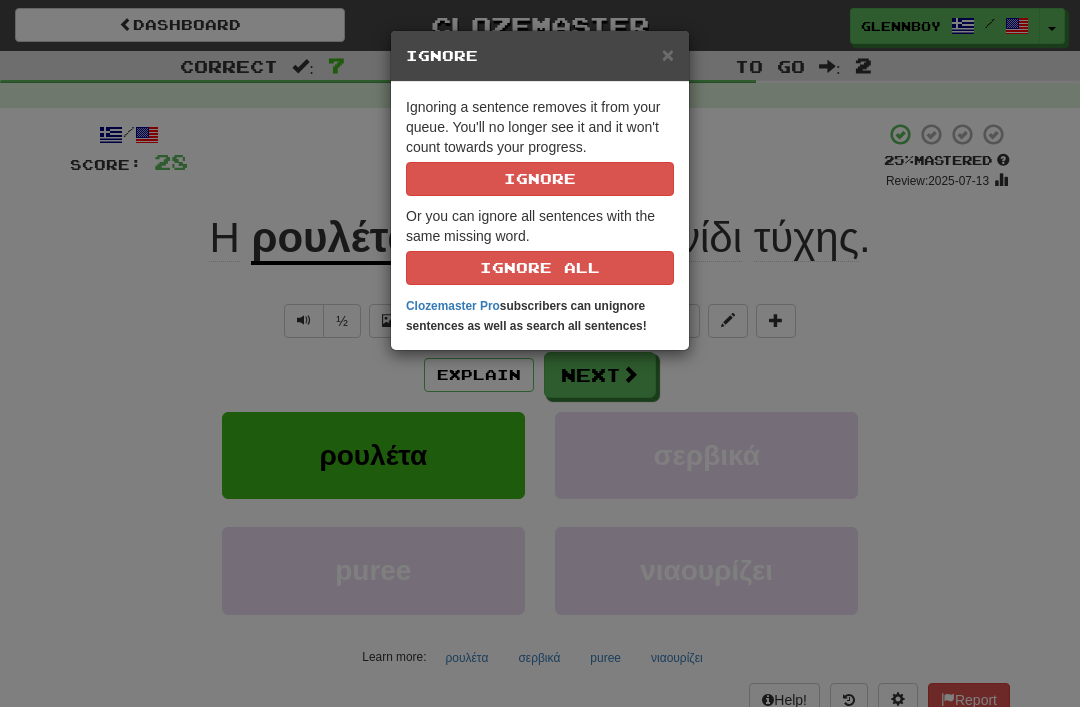 click on "Ignore" at bounding box center (540, 179) 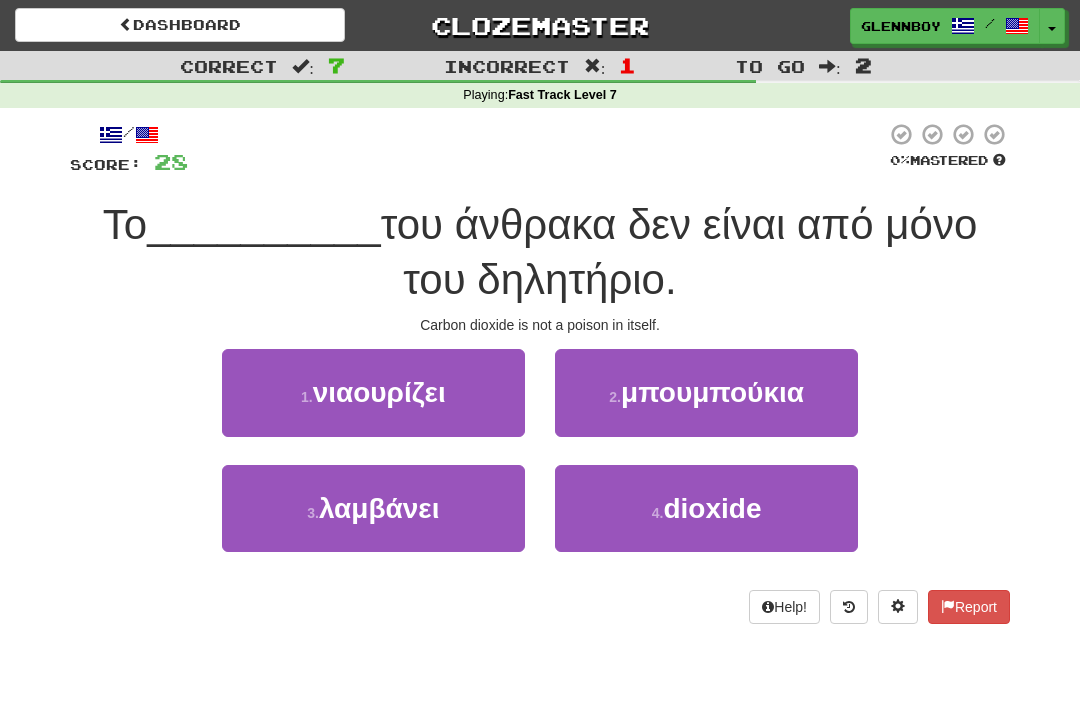 click on "διοξείδιο" at bounding box center (712, 508) 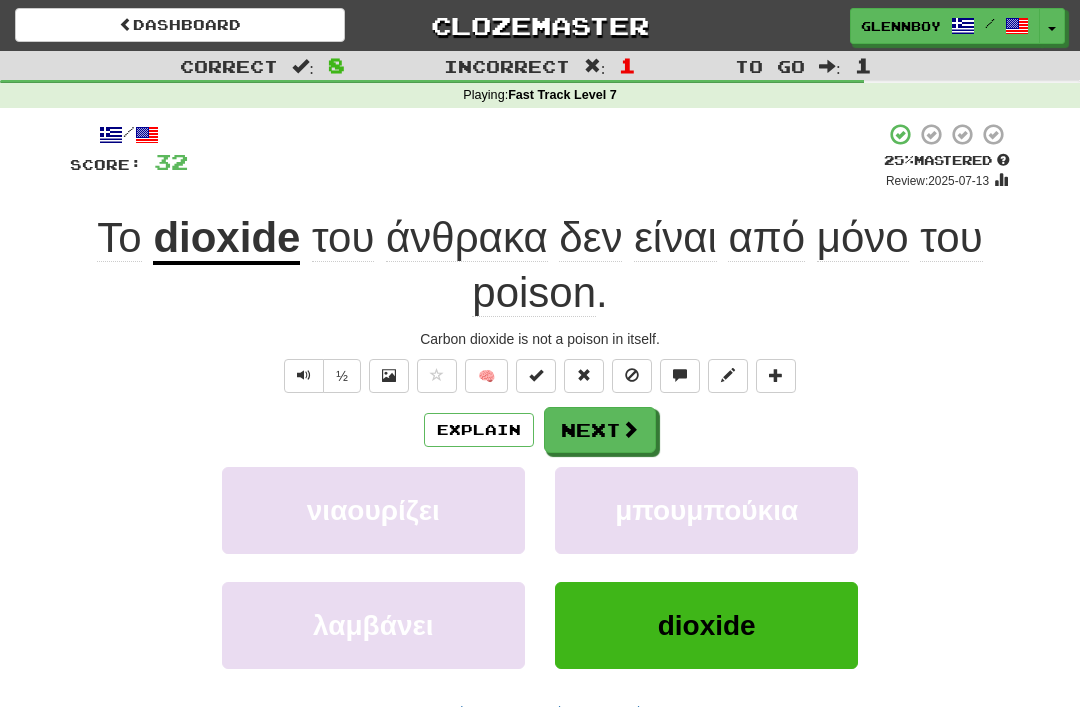 click on "Explain" at bounding box center (479, 430) 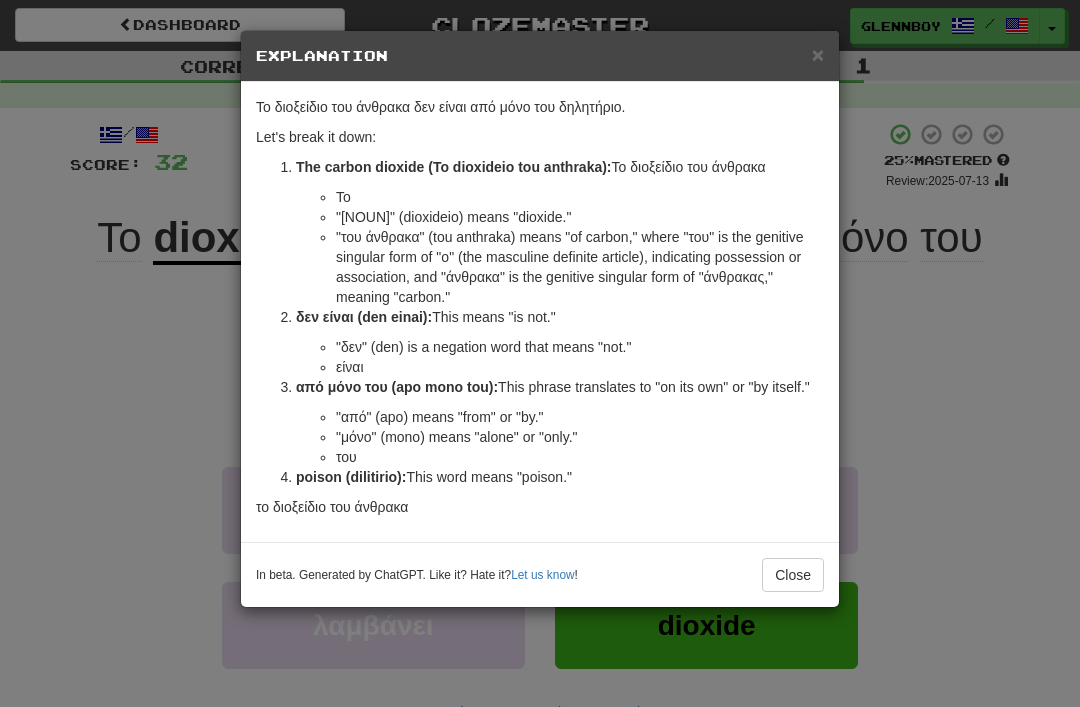 click on "×" at bounding box center [818, 54] 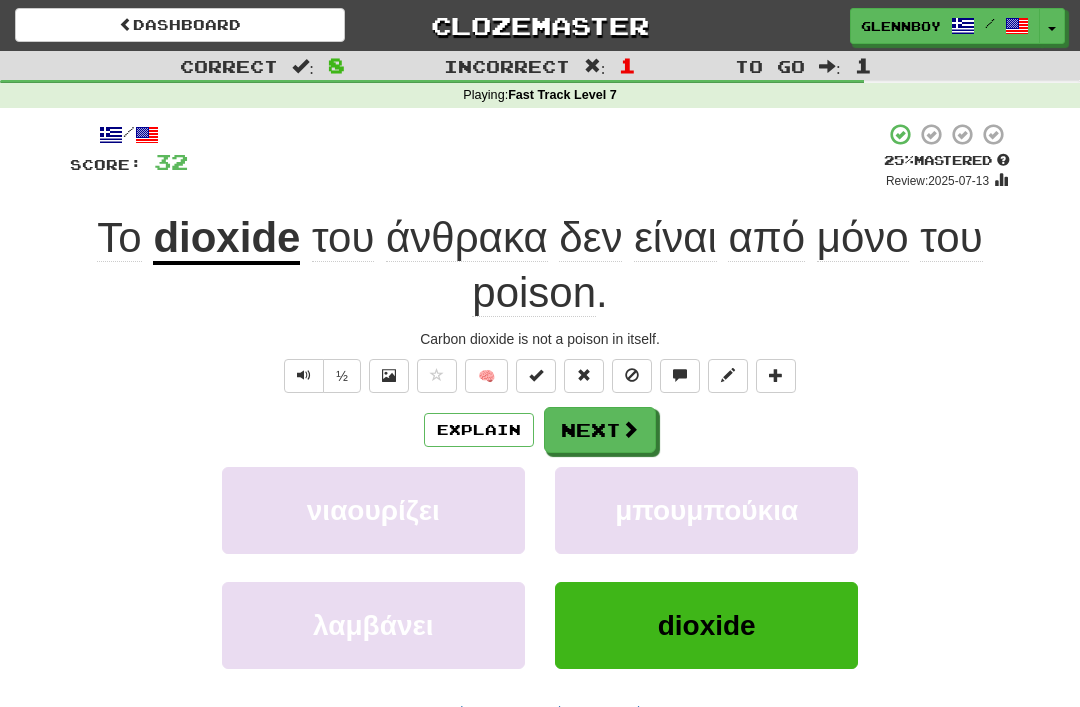 click at bounding box center (632, 375) 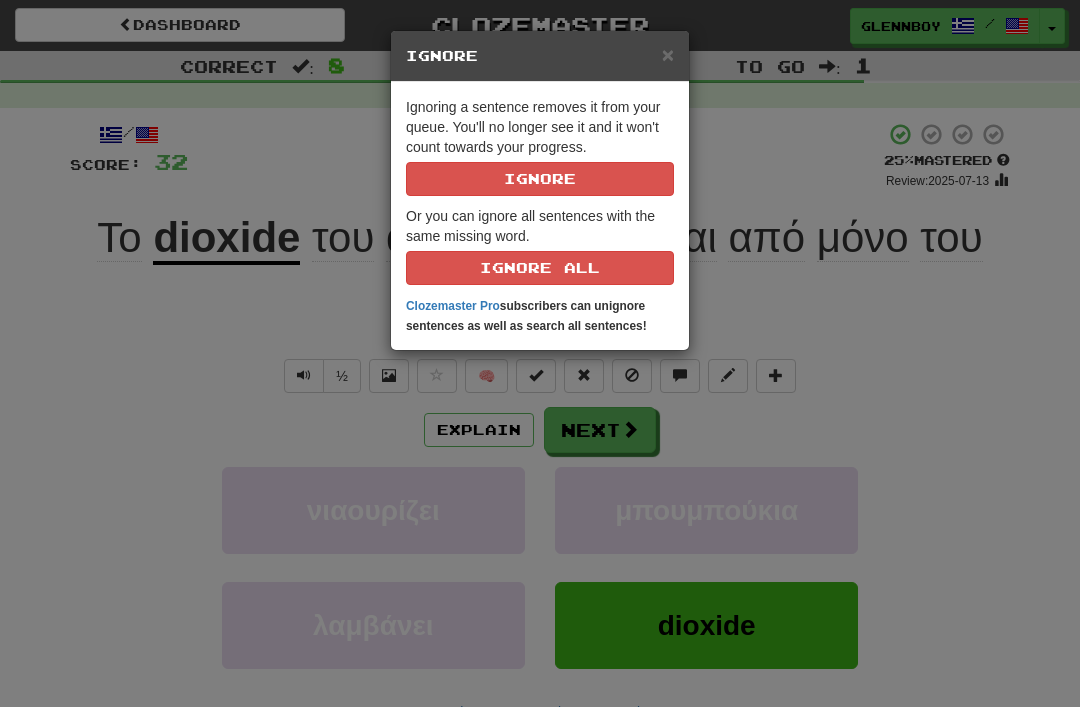 click on "Ignore" at bounding box center [540, 179] 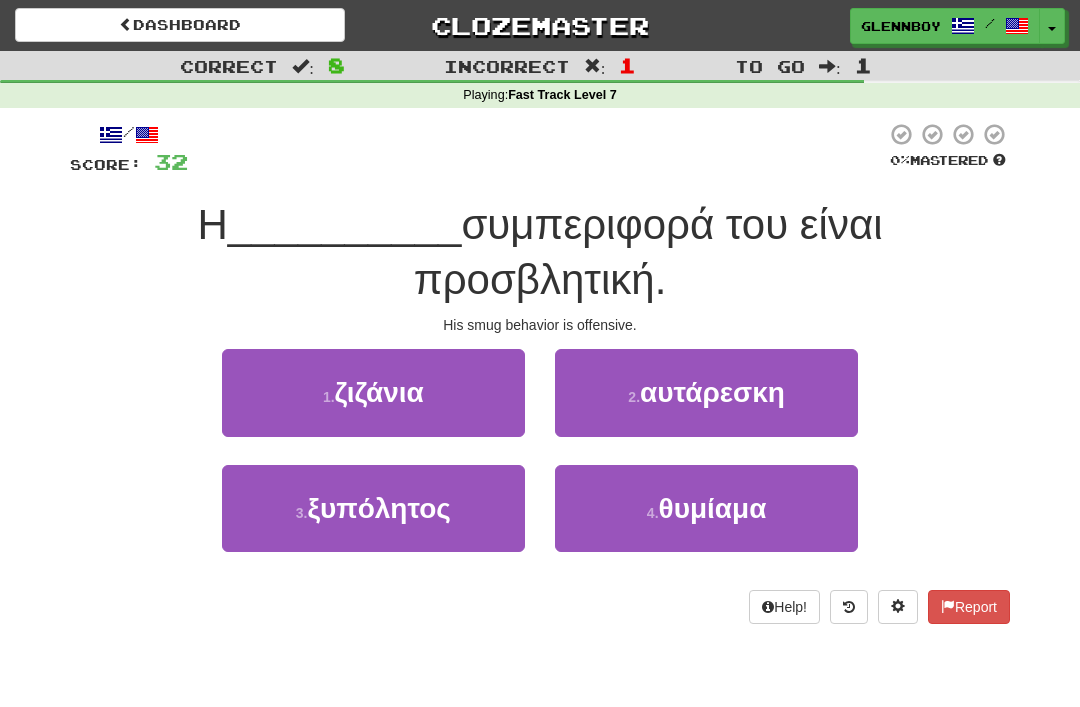 click on "4 .  θυμίαμα" at bounding box center [706, 508] 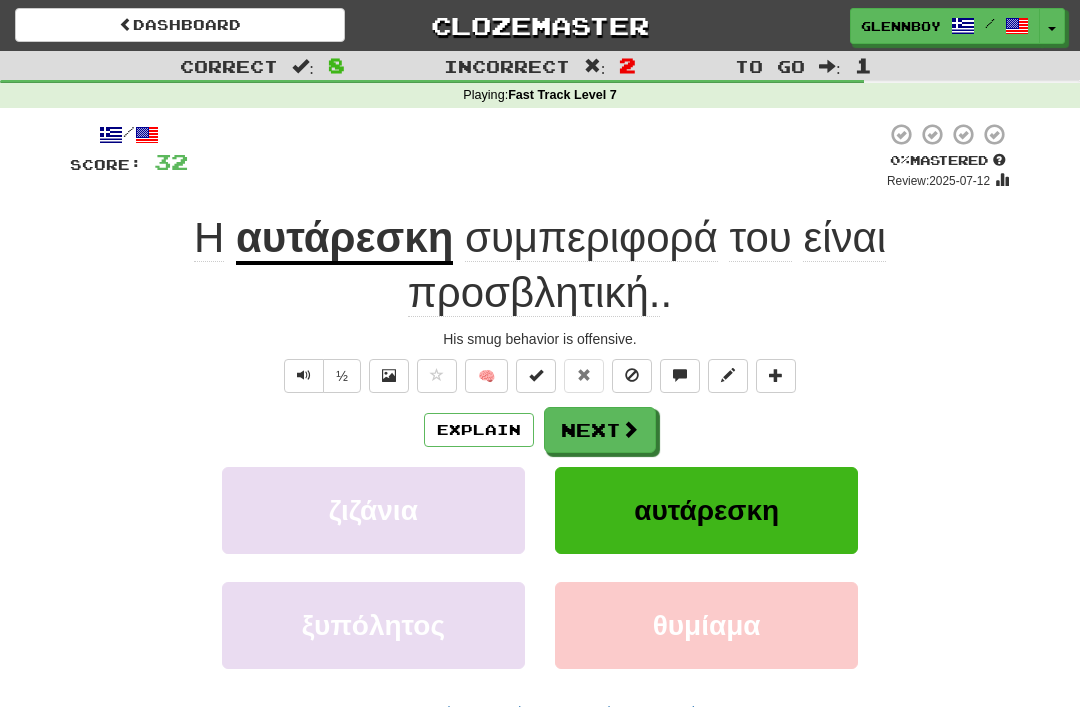 click on "Explain" at bounding box center (479, 430) 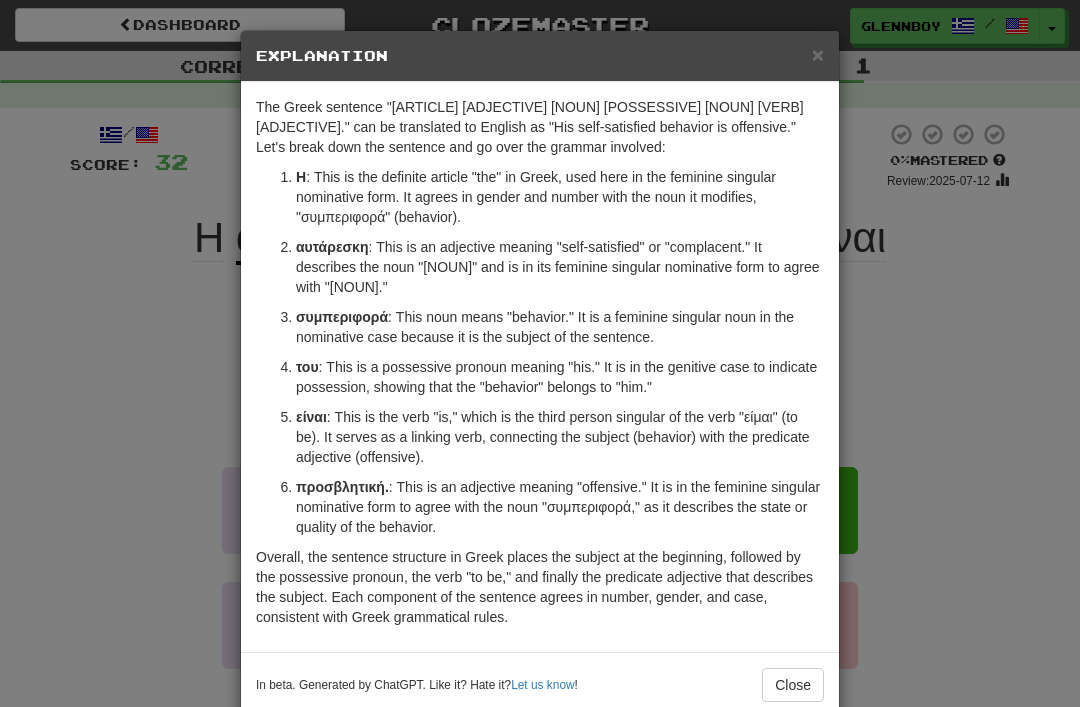 click on "×" at bounding box center (818, 54) 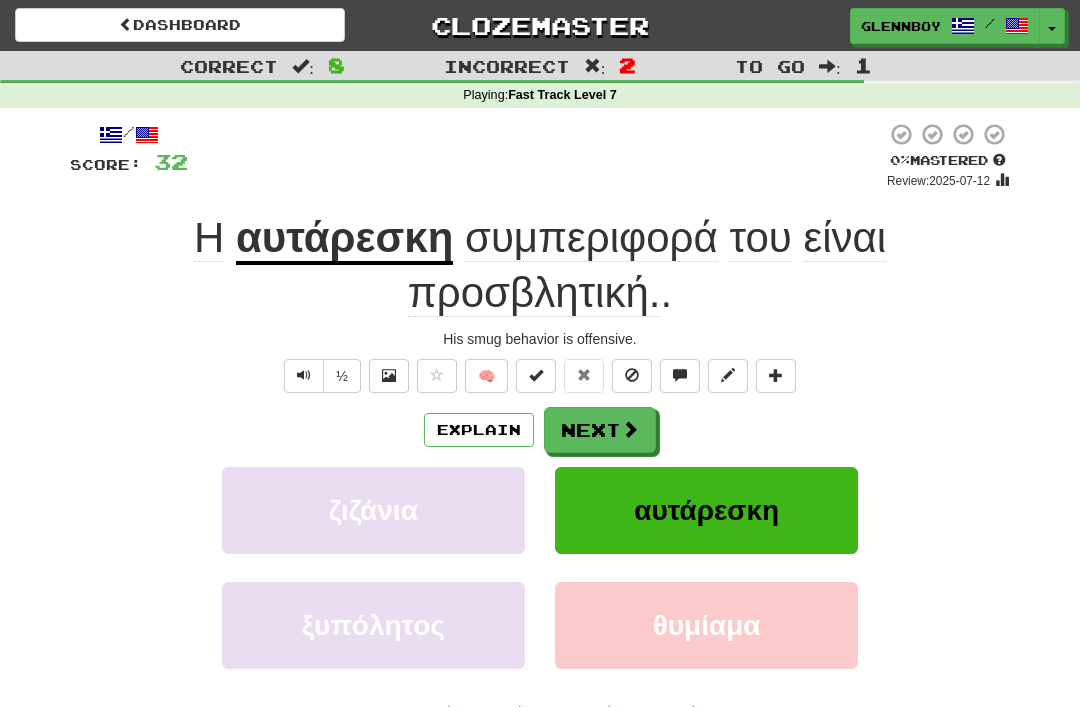 click at bounding box center [632, 375] 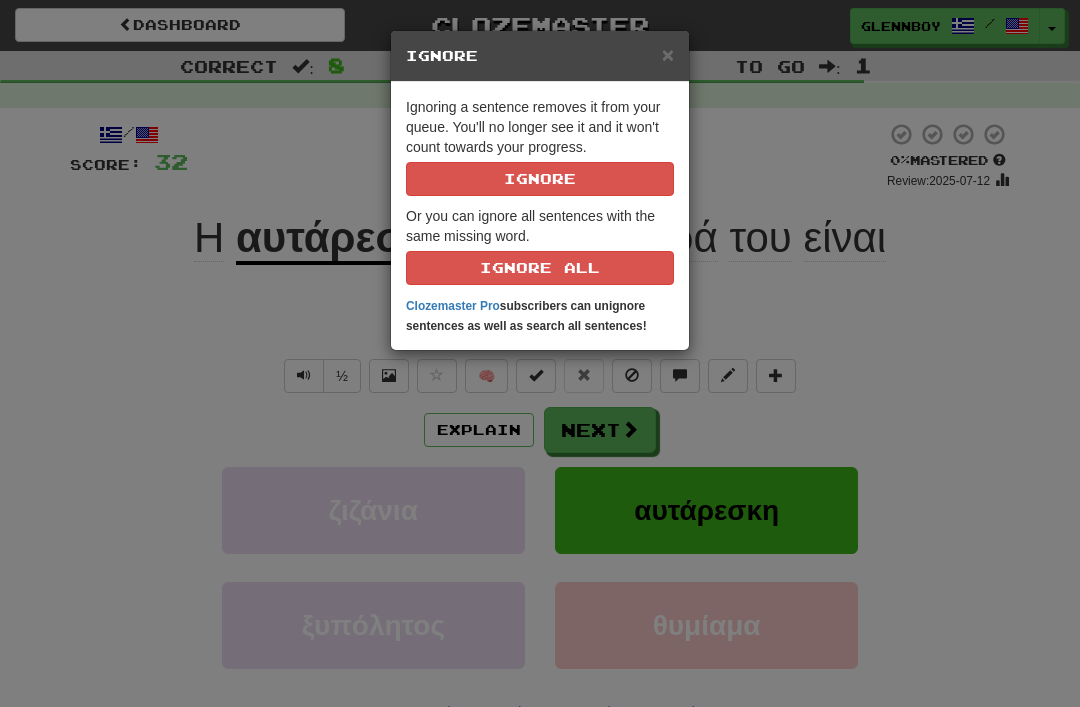 click on "Ignore" at bounding box center (540, 179) 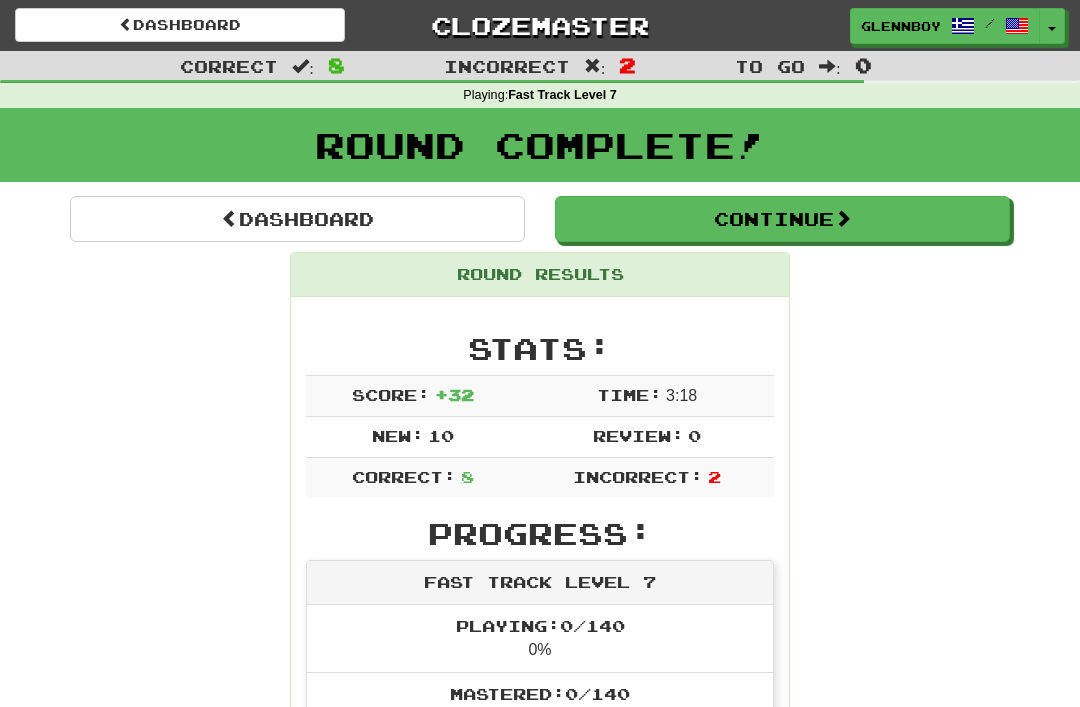 click at bounding box center [843, 218] 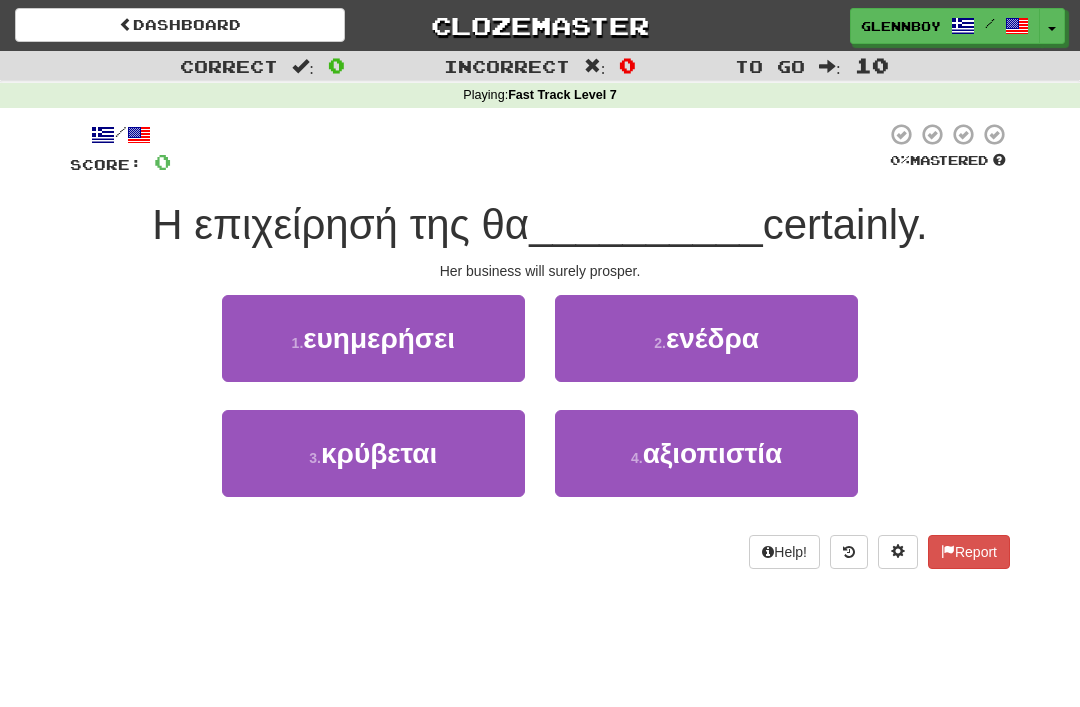 click on "ευημερήσει" at bounding box center [379, 338] 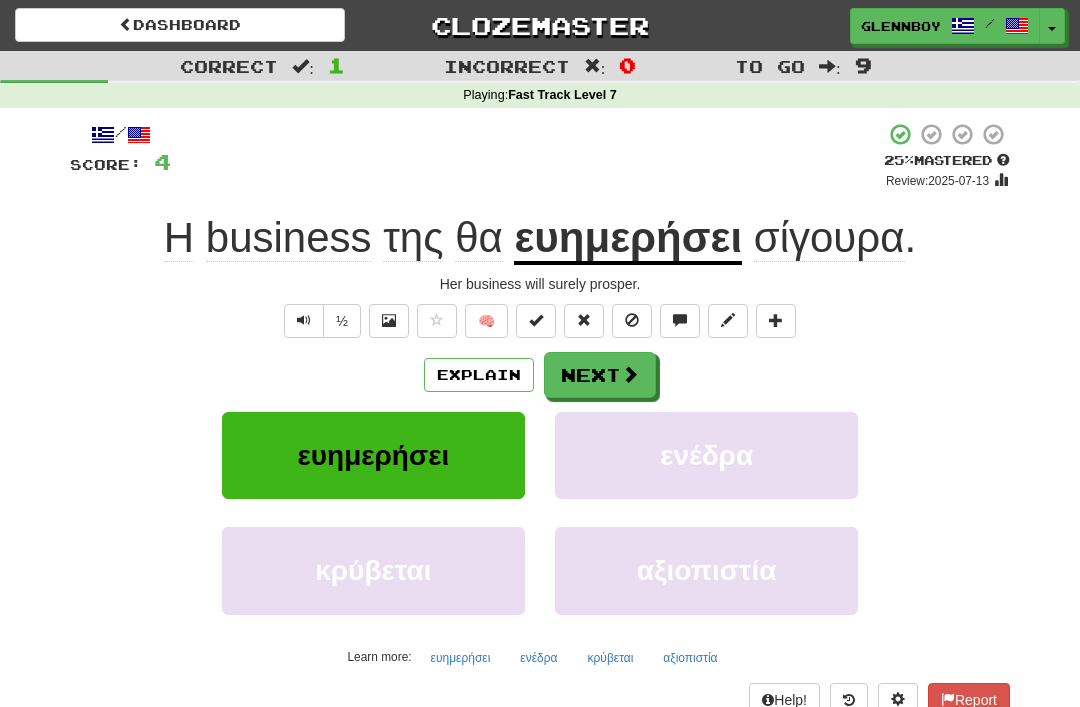 click at bounding box center (304, 320) 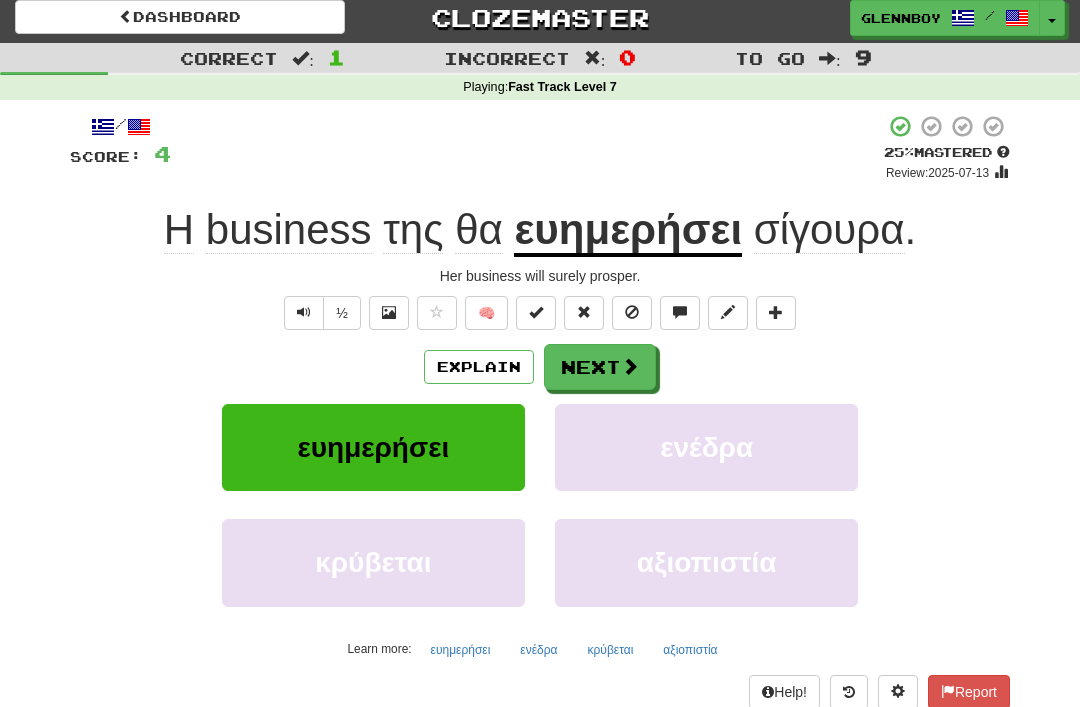 scroll, scrollTop: 8, scrollLeft: 0, axis: vertical 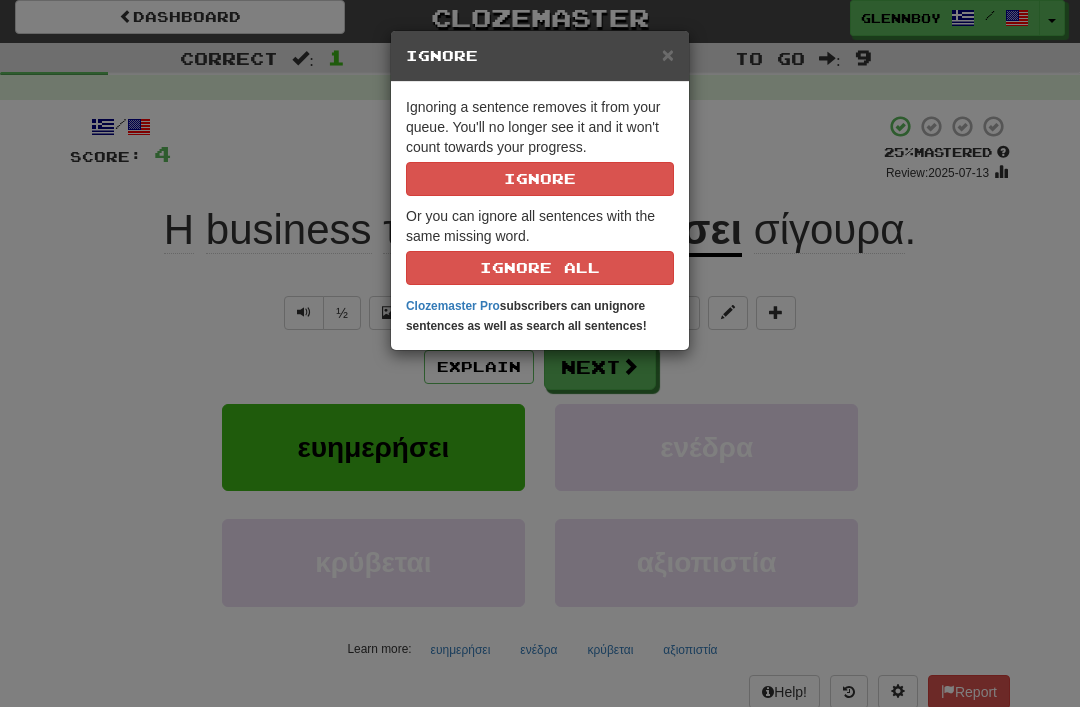 click on "Ignore" at bounding box center [540, 179] 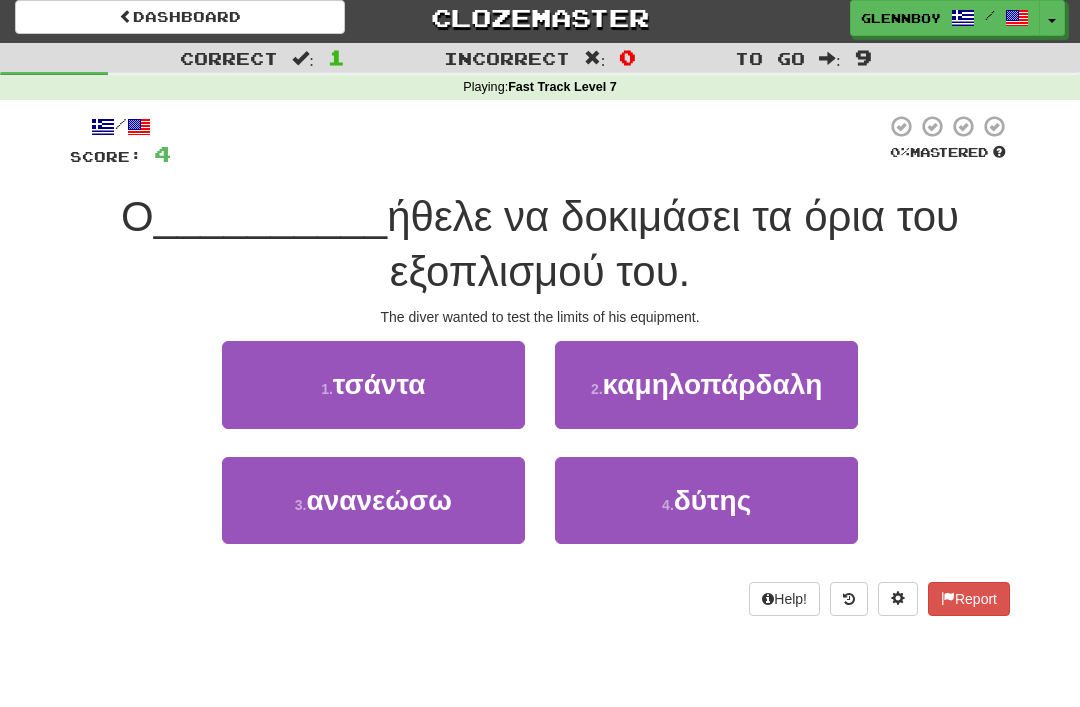 click on "δύτης" at bounding box center (712, 500) 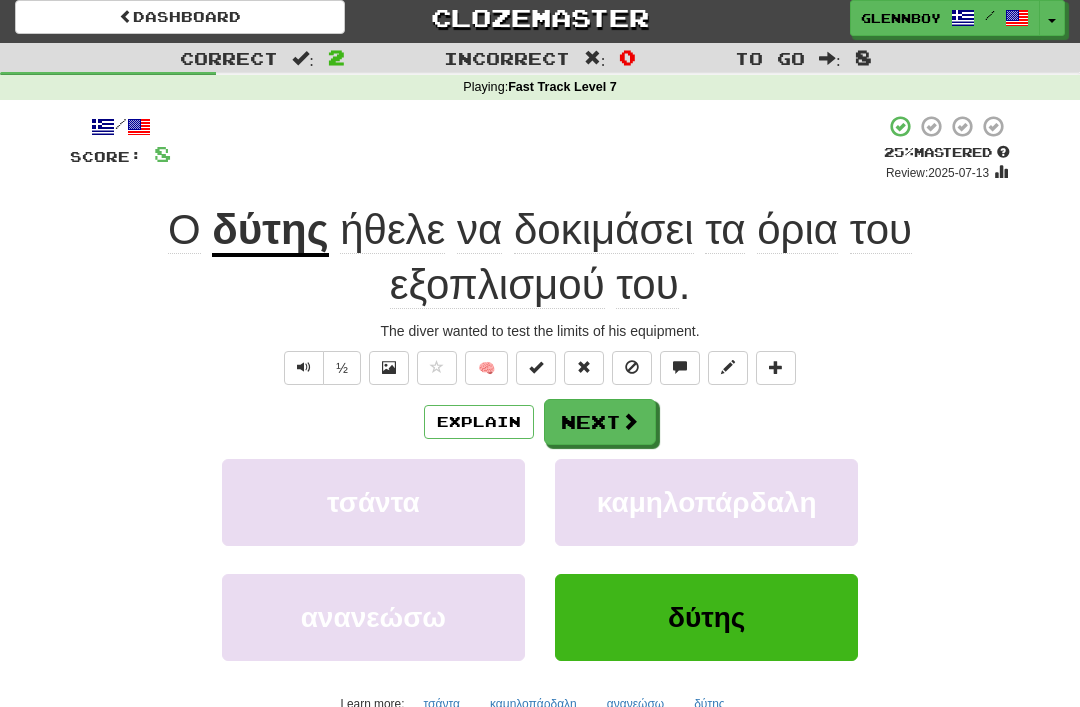 click on "Explain" at bounding box center (479, 422) 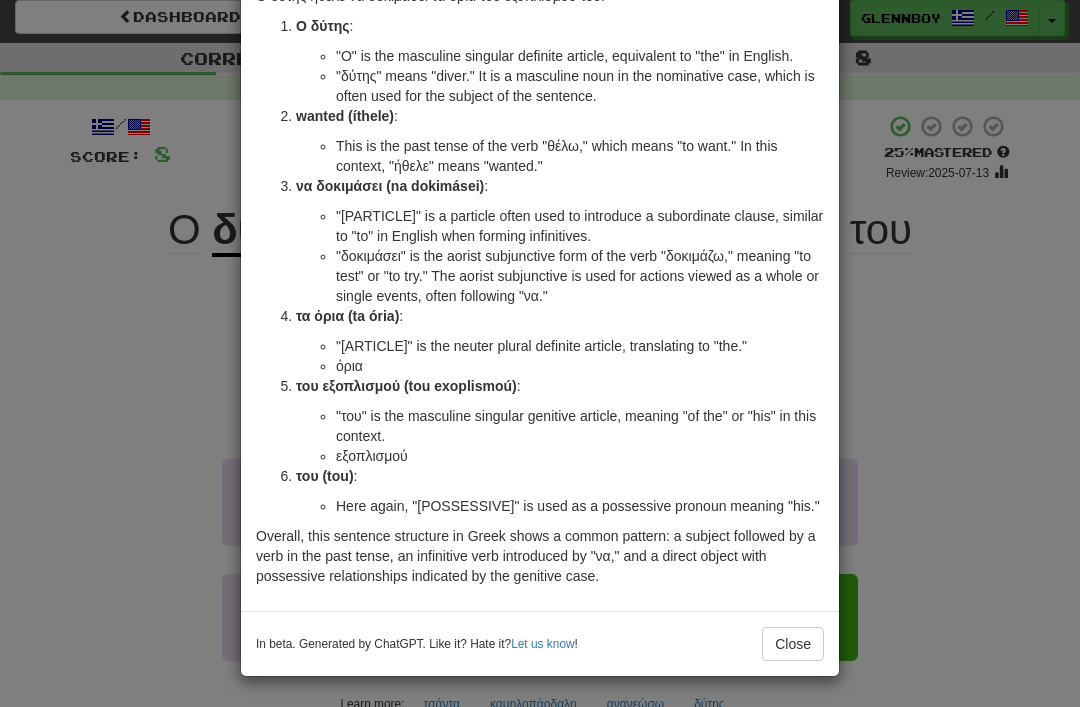 scroll, scrollTop: 138, scrollLeft: 0, axis: vertical 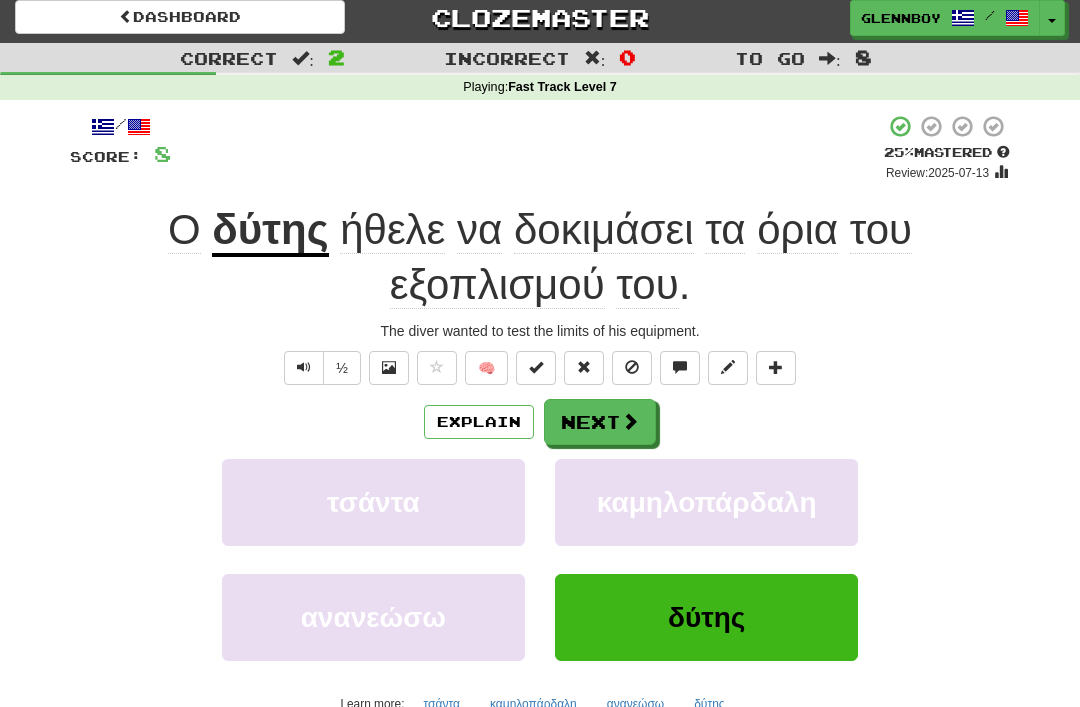 click at bounding box center (632, 367) 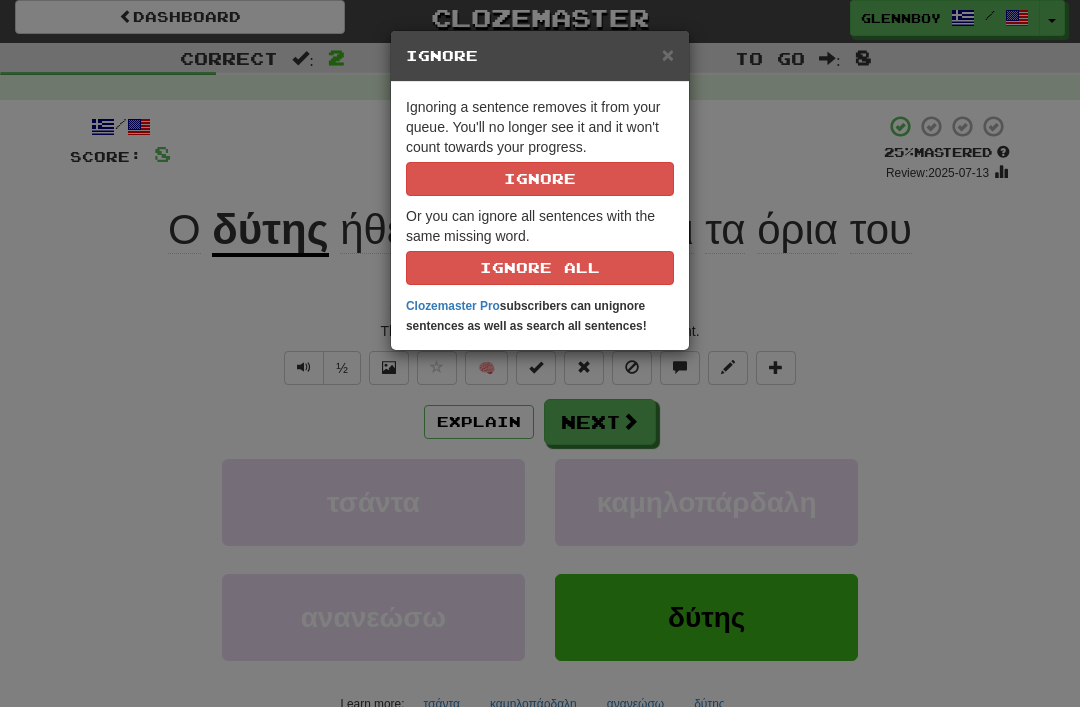 click on "Ignore" at bounding box center (540, 179) 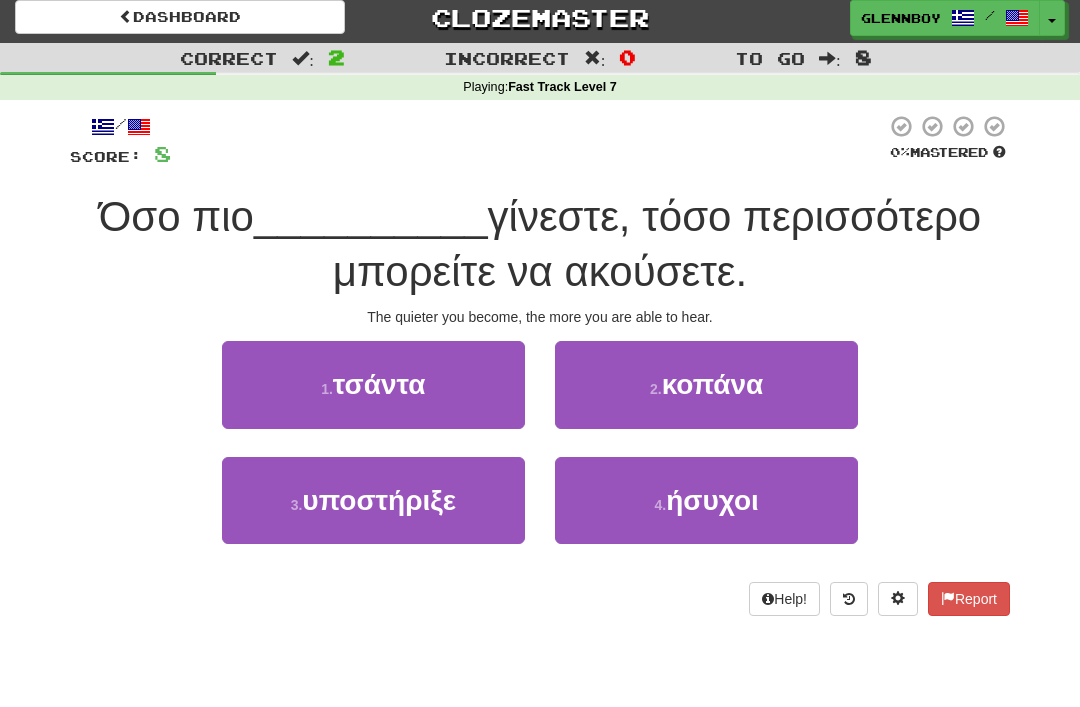 click on "ήσυχοι" at bounding box center [712, 500] 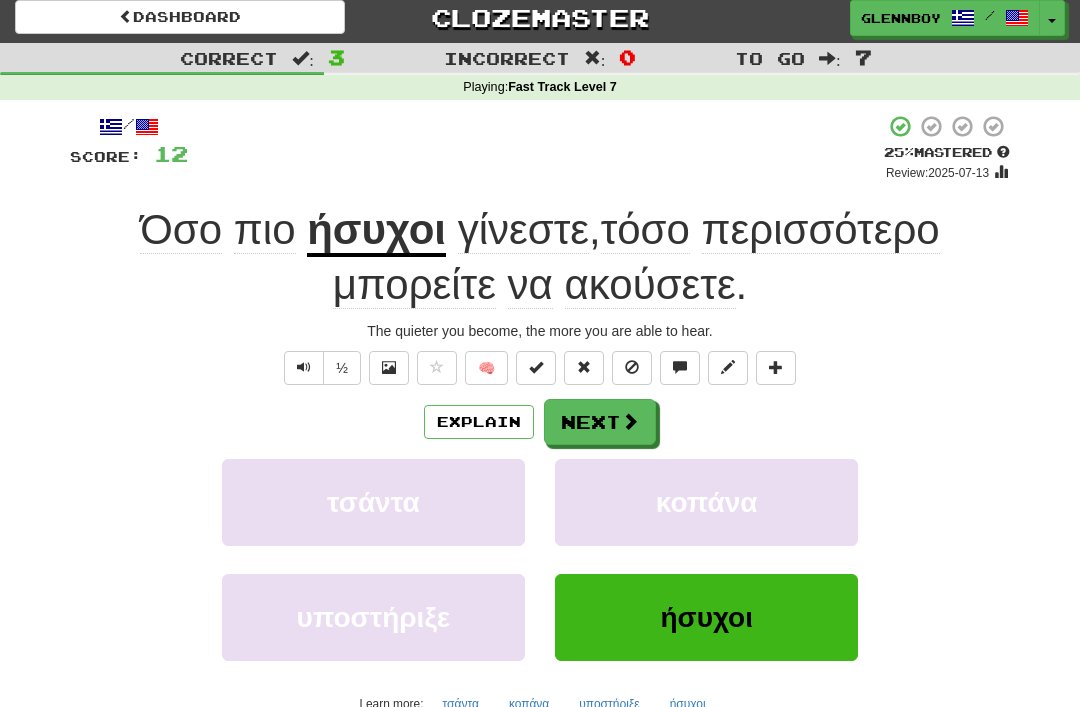 click at bounding box center (632, 367) 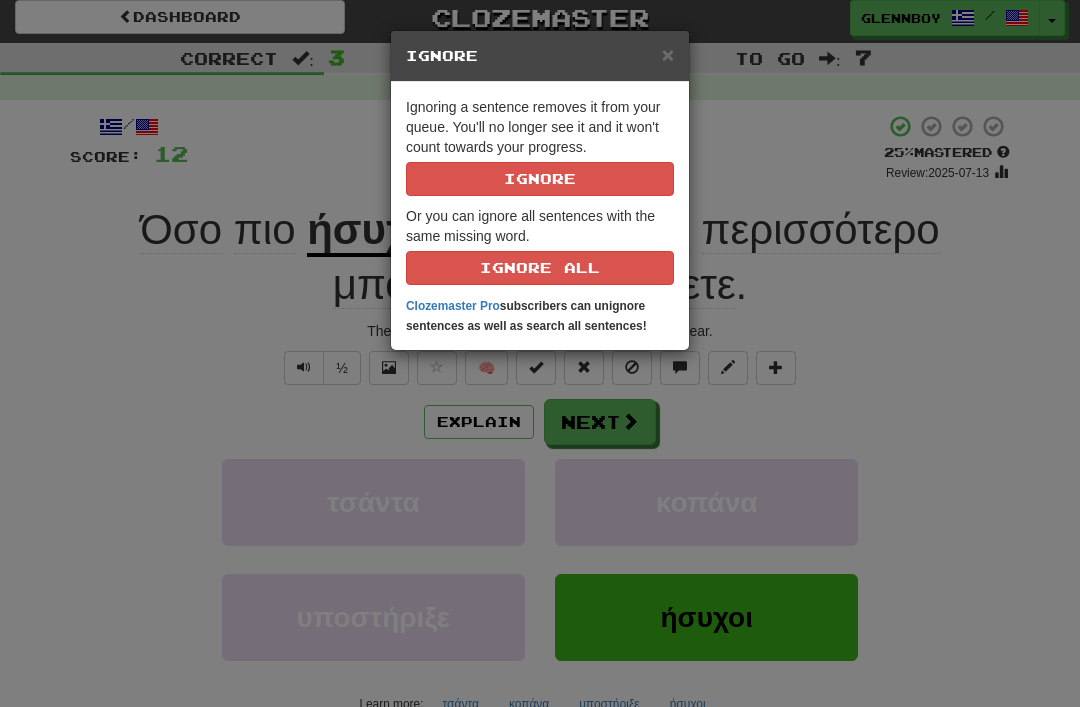 click on "Ignore" at bounding box center [540, 179] 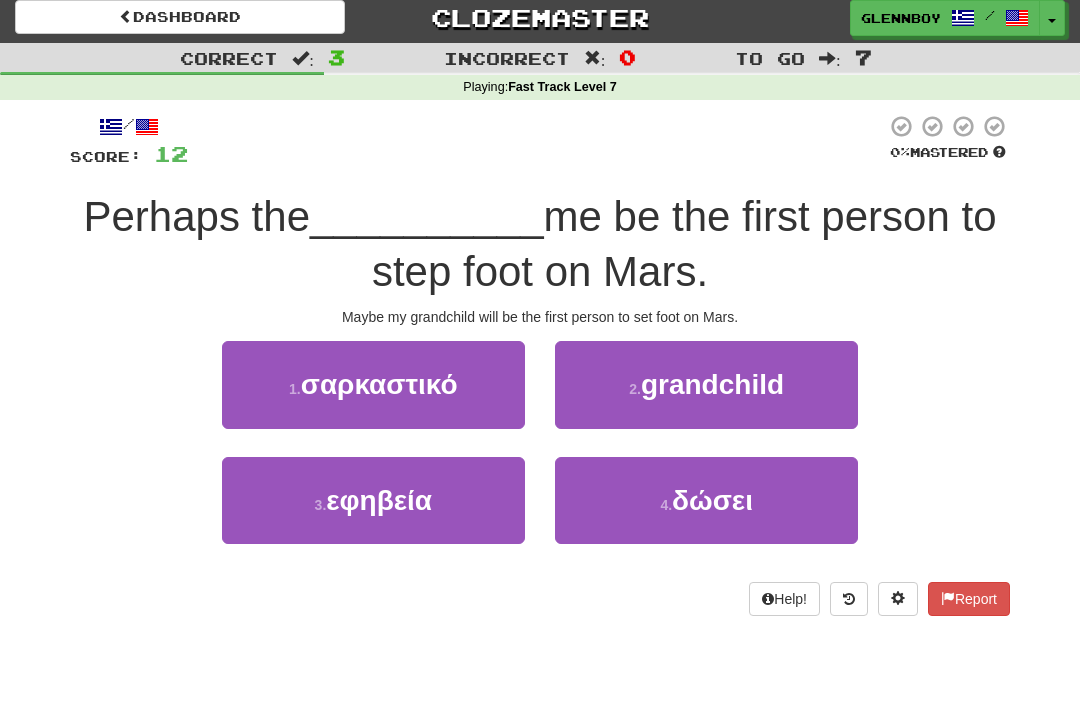 click on "εγγόνι" at bounding box center [712, 384] 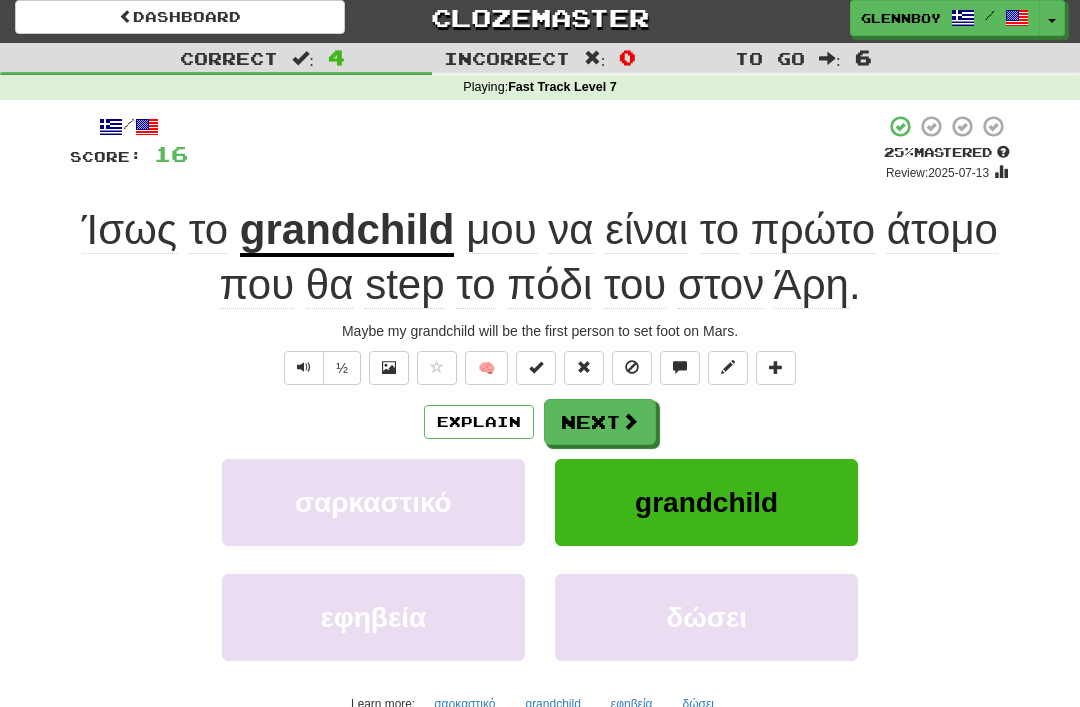 click at bounding box center (632, 367) 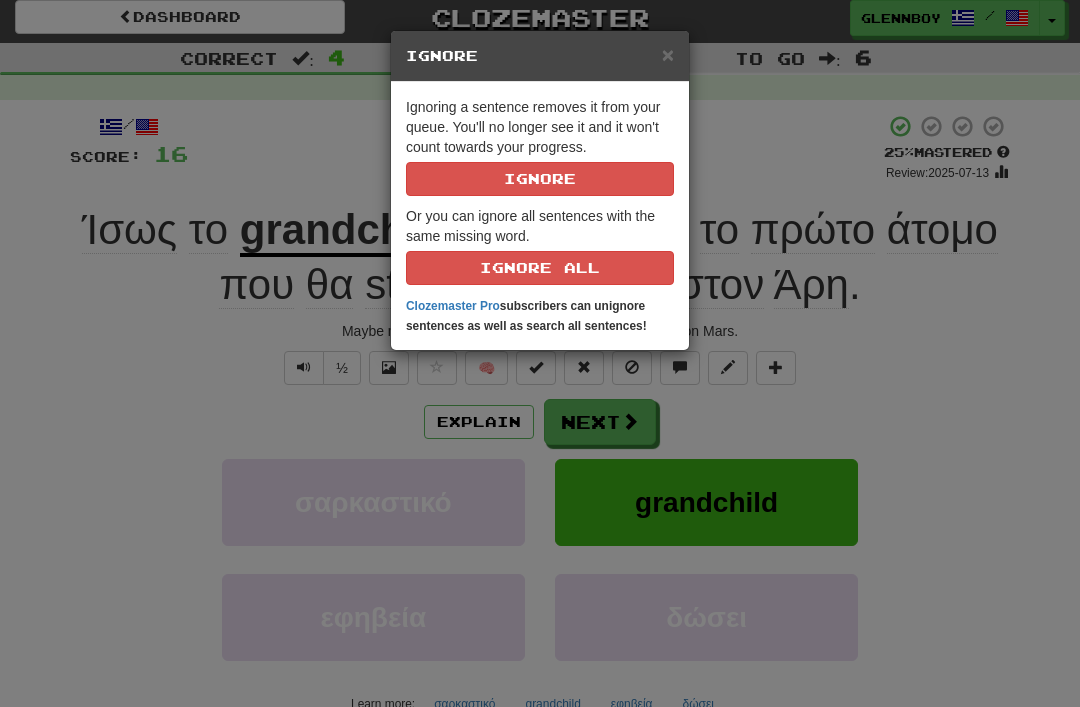 click on "Ignore All" at bounding box center [540, 268] 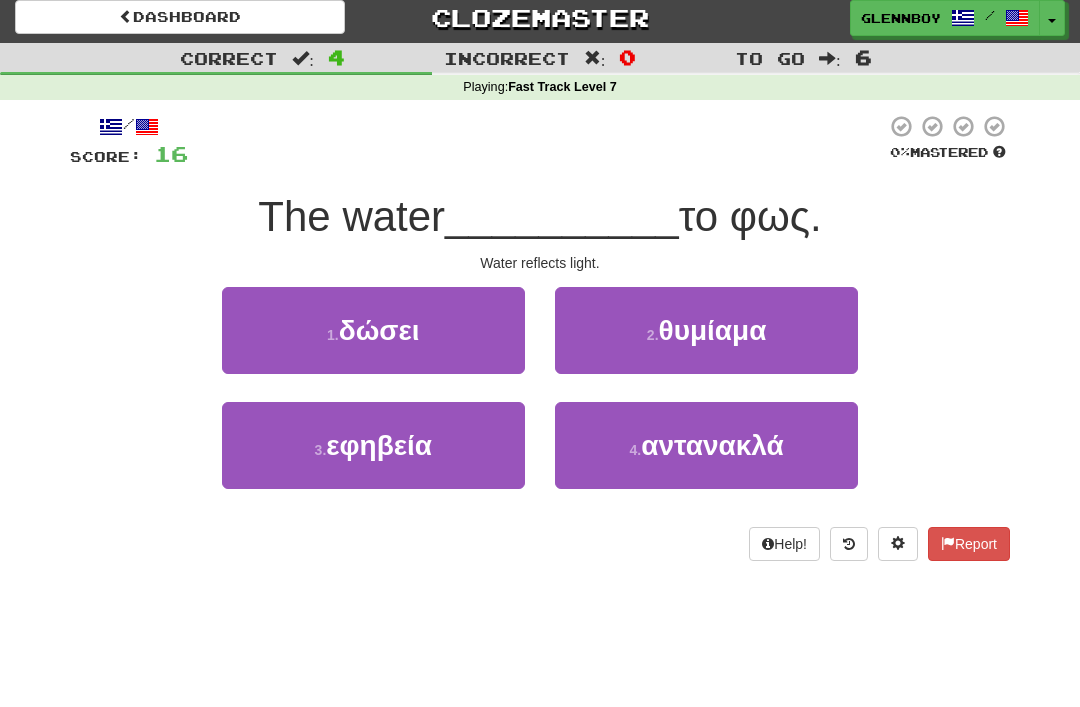 click on "δώσει" at bounding box center (379, 330) 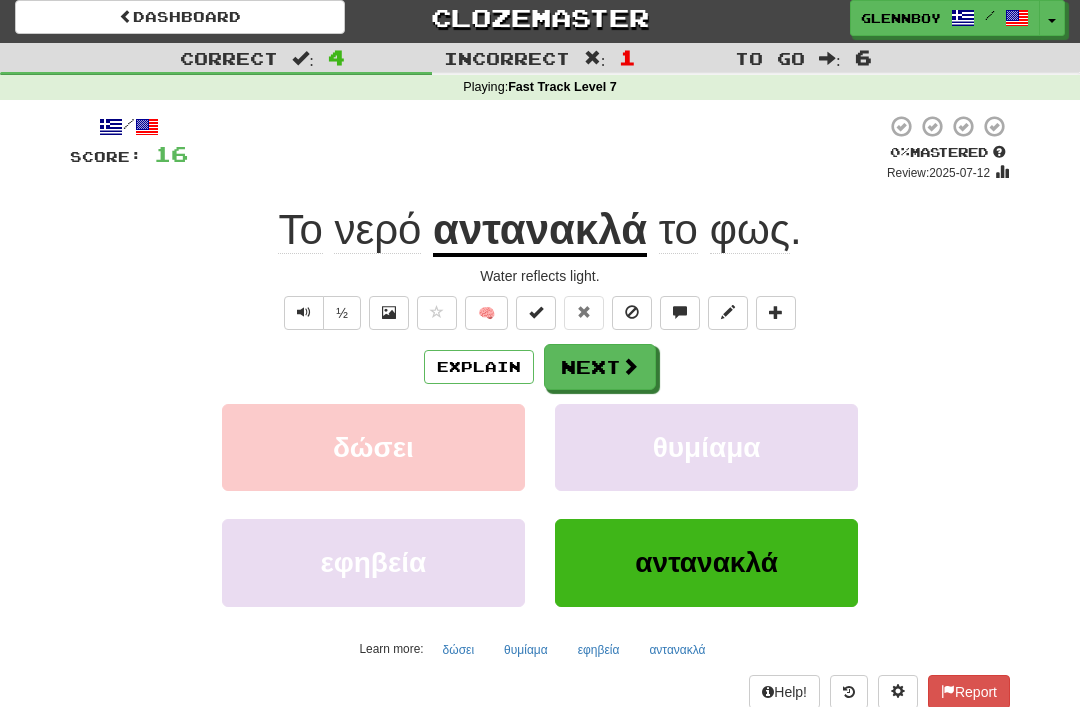 click on "Explain" at bounding box center [479, 367] 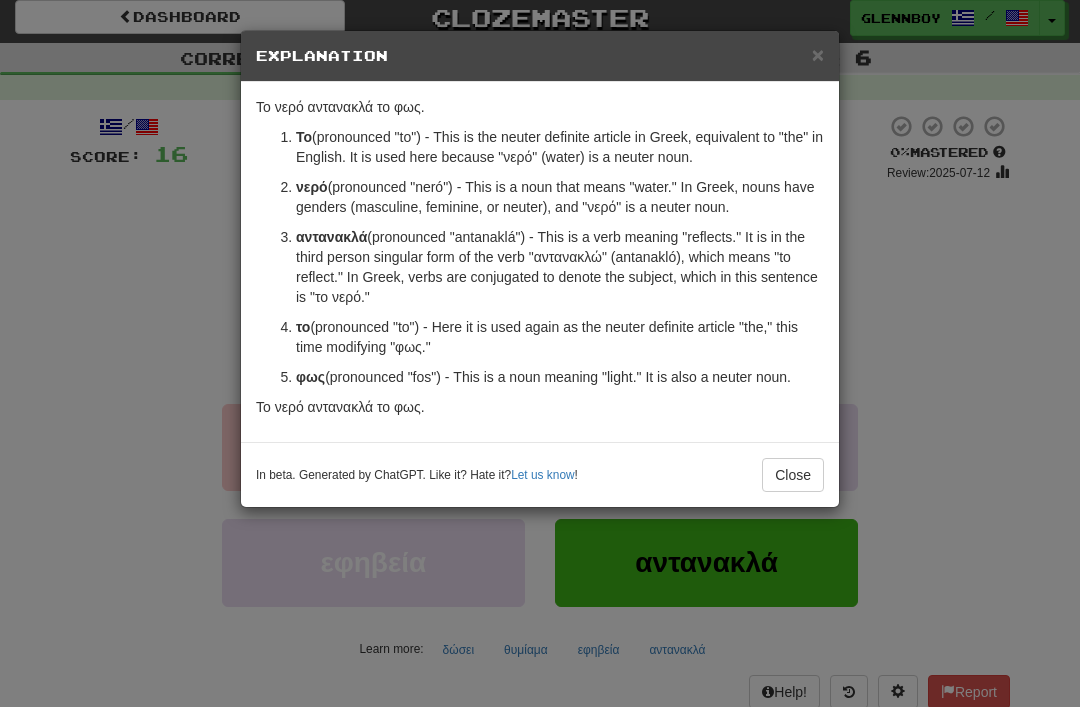 click on "Close" at bounding box center (793, 475) 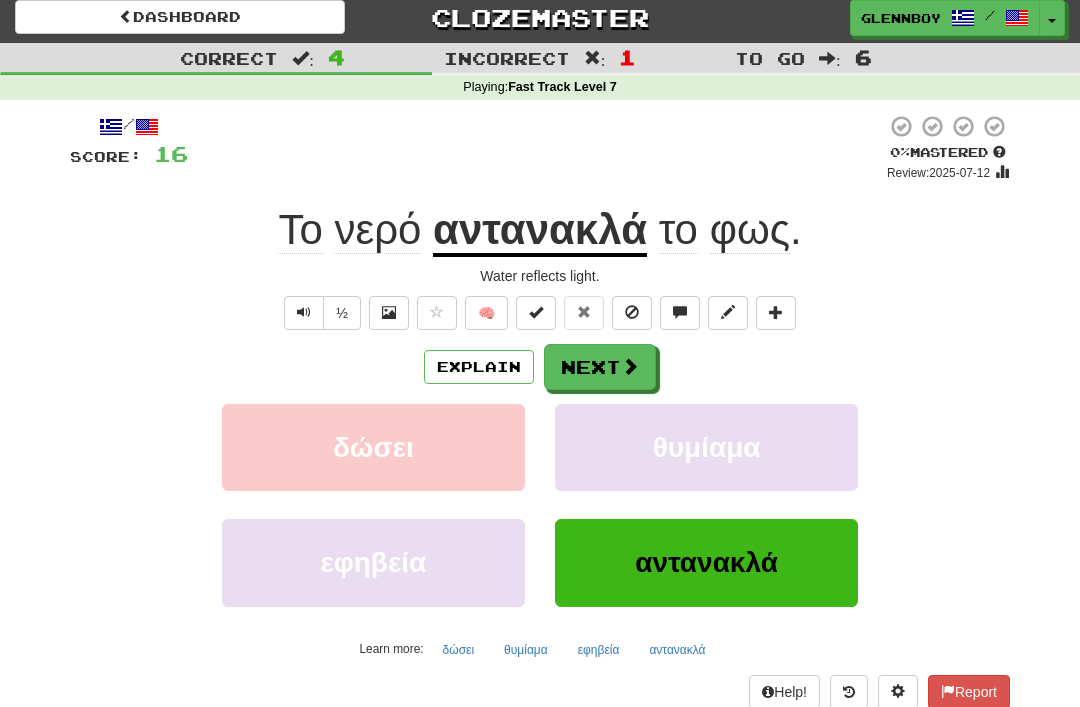 click at bounding box center (632, 312) 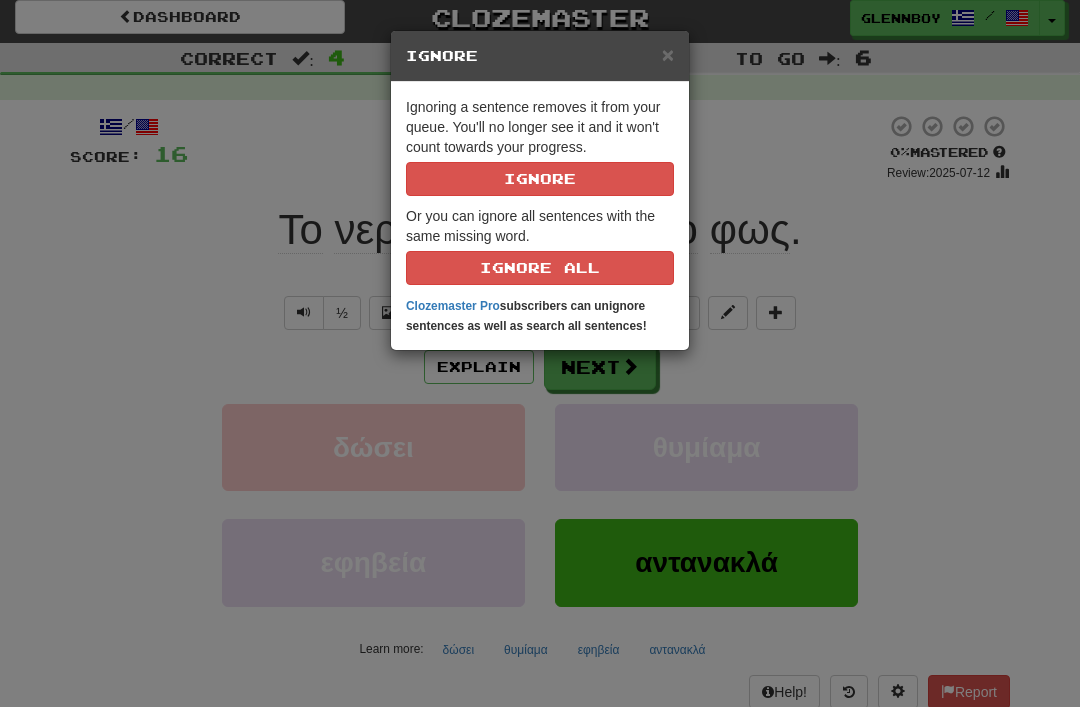 click on "Ignore" at bounding box center [540, 179] 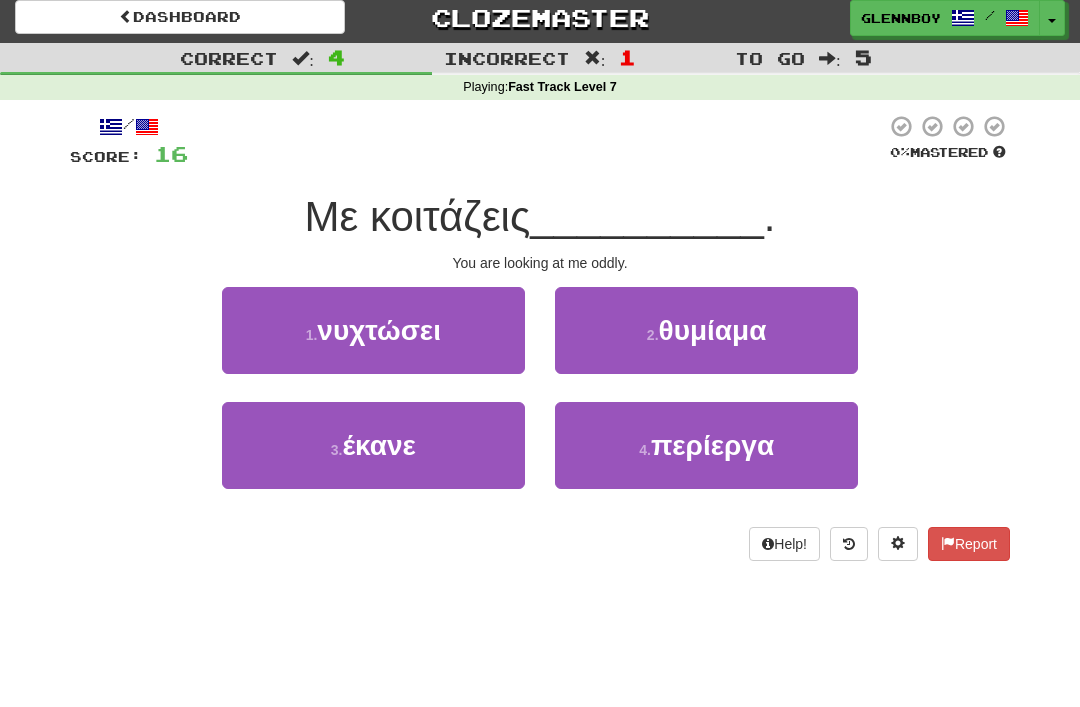 click on "περίεργα" at bounding box center (712, 445) 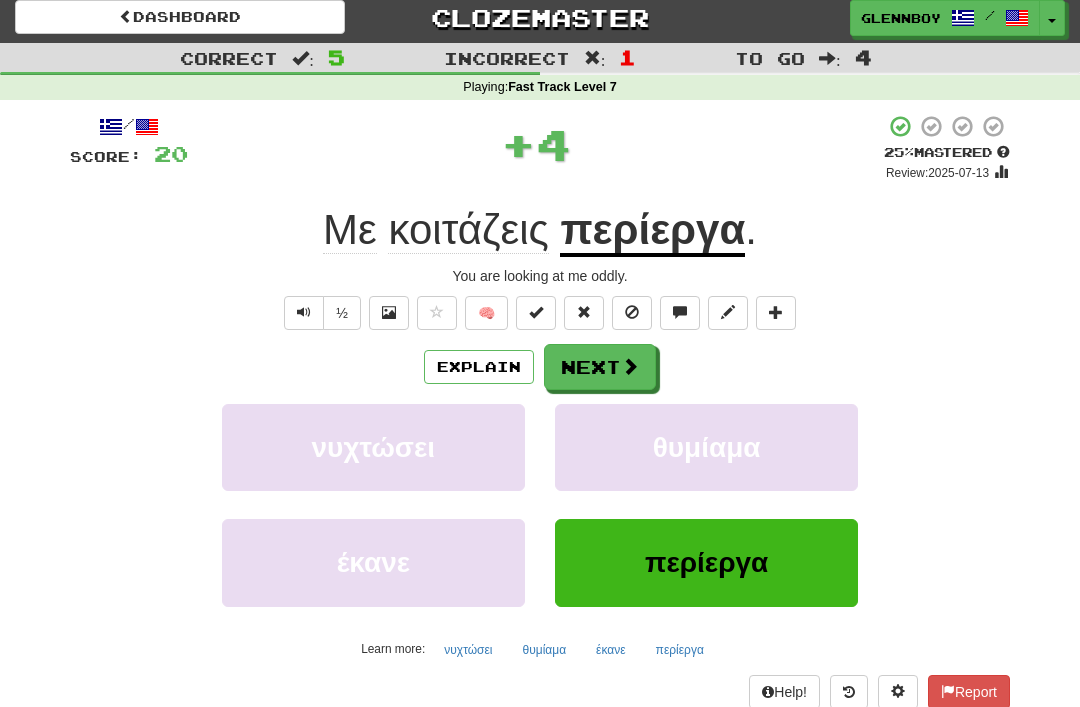 click at bounding box center [632, 312] 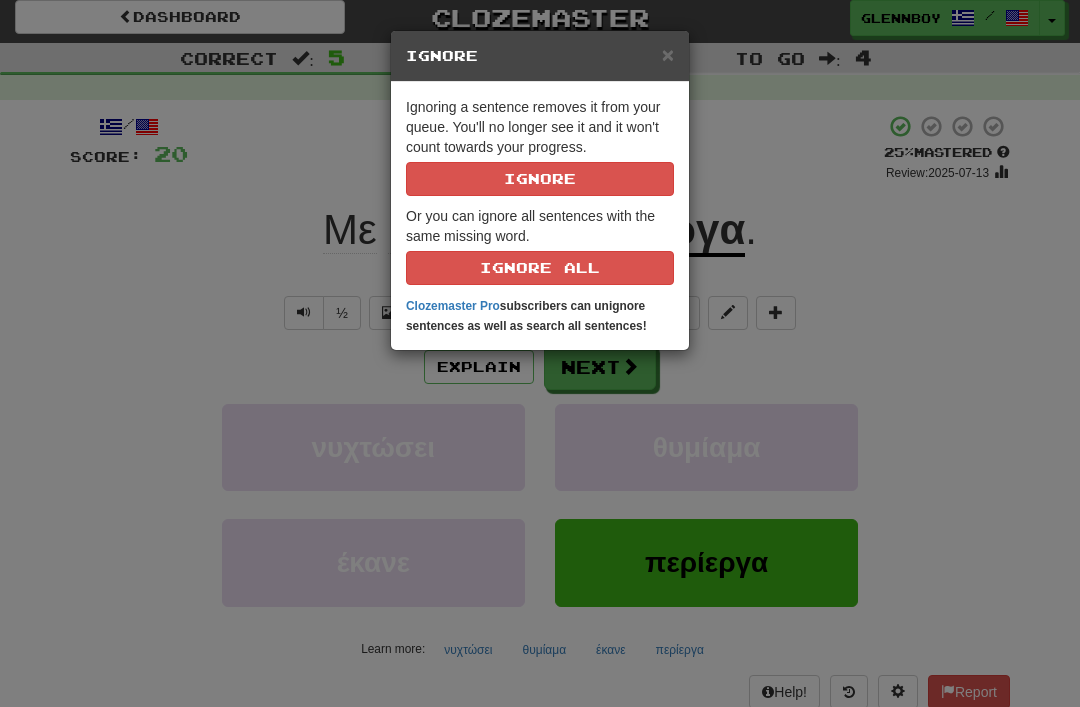 click on "Ignore" at bounding box center [540, 179] 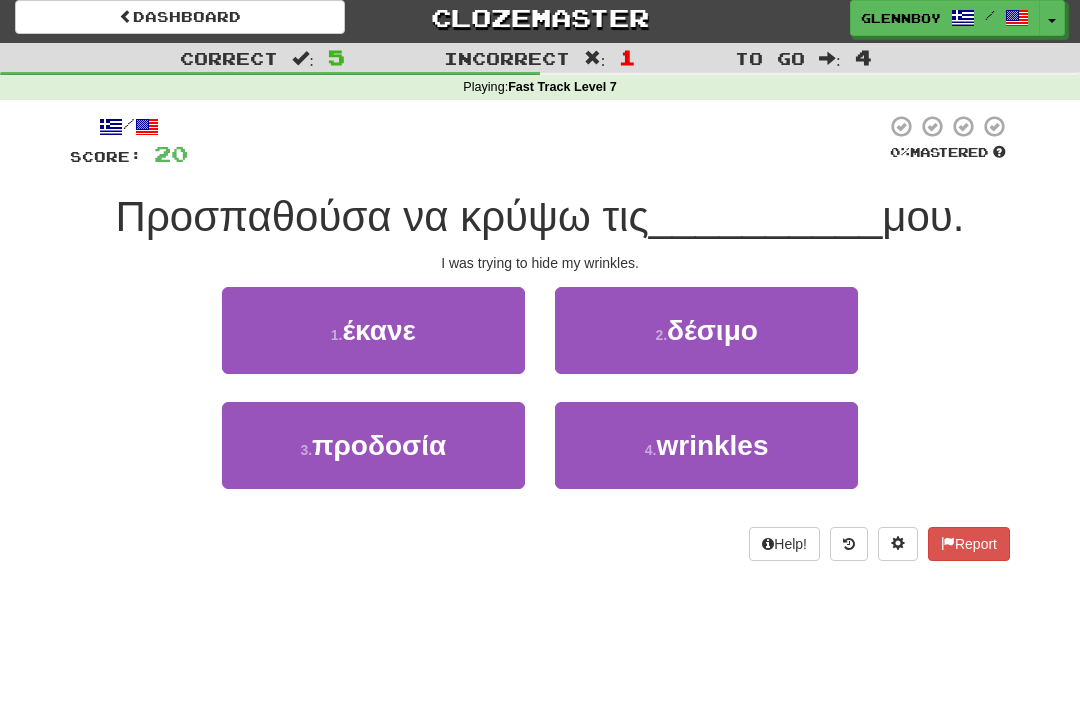 click on "ρυτίδες" at bounding box center [712, 445] 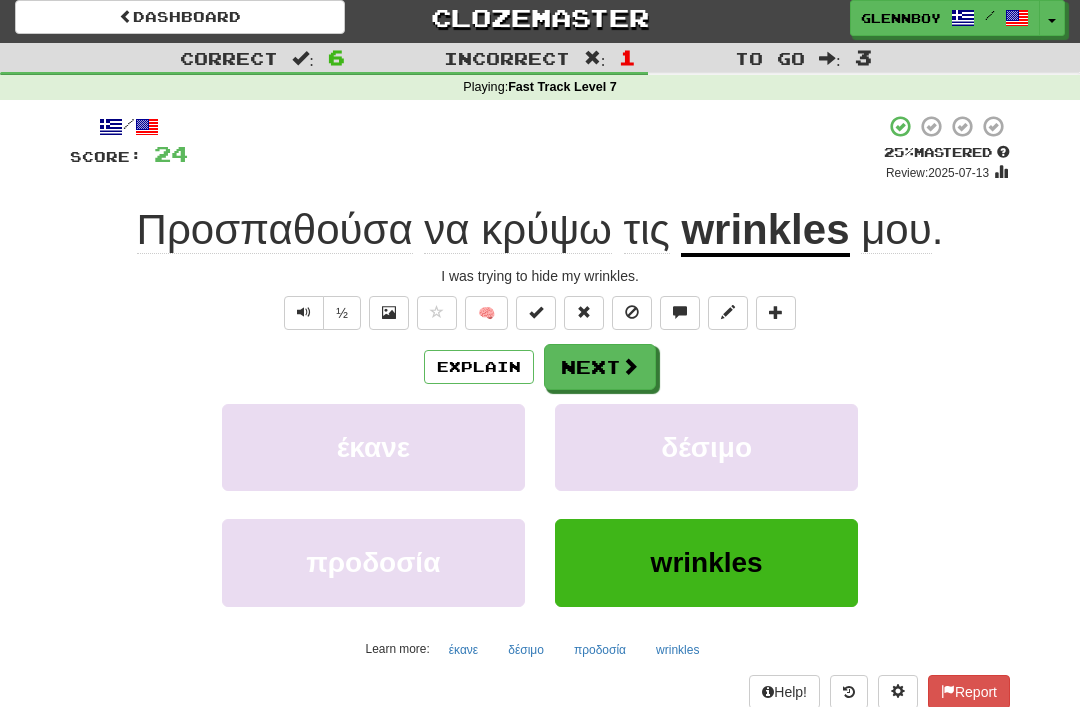 click at bounding box center (304, 313) 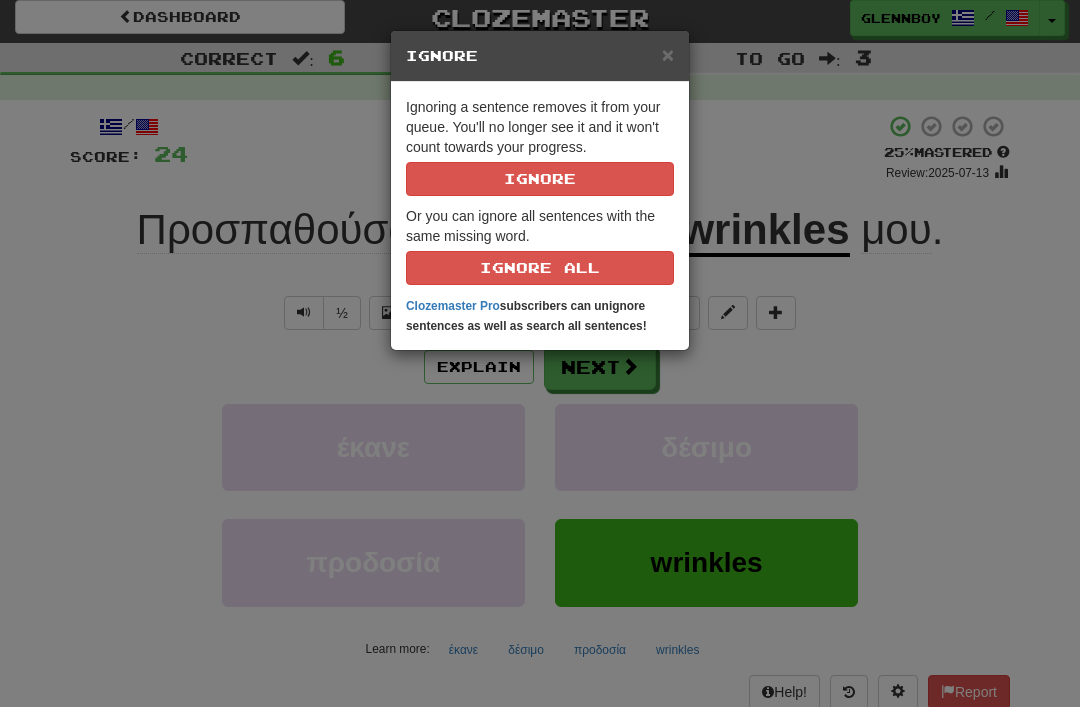 click on "Ignore" at bounding box center (540, 179) 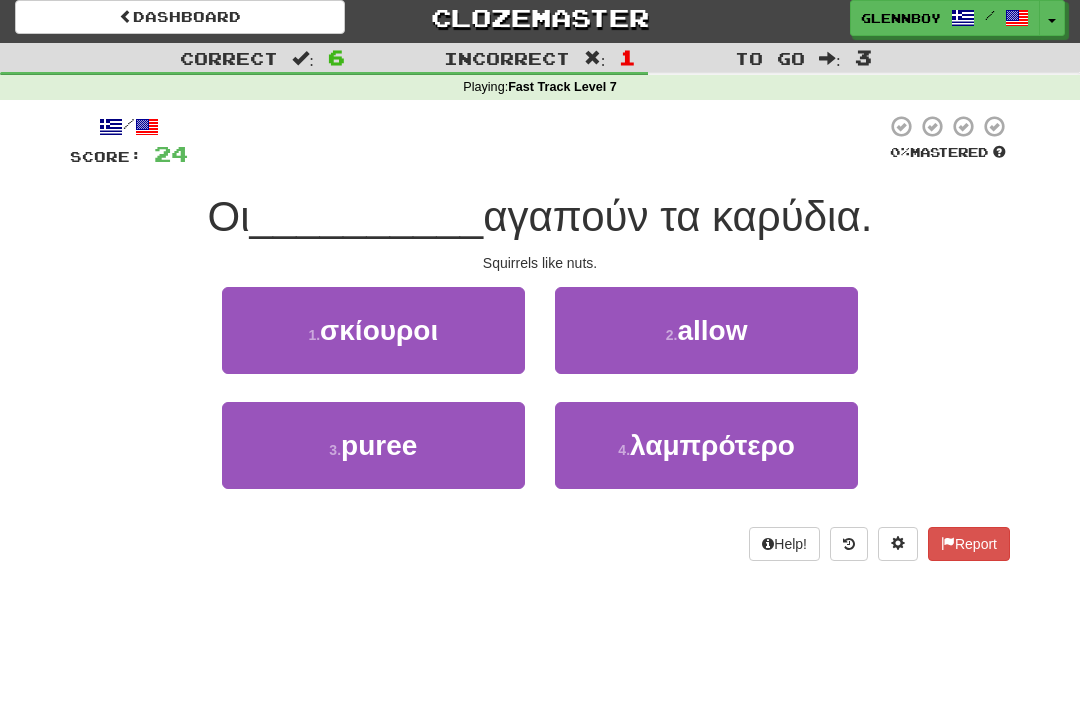 click on "σκίουροι" at bounding box center [379, 330] 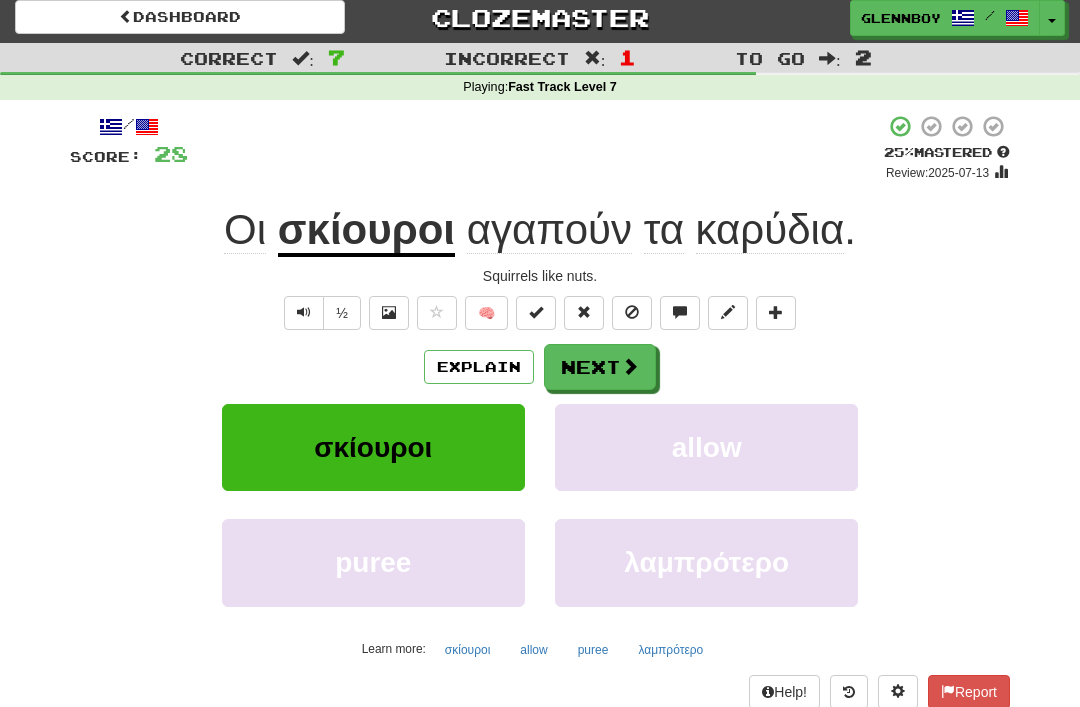 click at bounding box center [632, 312] 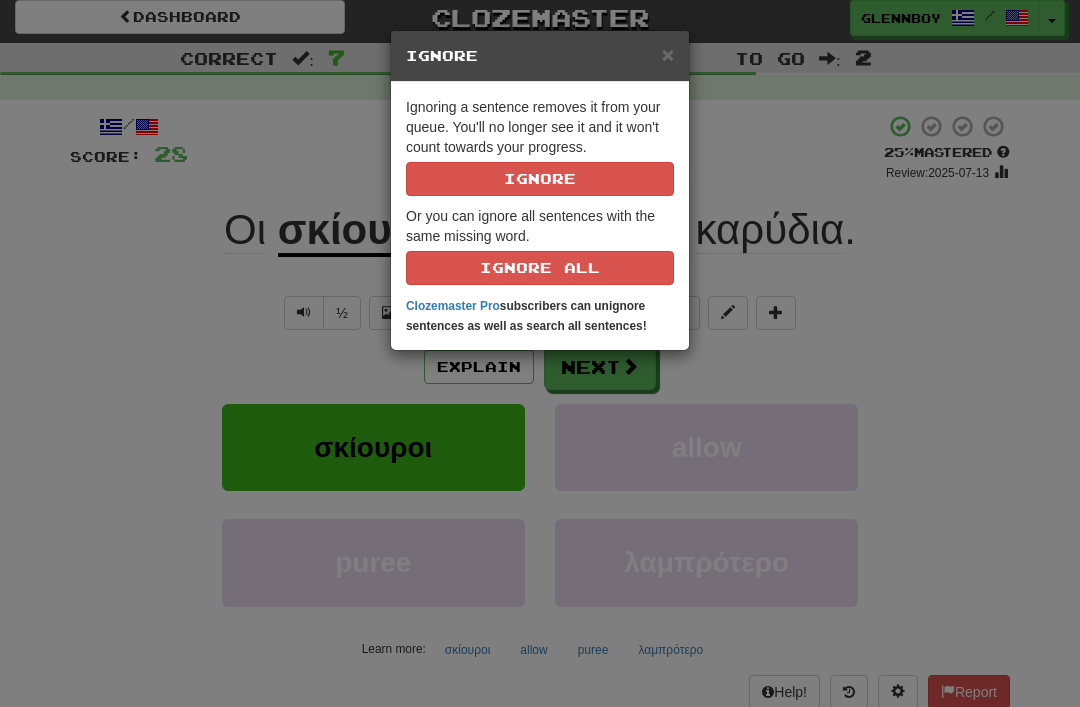 click on "Ignore" at bounding box center [540, 179] 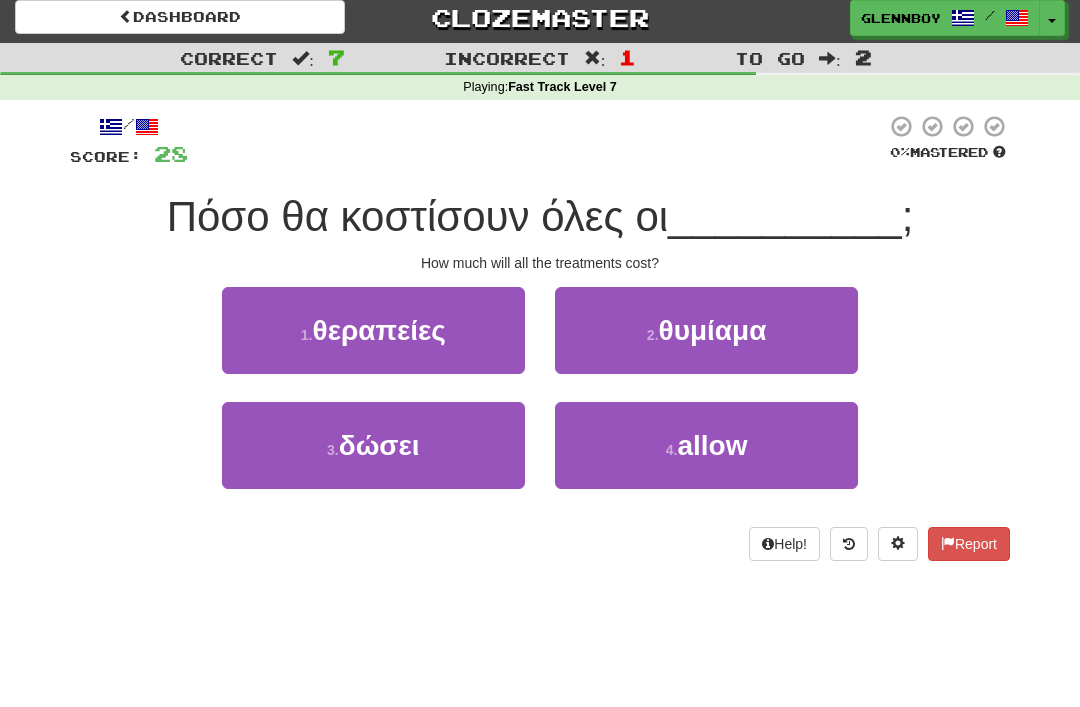 click on "θεραπείες" at bounding box center [379, 330] 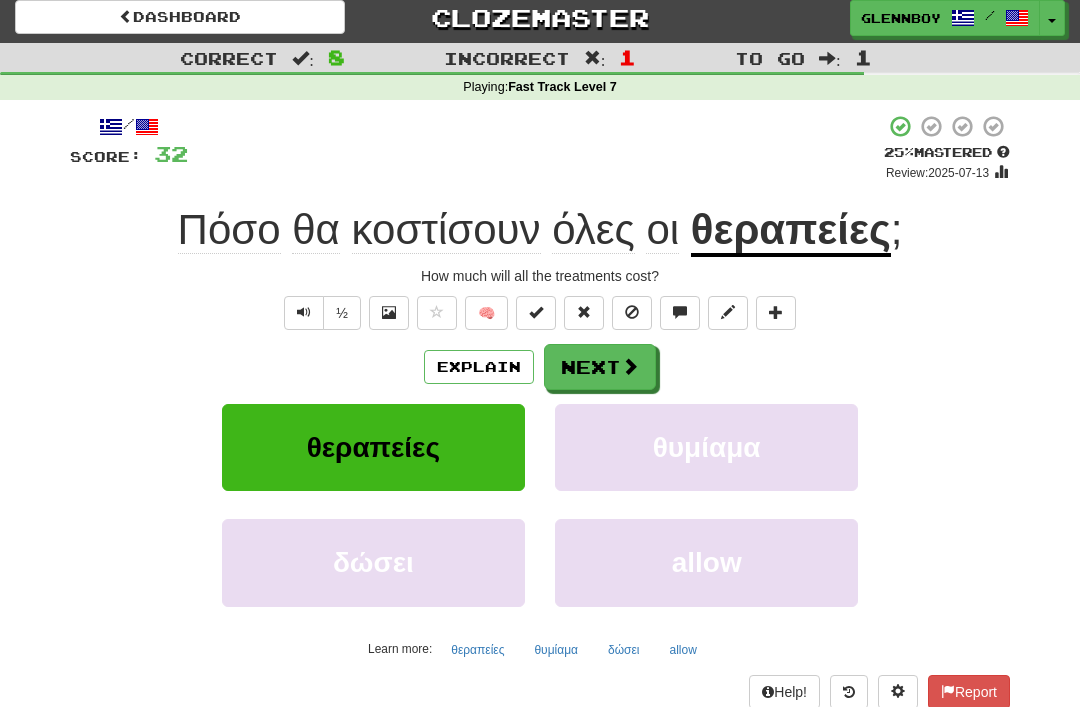 click at bounding box center [632, 312] 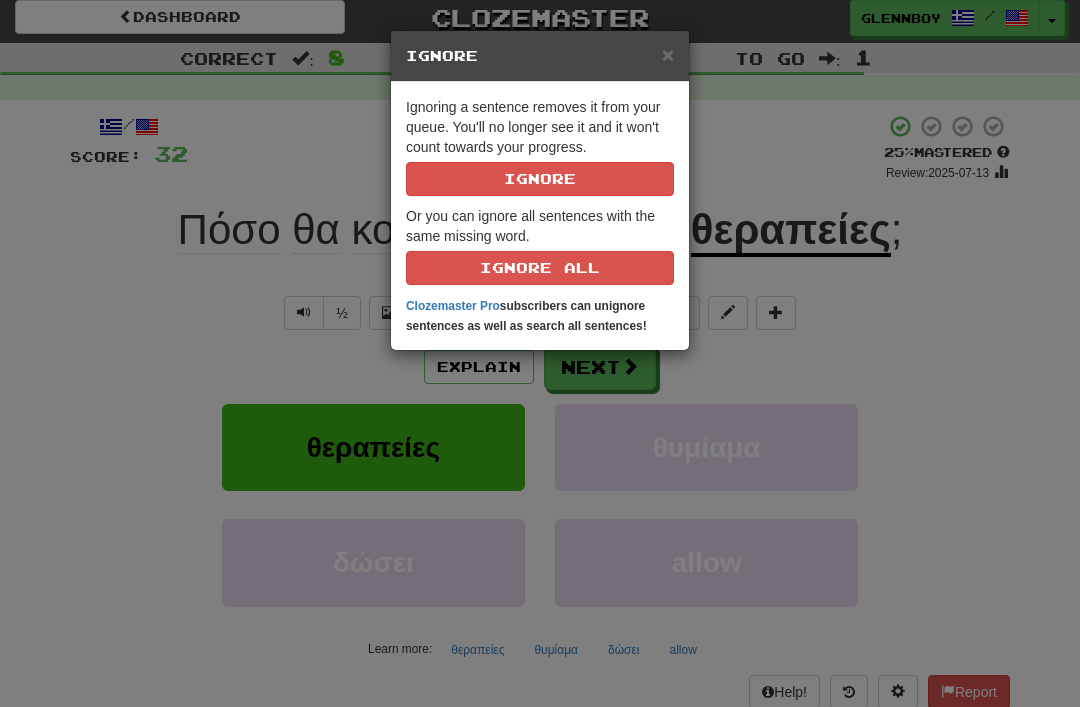 click on "Ignore" at bounding box center (540, 179) 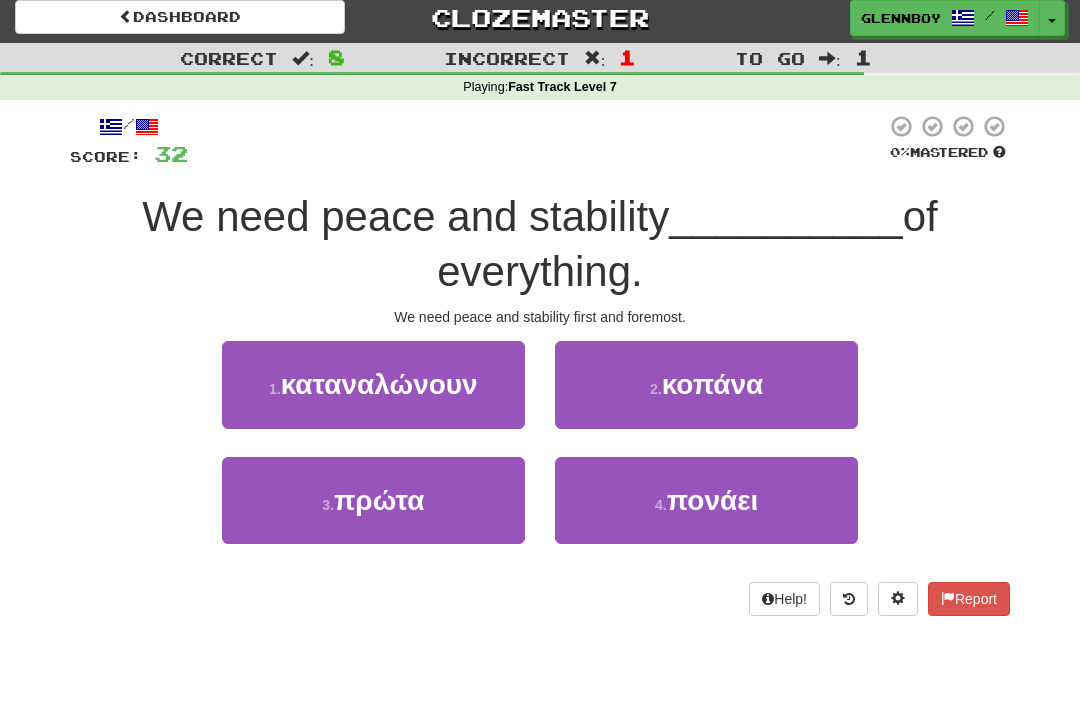 click on "πρώτα" at bounding box center [379, 500] 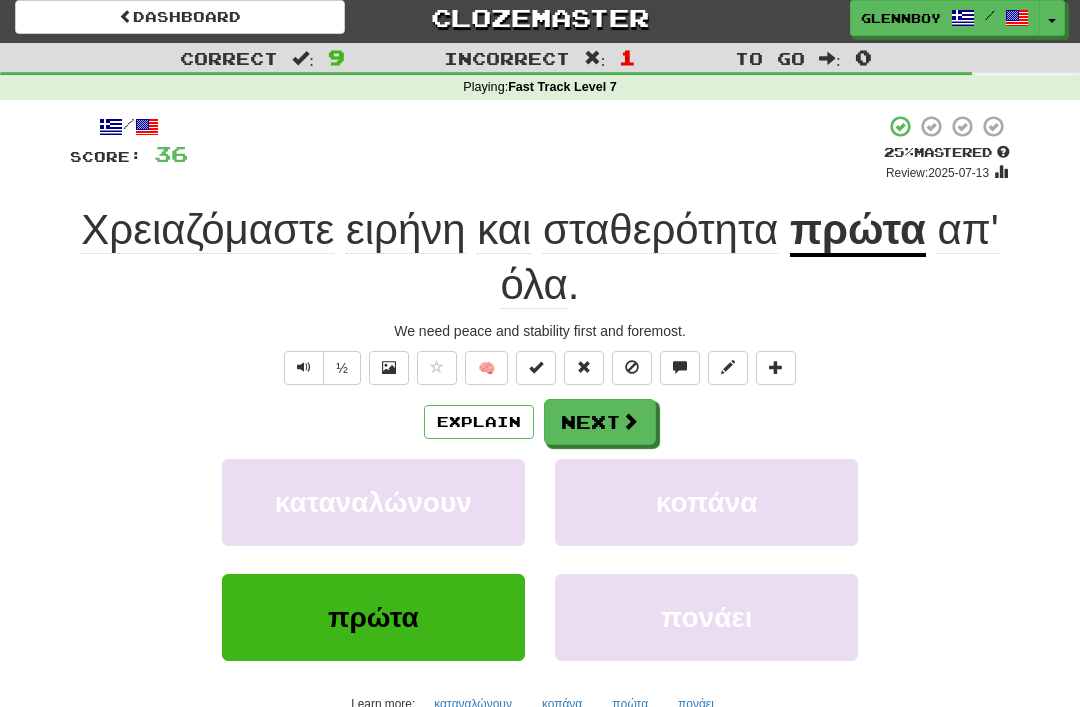 click at bounding box center (632, 367) 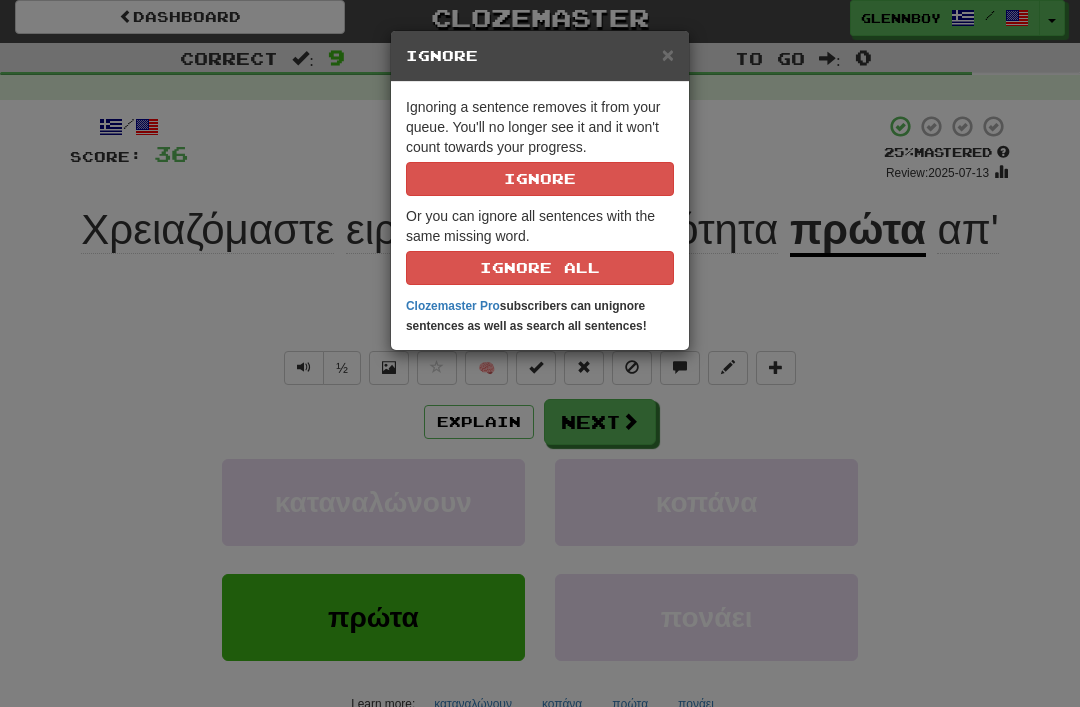 click on "Ignore" at bounding box center [540, 179] 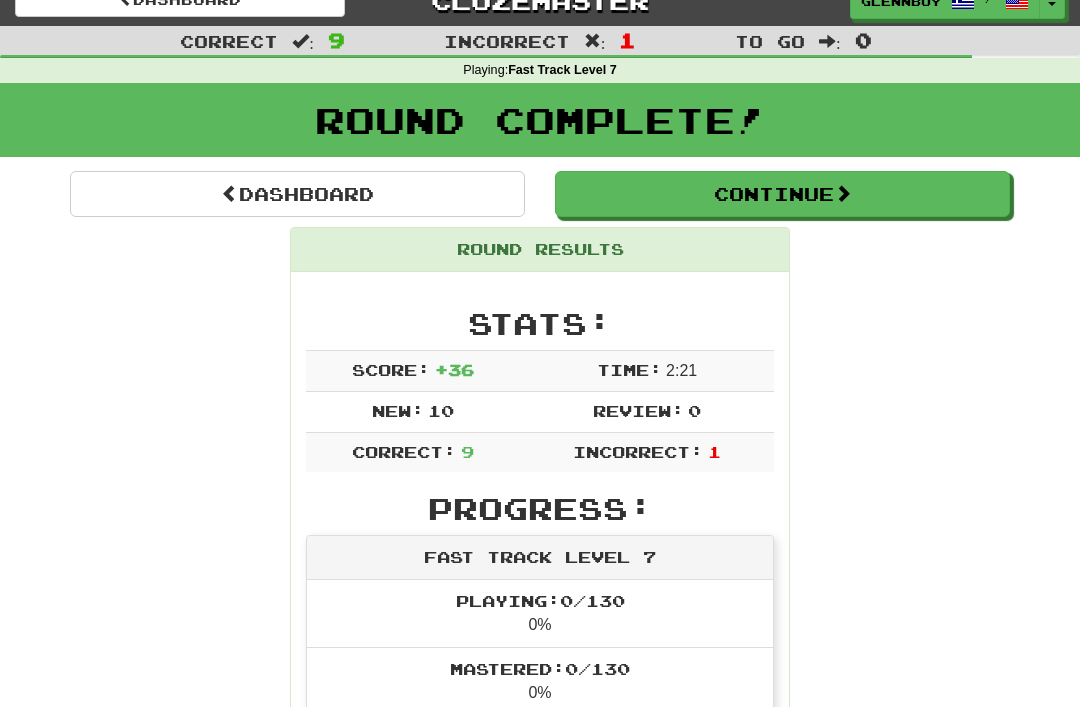 scroll, scrollTop: 0, scrollLeft: 0, axis: both 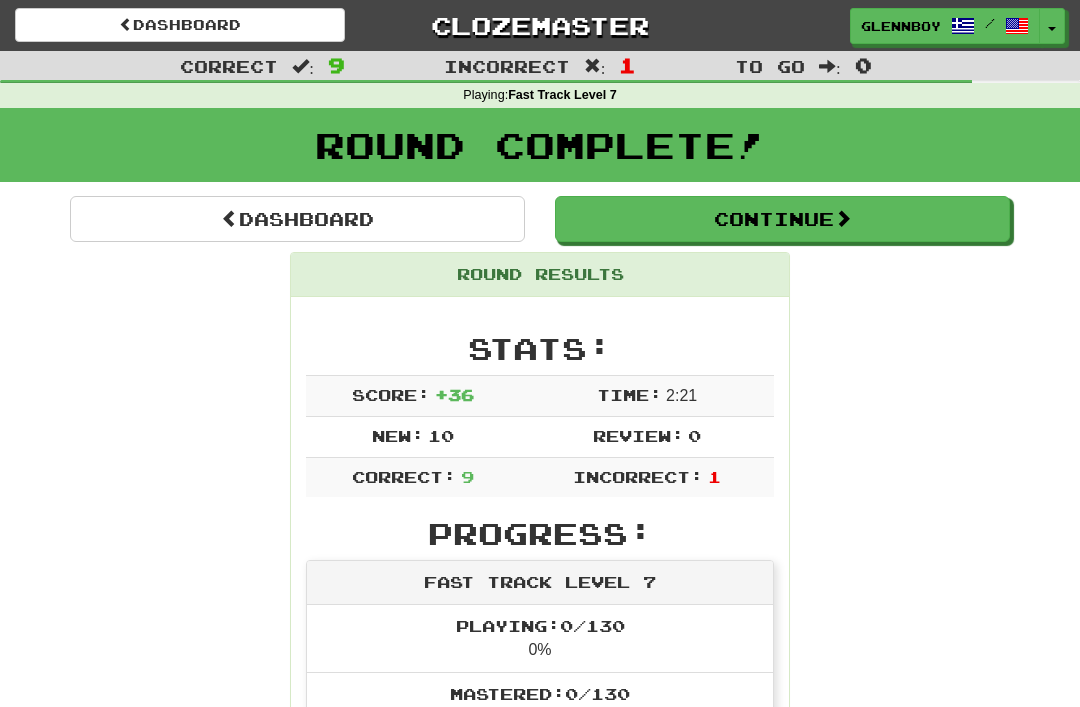 click on "Dashboard" at bounding box center (180, 25) 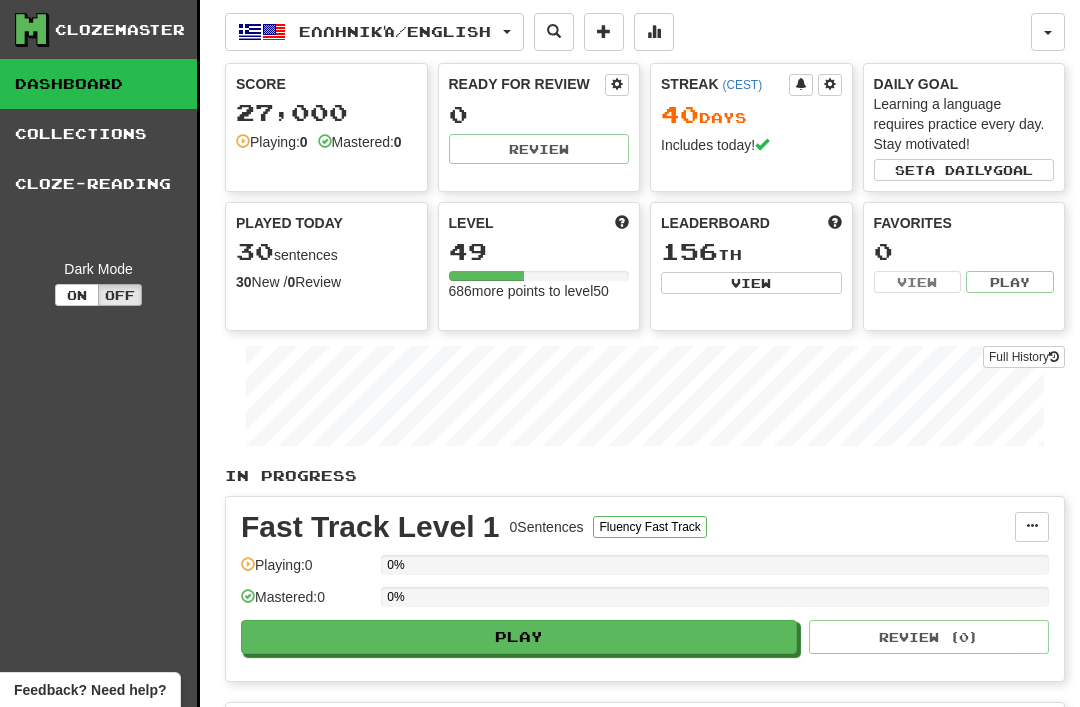 scroll, scrollTop: 0, scrollLeft: 0, axis: both 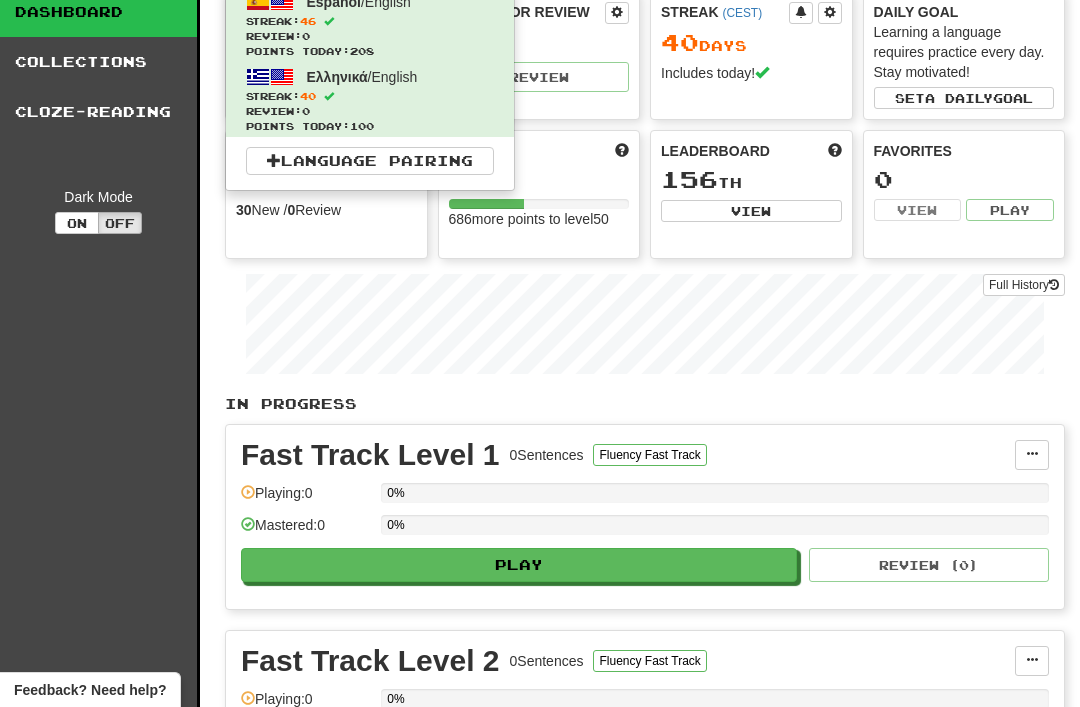 click on "Review:  0" at bounding box center (370, 36) 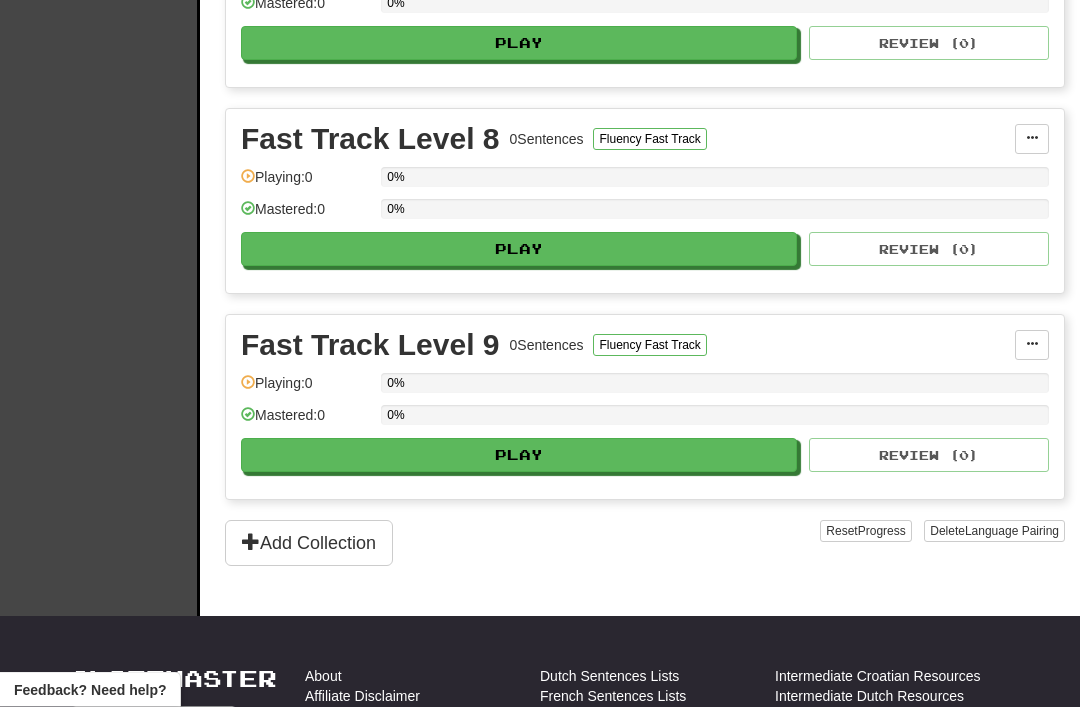 scroll, scrollTop: 1831, scrollLeft: 0, axis: vertical 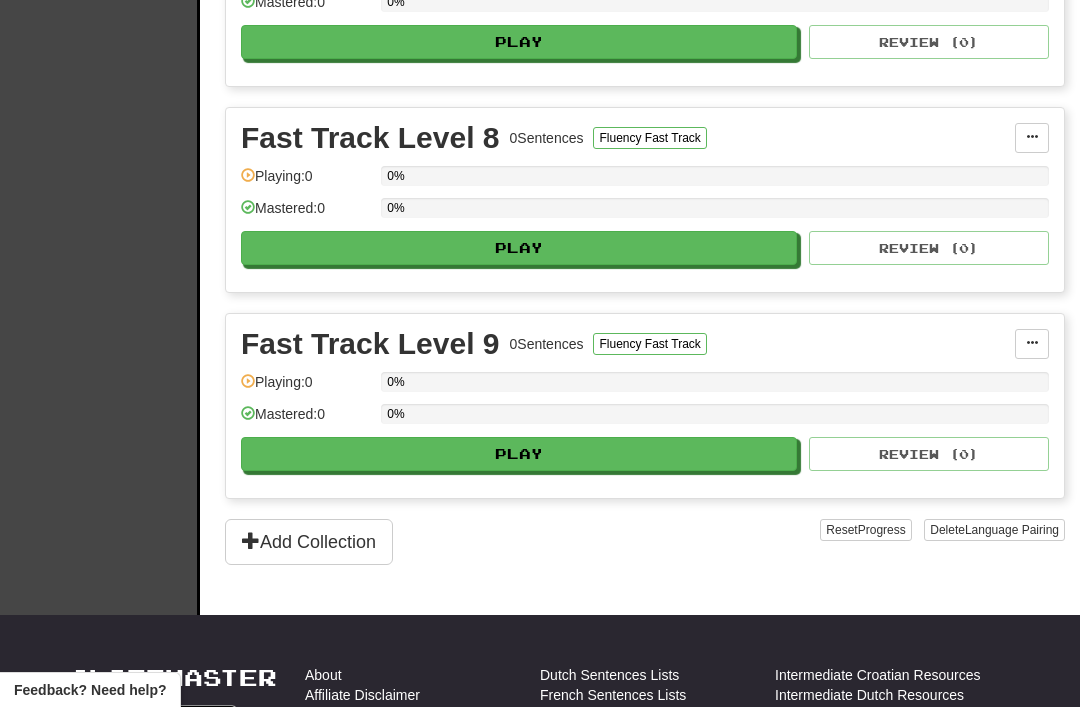 click on "Add Collection" at bounding box center [309, 542] 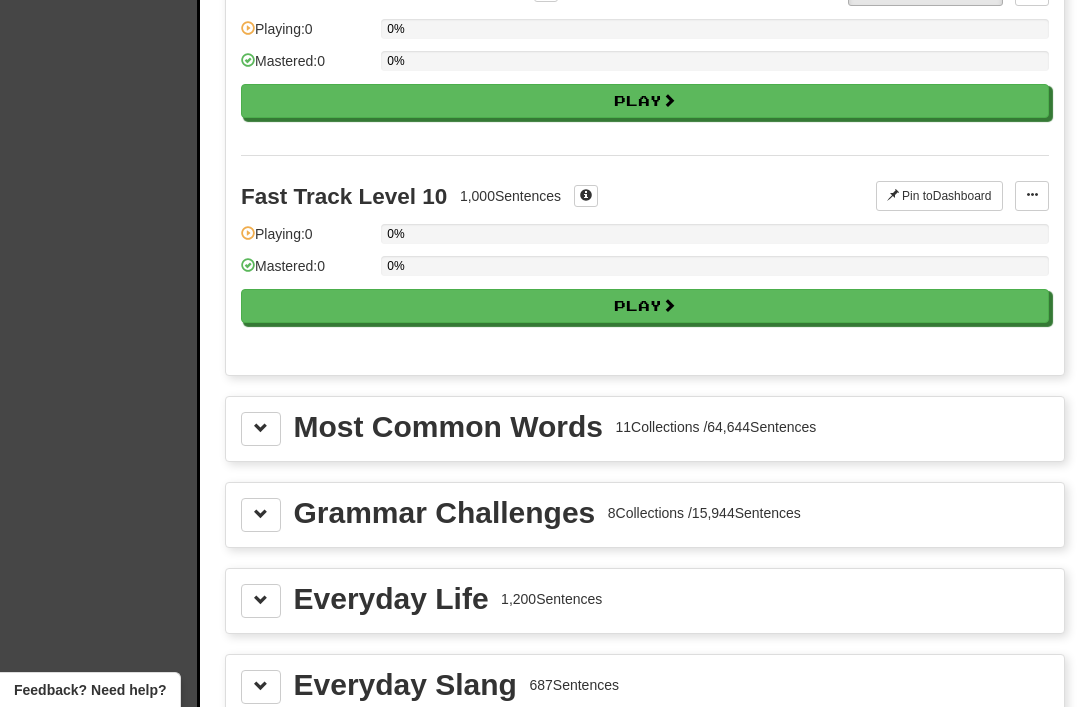 scroll, scrollTop: 1896, scrollLeft: 0, axis: vertical 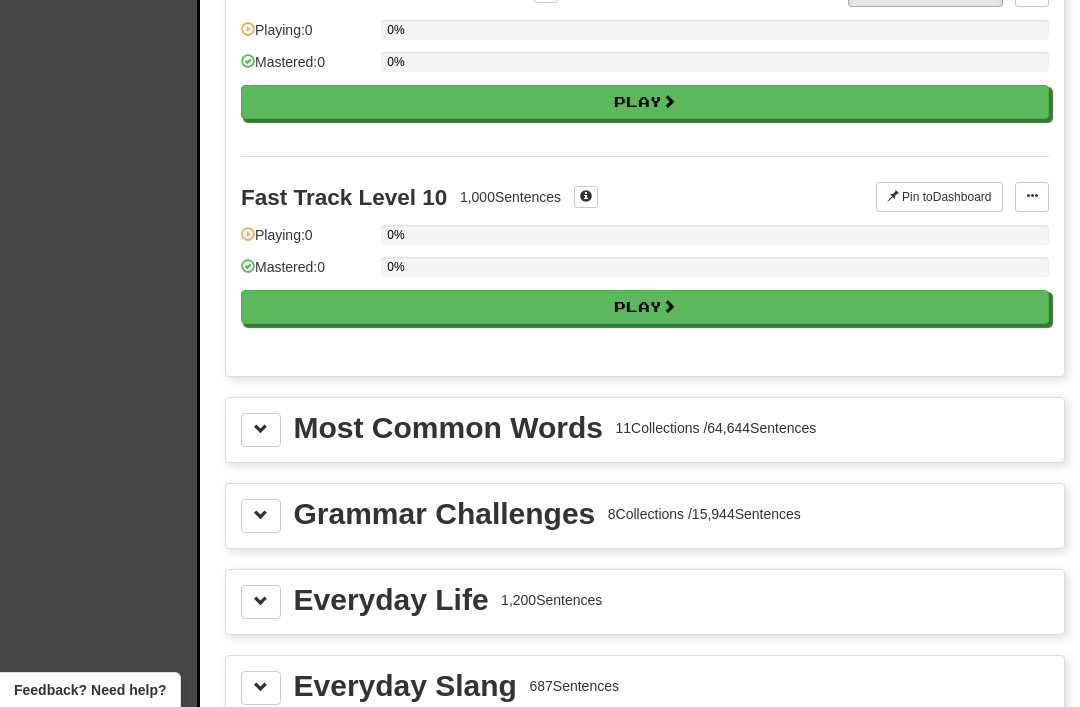 click on "Play" at bounding box center (645, 307) 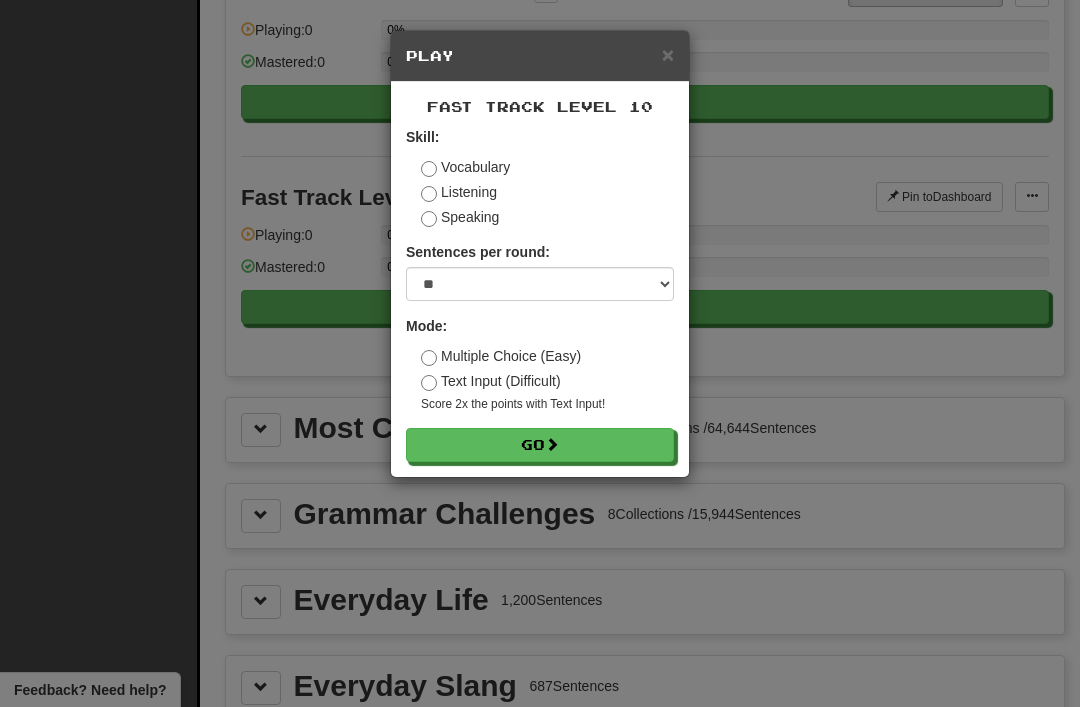 click on "Go" at bounding box center (540, 445) 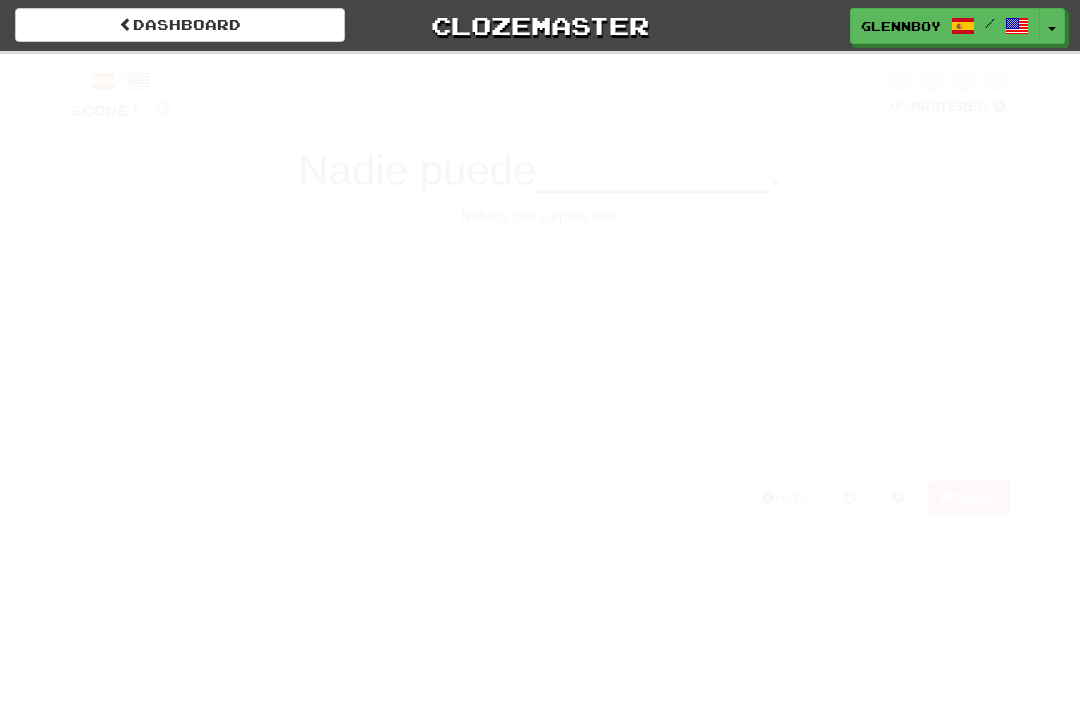 scroll, scrollTop: 0, scrollLeft: 0, axis: both 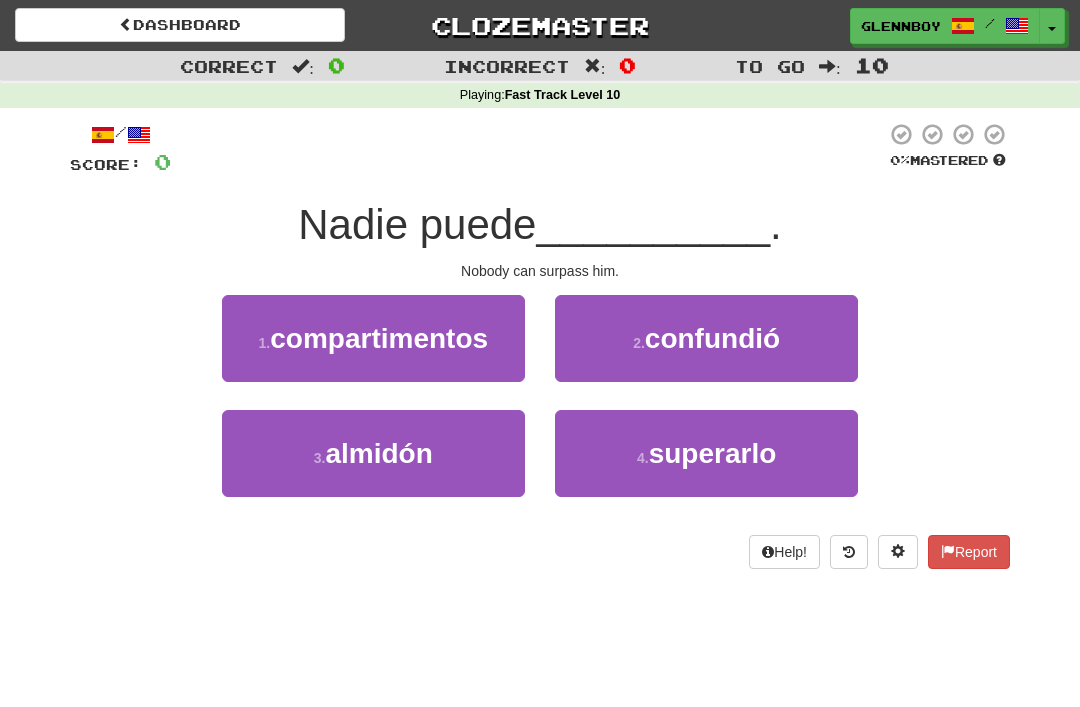 click on "superarlo" at bounding box center [713, 453] 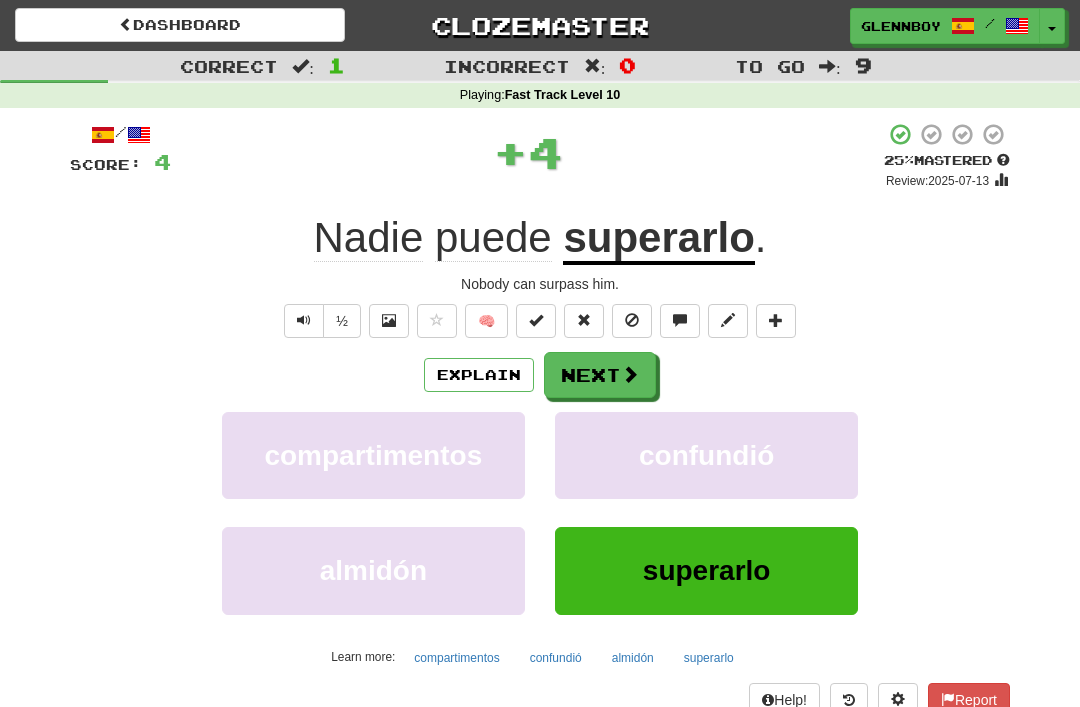 click at bounding box center [632, 320] 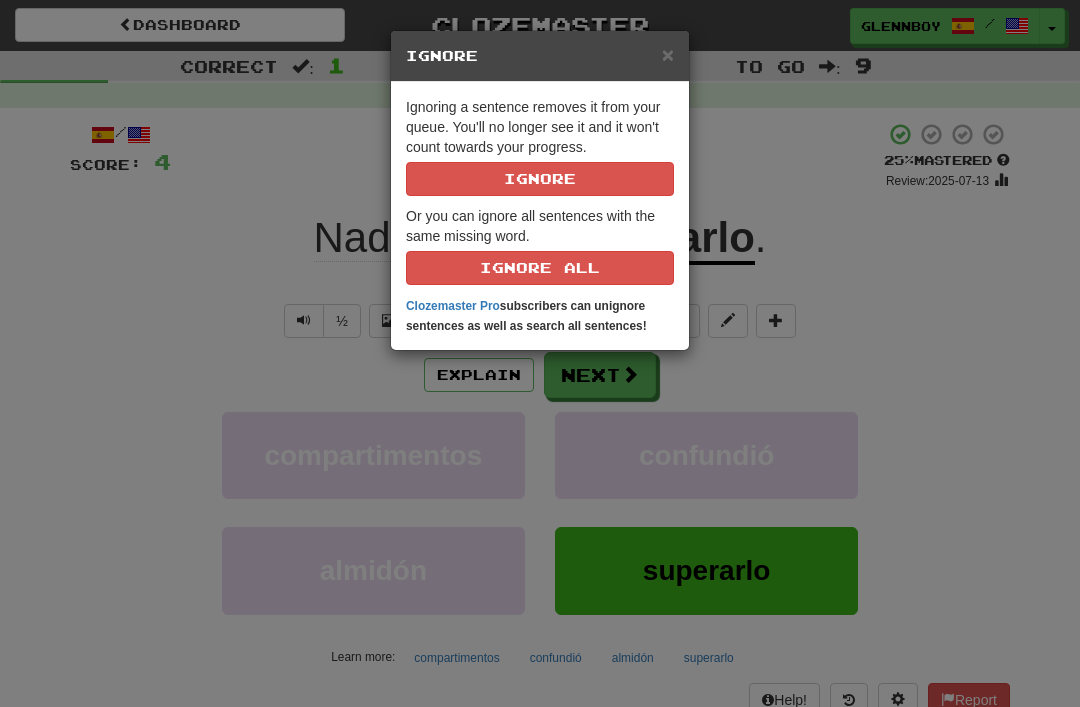 click on "Ignore" at bounding box center [540, 179] 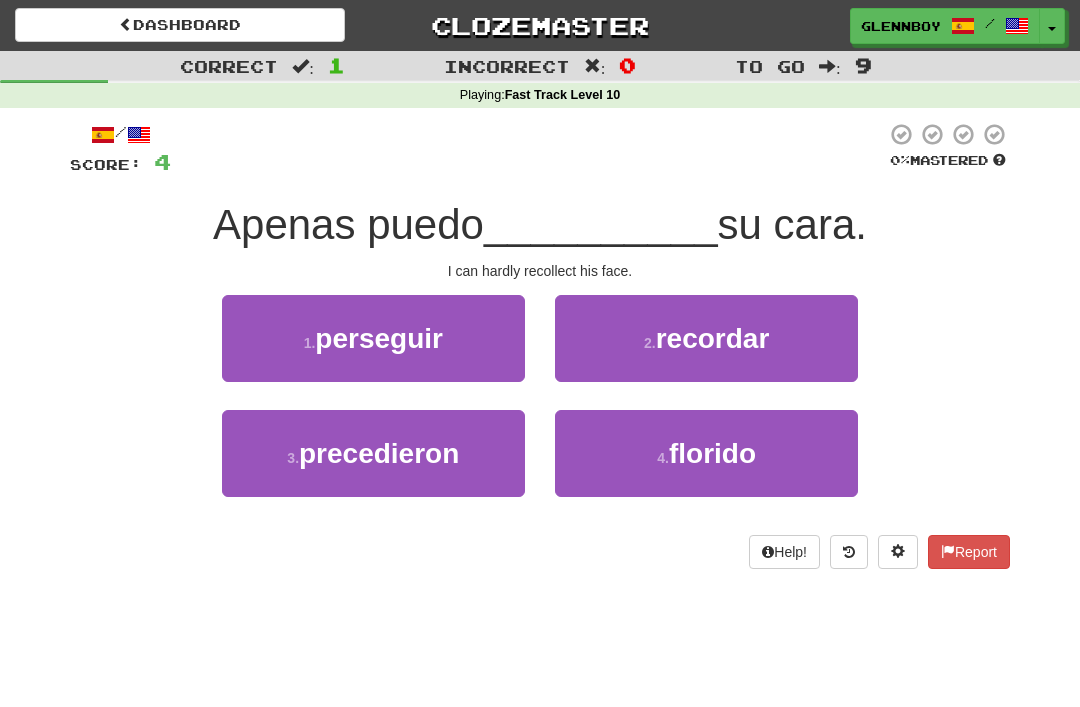 click on "2 .  recordar" at bounding box center (706, 338) 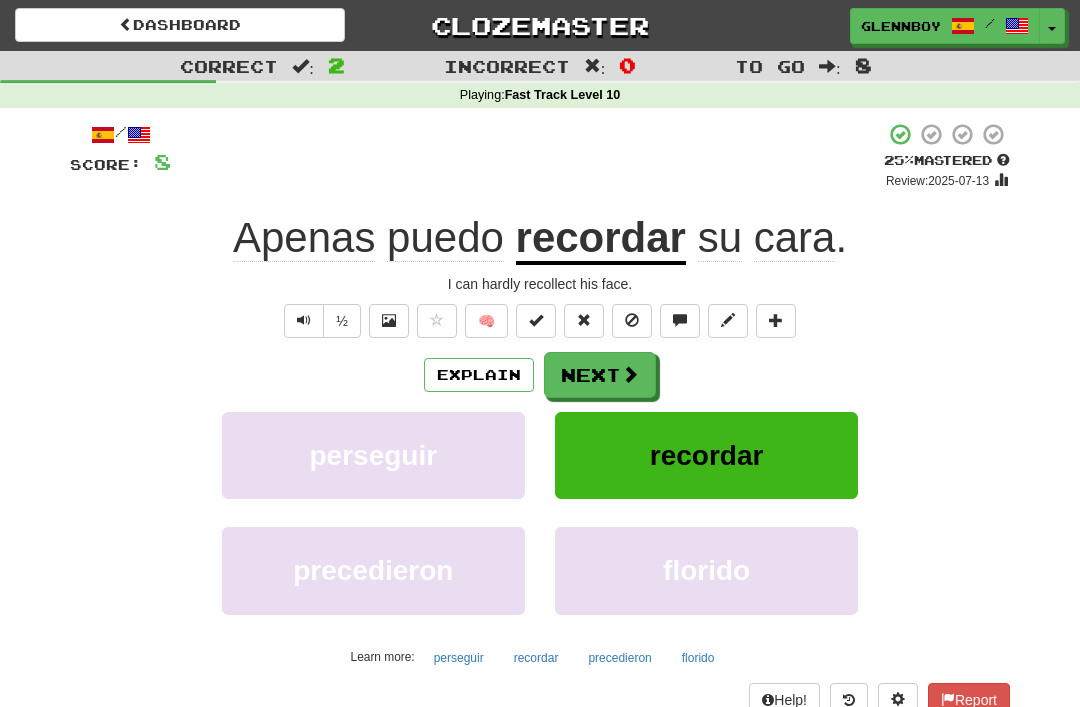 click at bounding box center (632, 320) 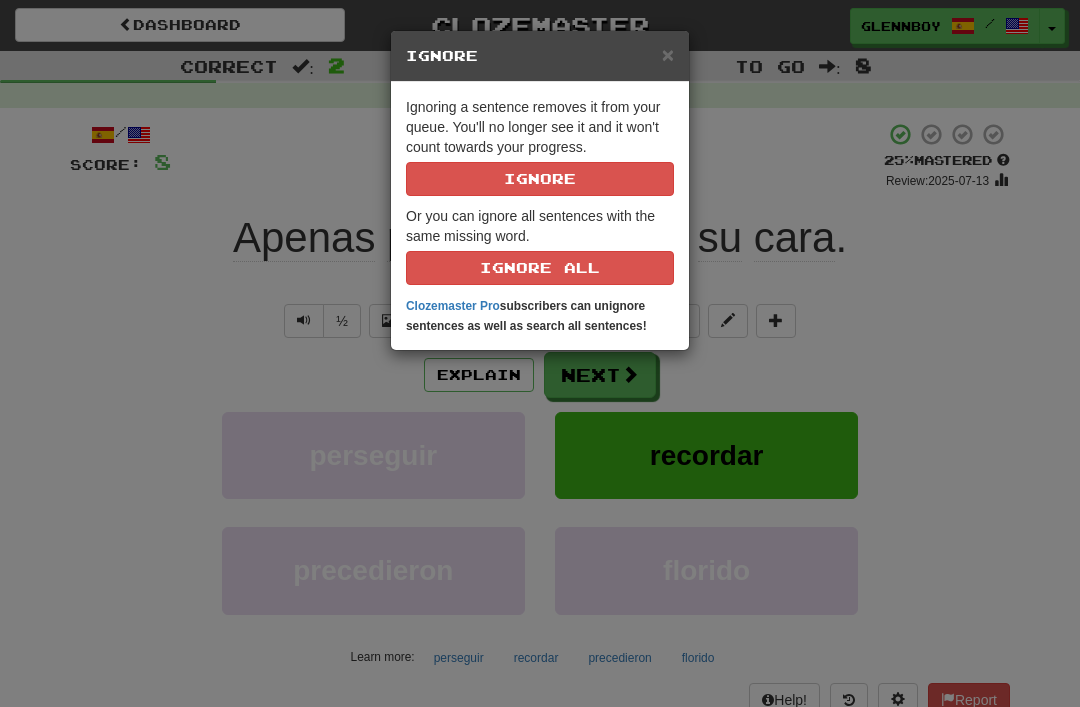 click on "Ignore" at bounding box center [540, 179] 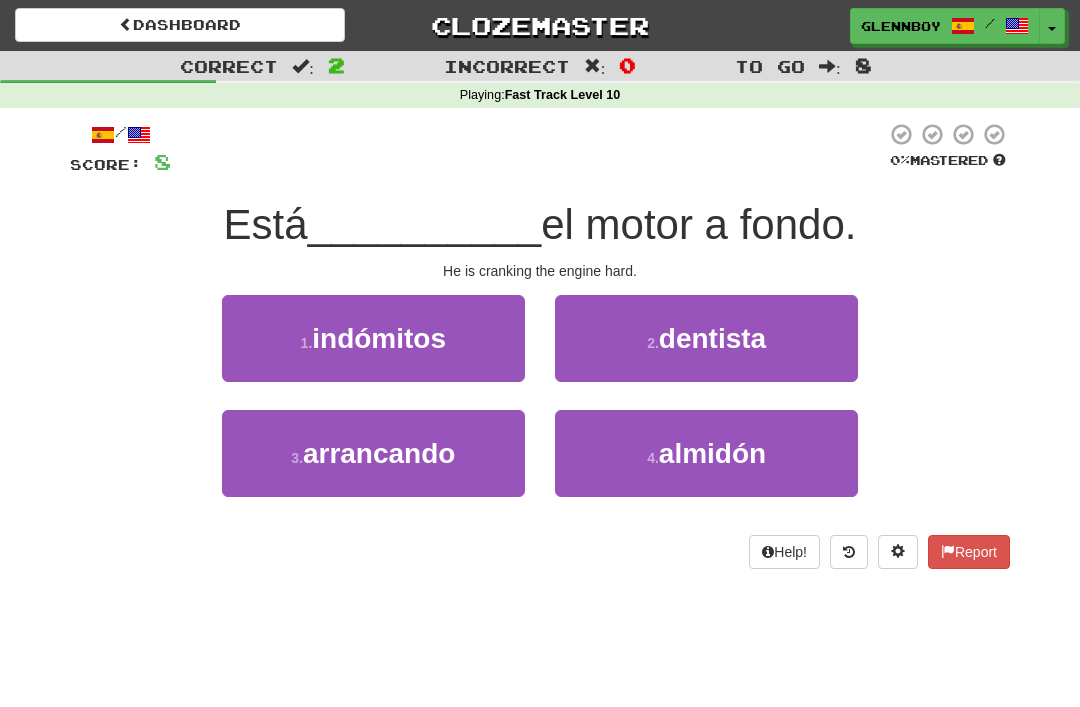 click on "arrancando" at bounding box center (379, 453) 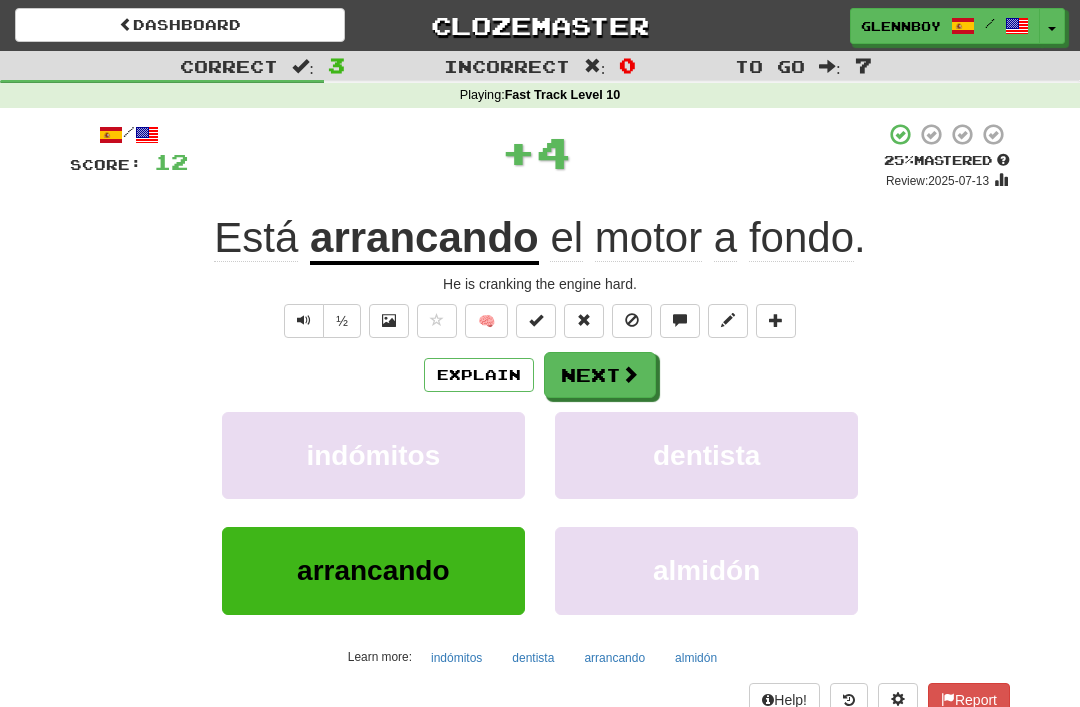 click on "Explain" at bounding box center (479, 375) 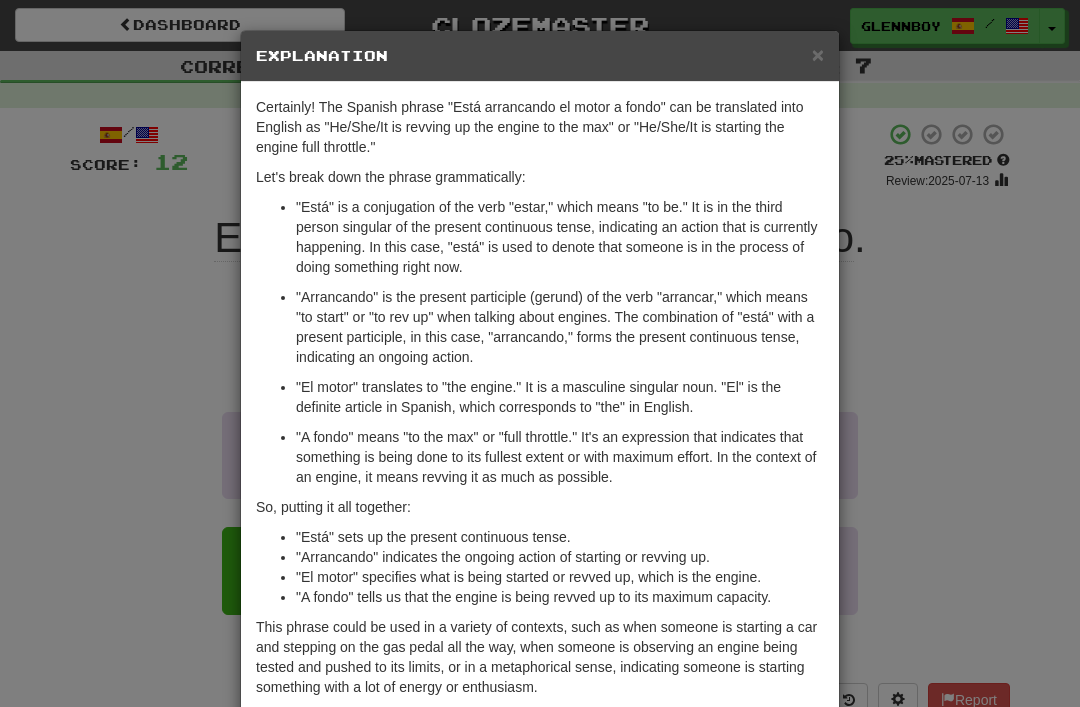 click on "×" at bounding box center (818, 54) 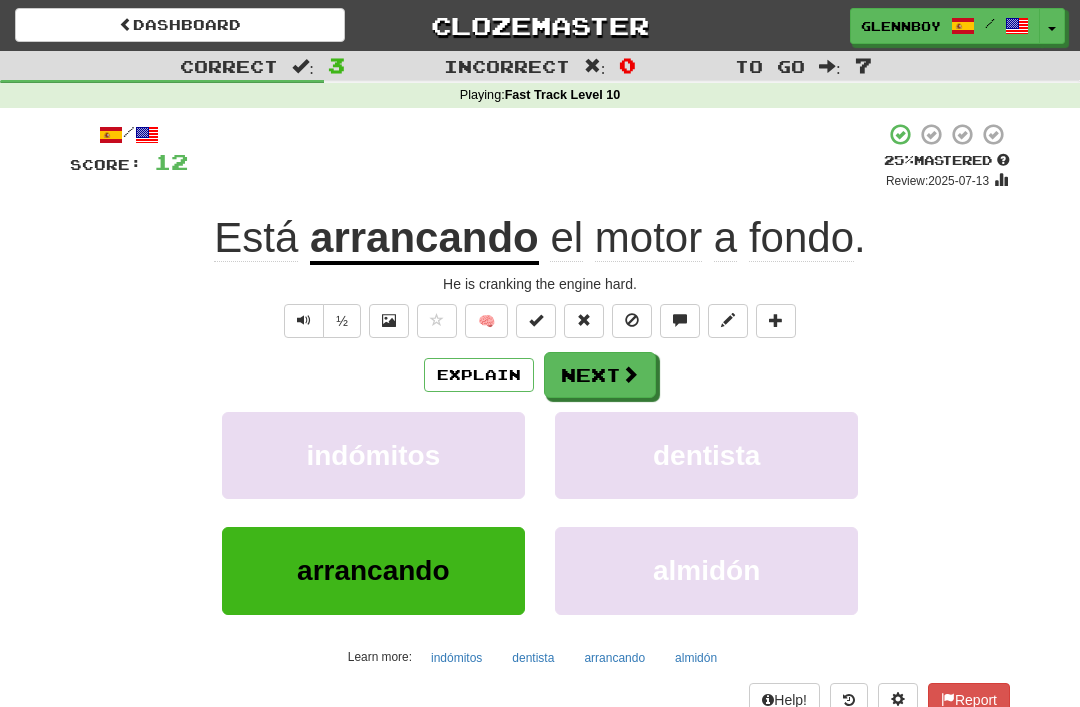 click at bounding box center (632, 320) 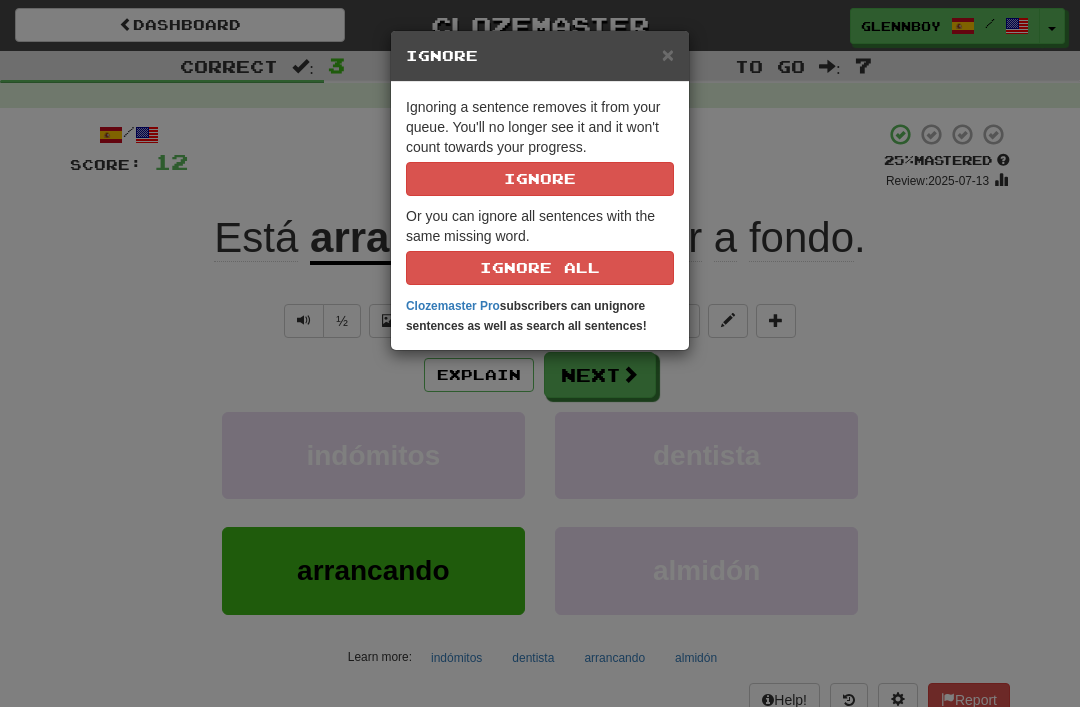click on "Ignore" at bounding box center (540, 179) 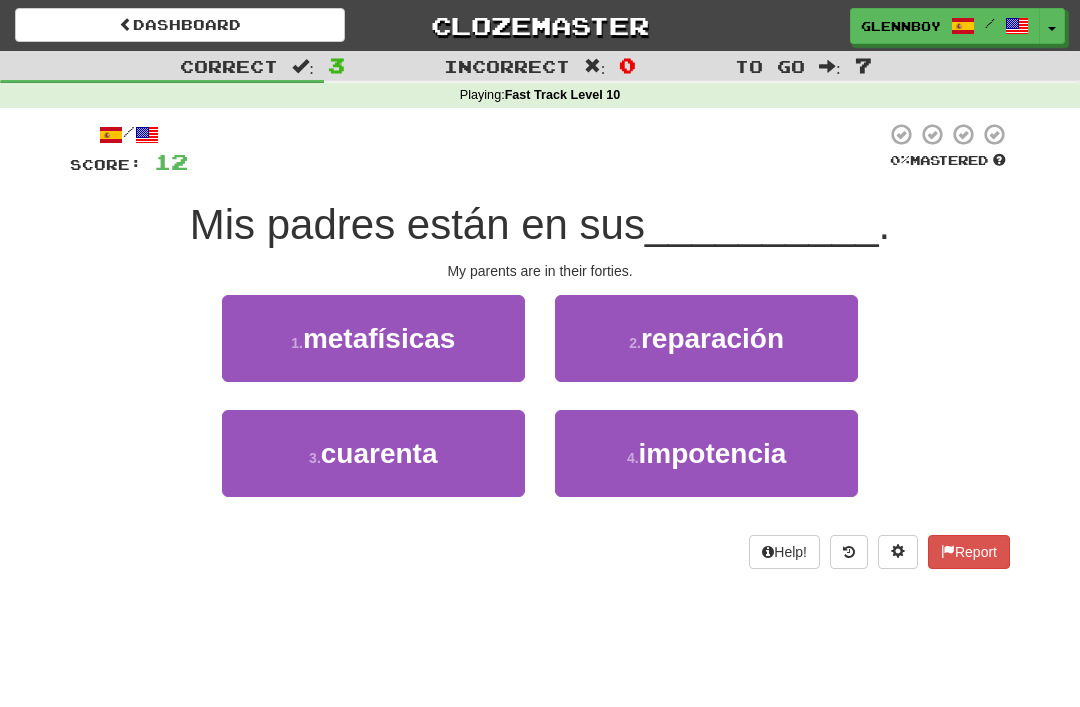 click on "cuarenta" at bounding box center (379, 453) 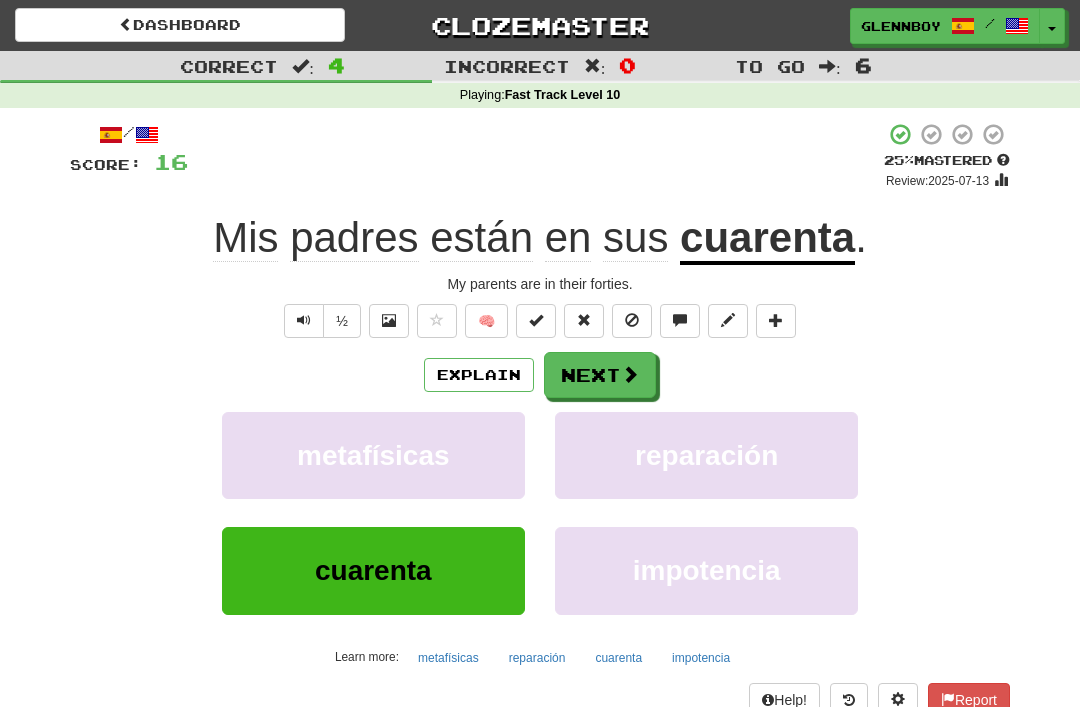 click at bounding box center (632, 321) 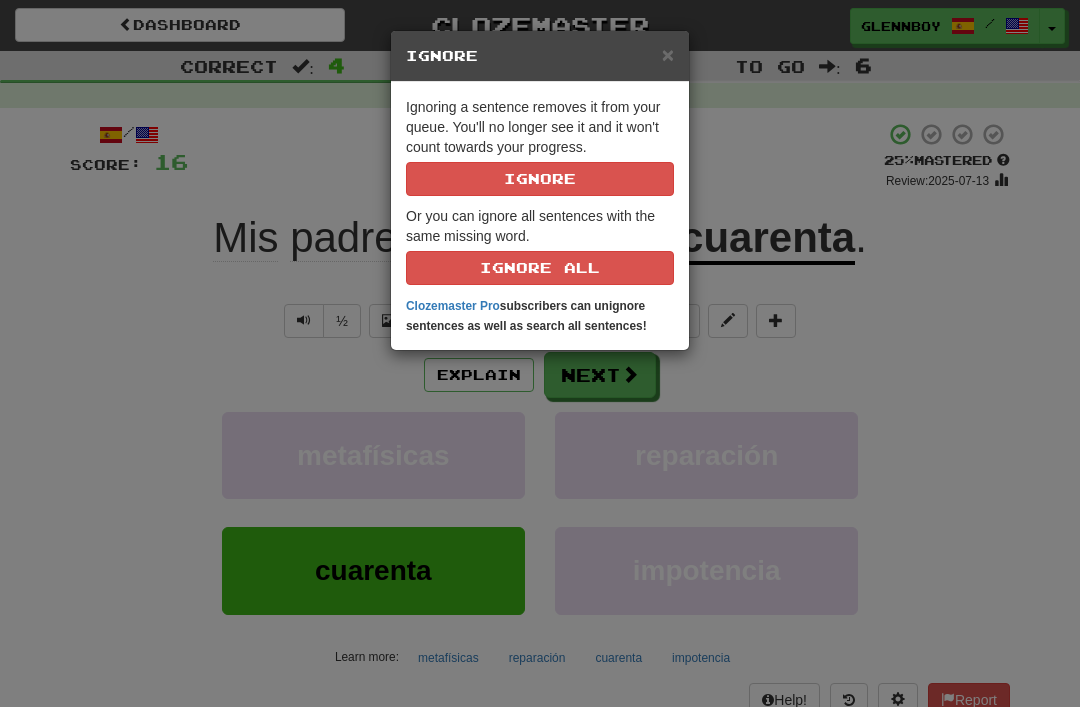 click on "Ignore" at bounding box center (540, 179) 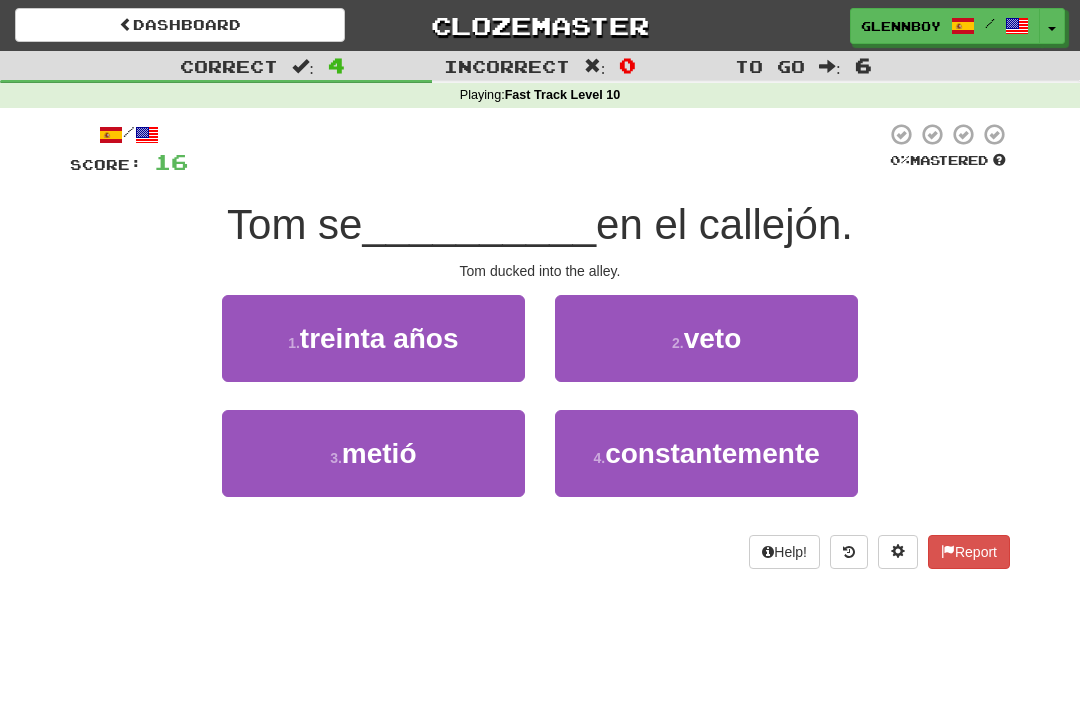 click on "metió" at bounding box center (379, 453) 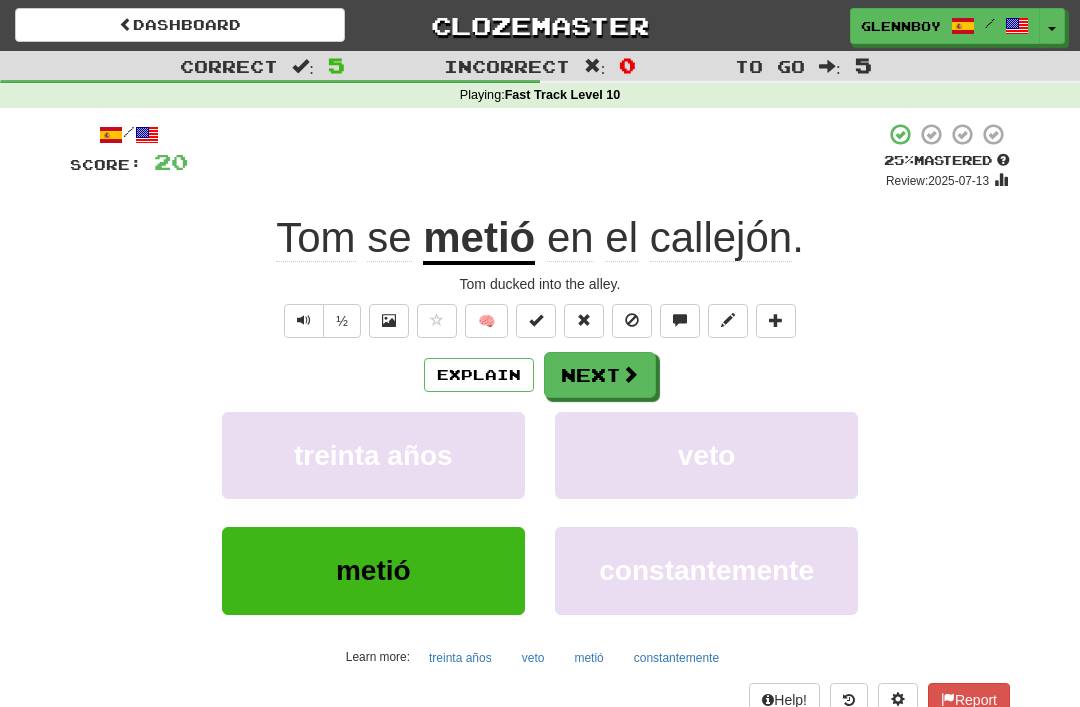 click on "Explain" at bounding box center (479, 375) 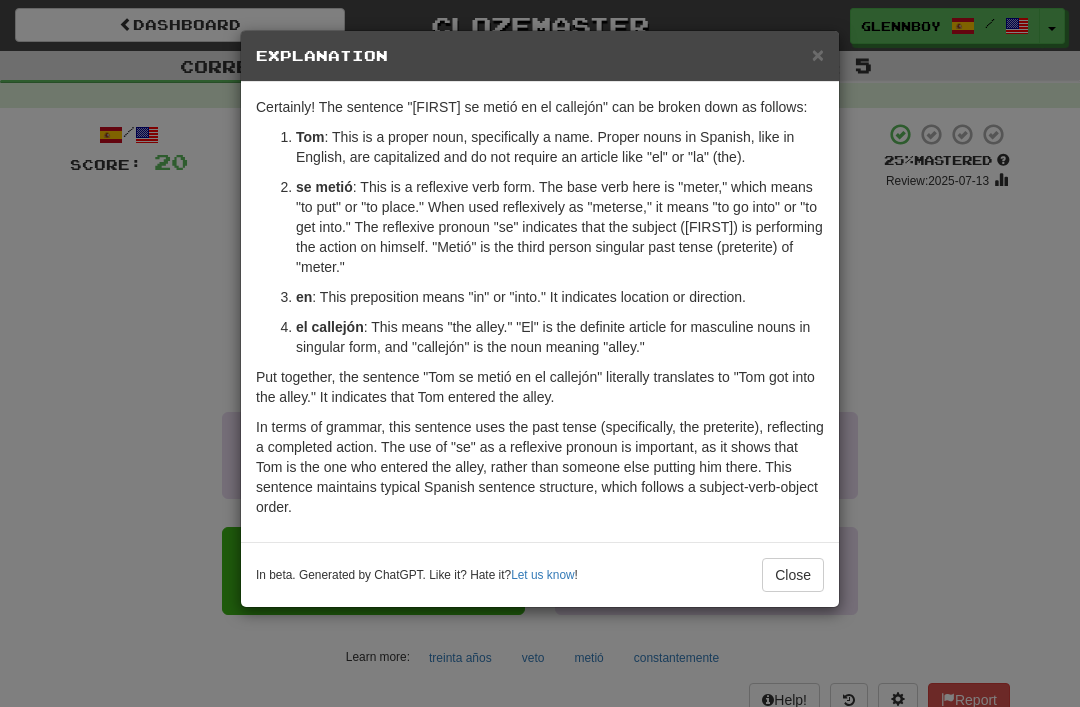 click on "Close" at bounding box center (793, 575) 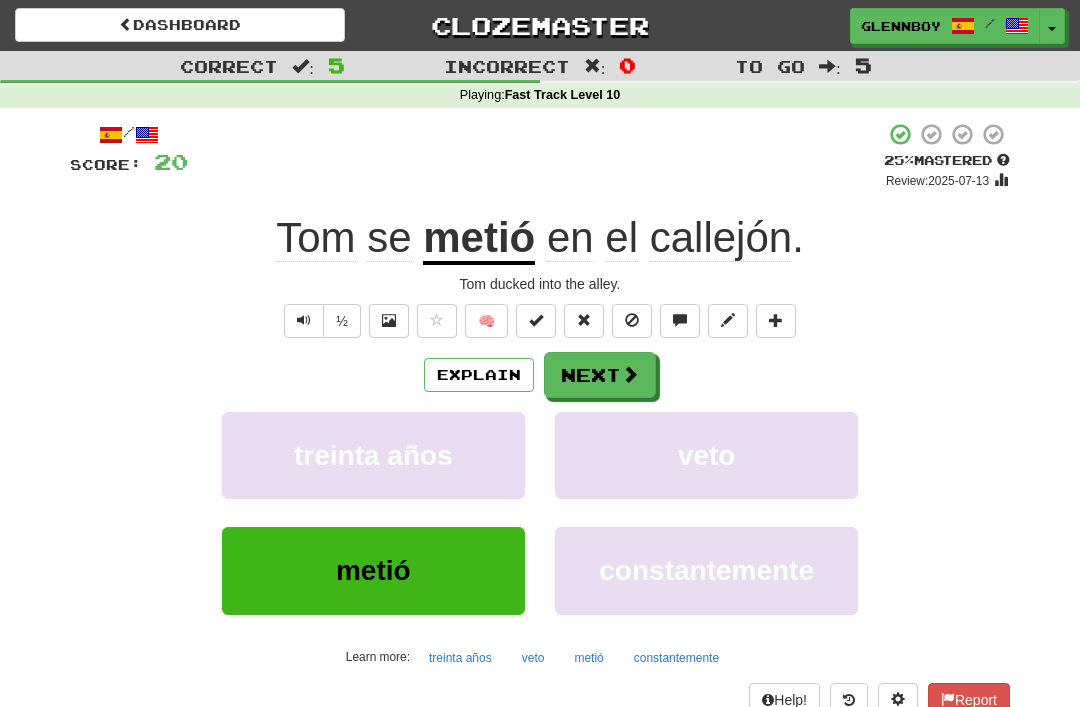 click at bounding box center [632, 321] 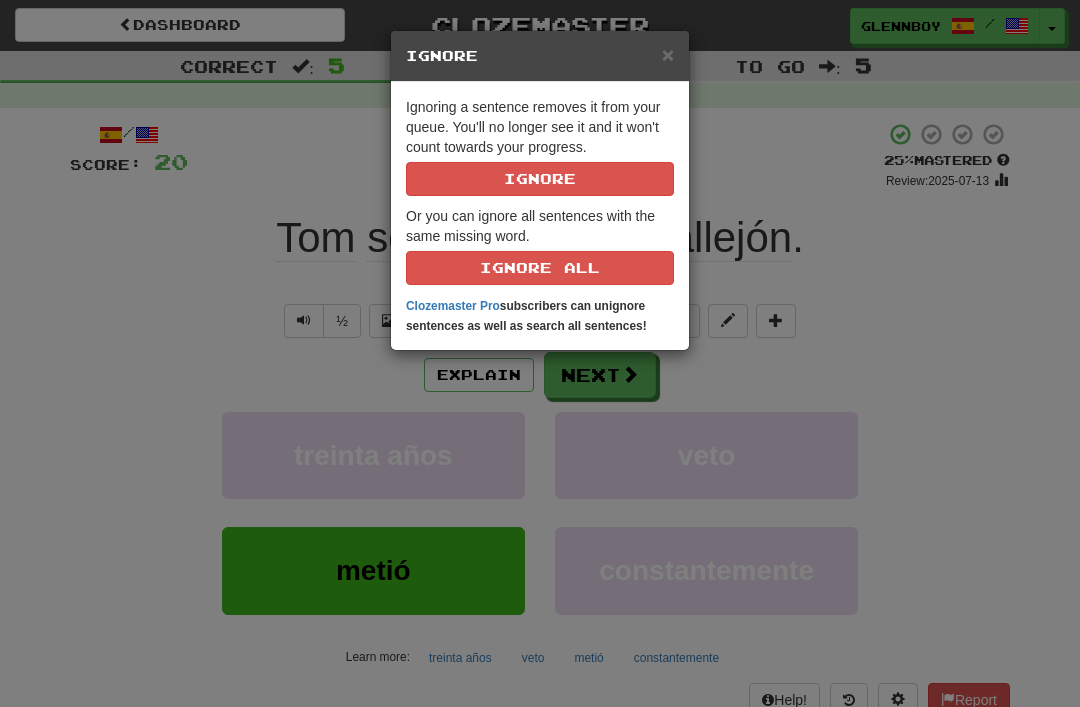 click on "Ignore" at bounding box center (540, 179) 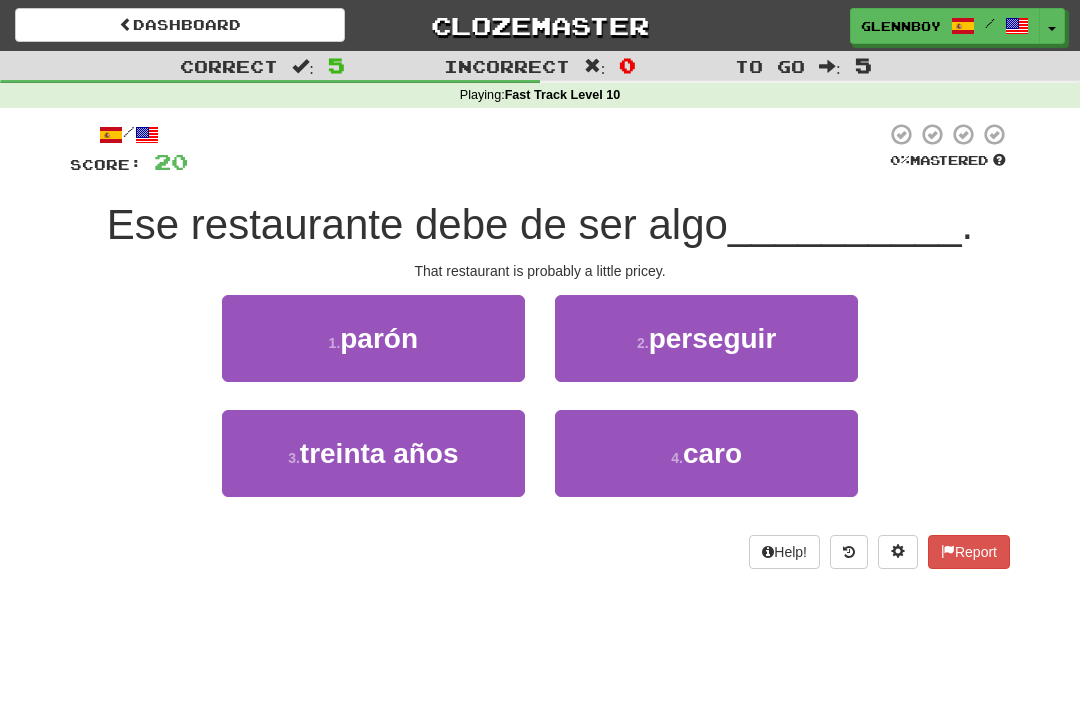 click on "4 ." at bounding box center [677, 458] 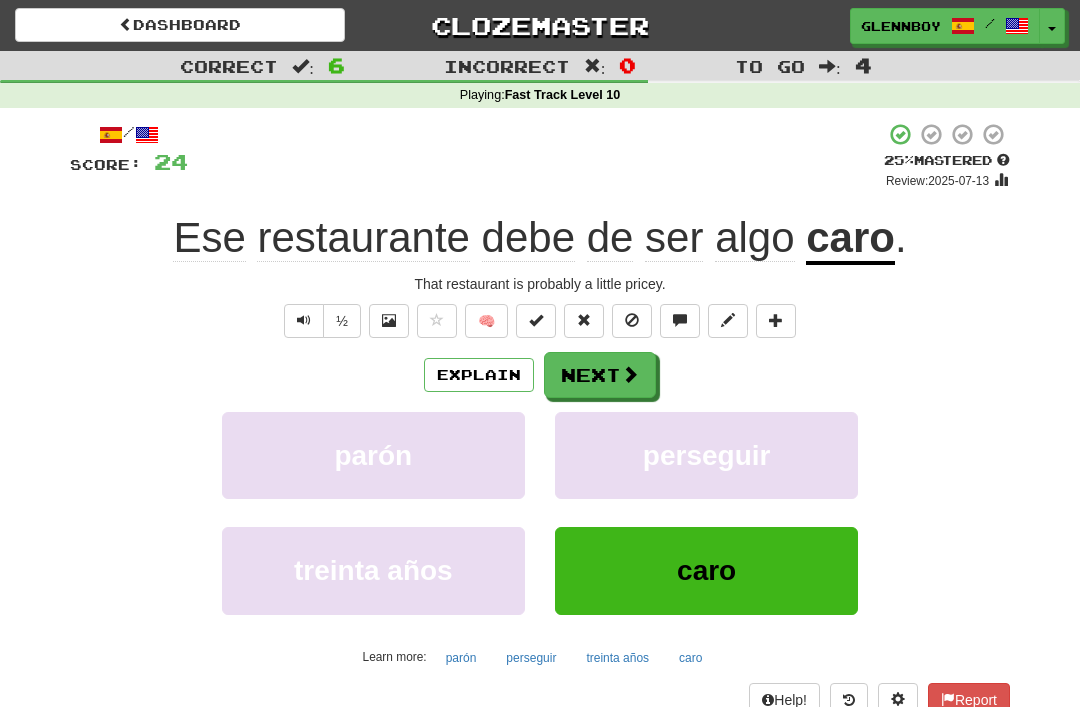 click at bounding box center (632, 320) 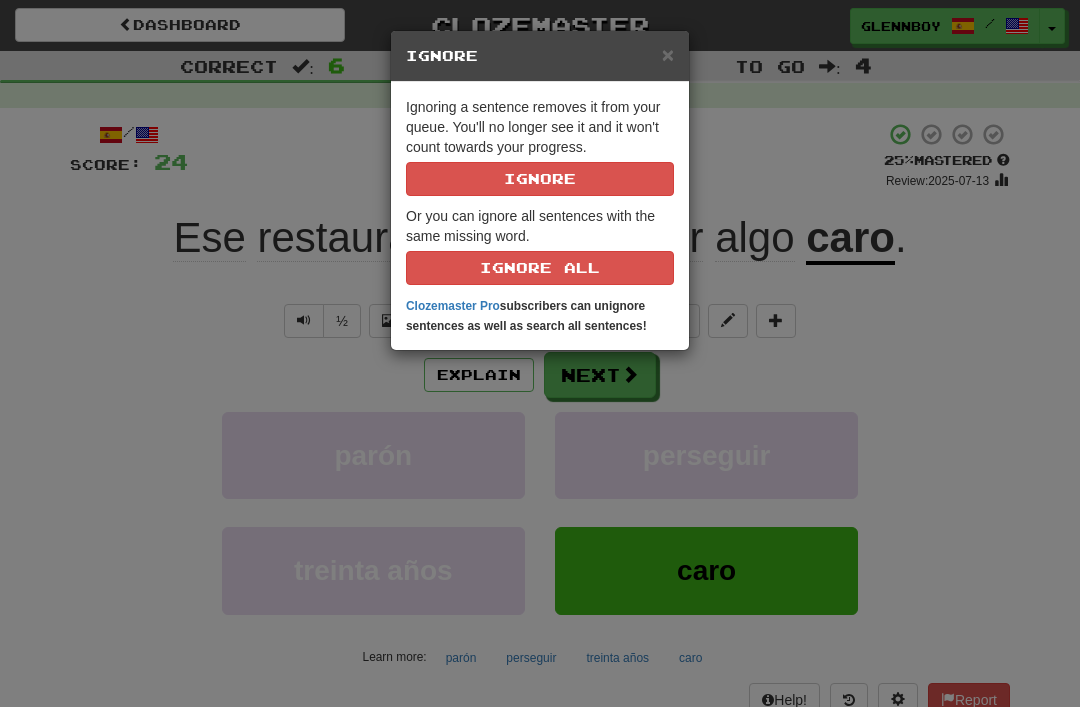 click on "Ignore" at bounding box center [540, 179] 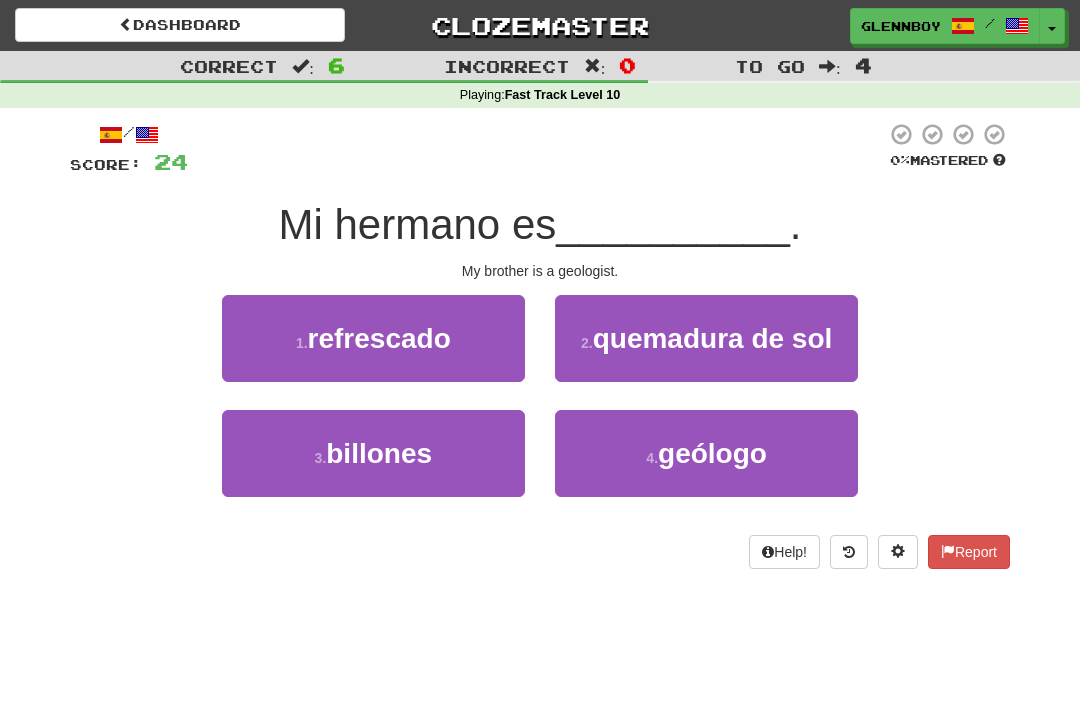 click on "4 ." at bounding box center [652, 458] 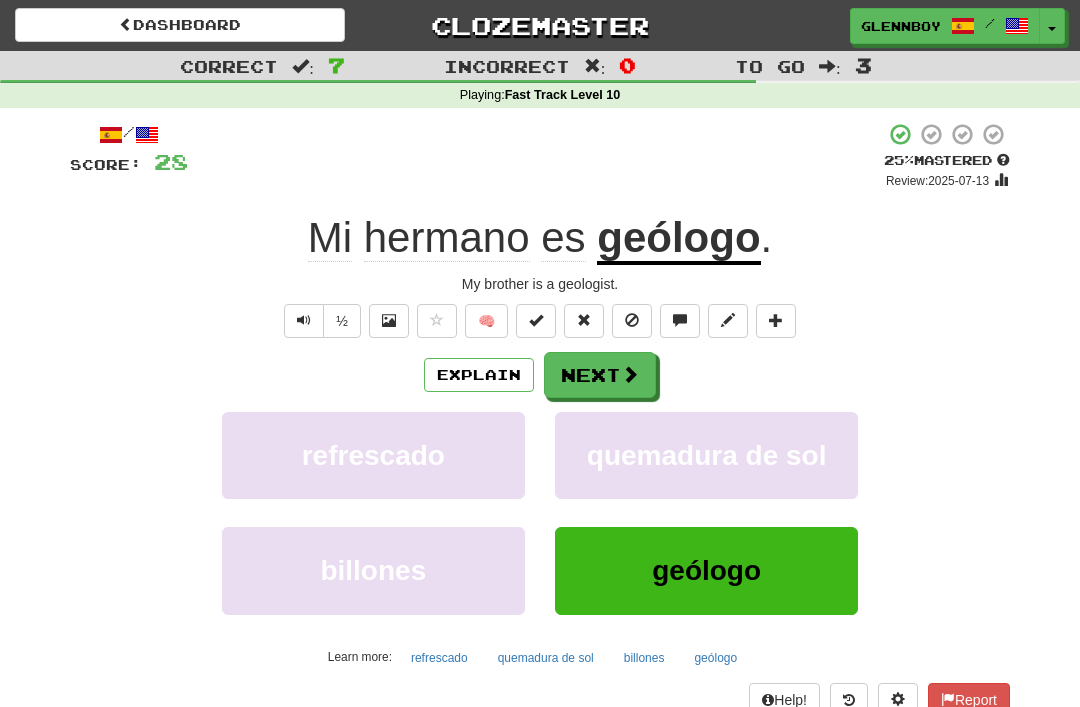 click at bounding box center [632, 320] 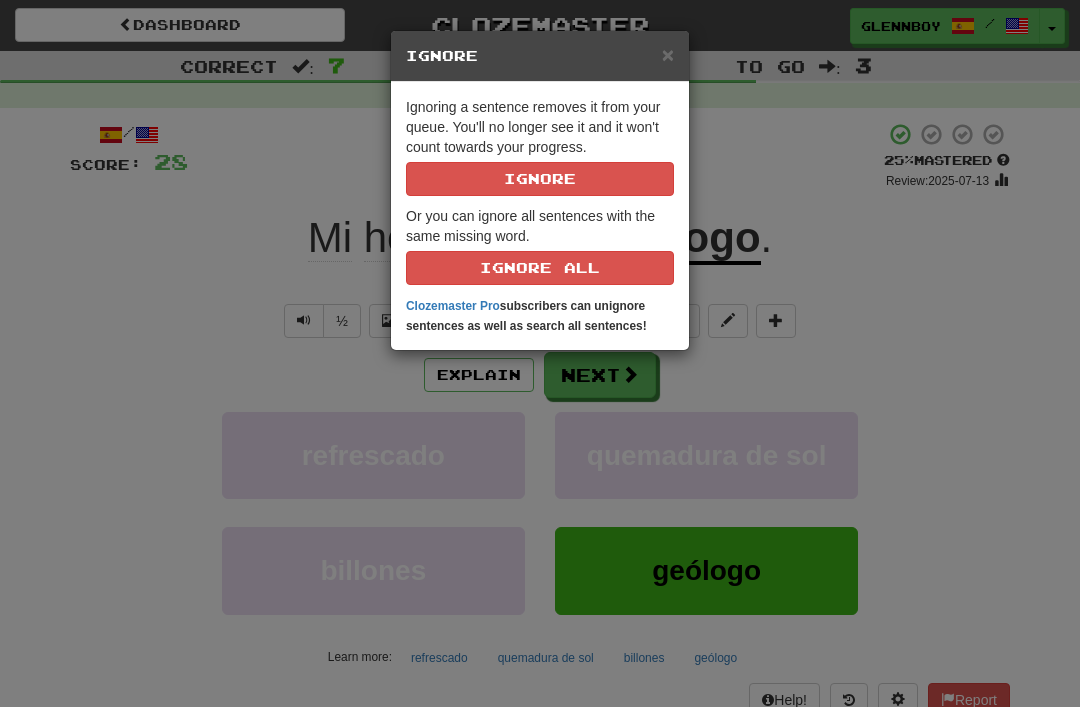 click on "Ignore" at bounding box center (540, 179) 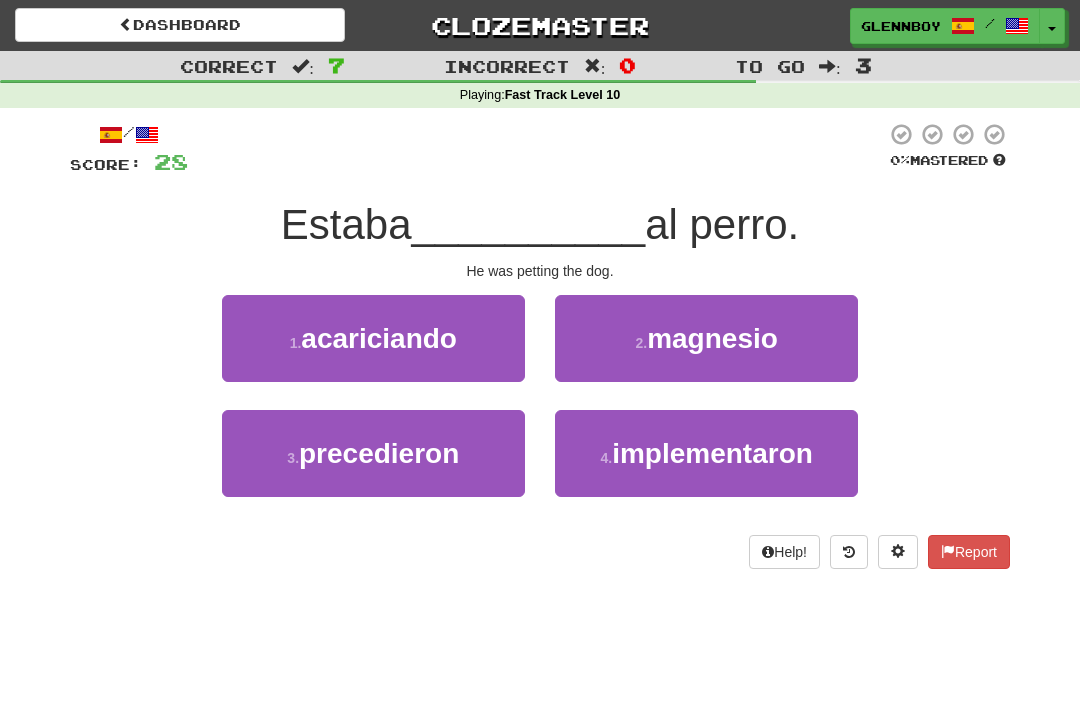 click on "acariciando" at bounding box center [379, 338] 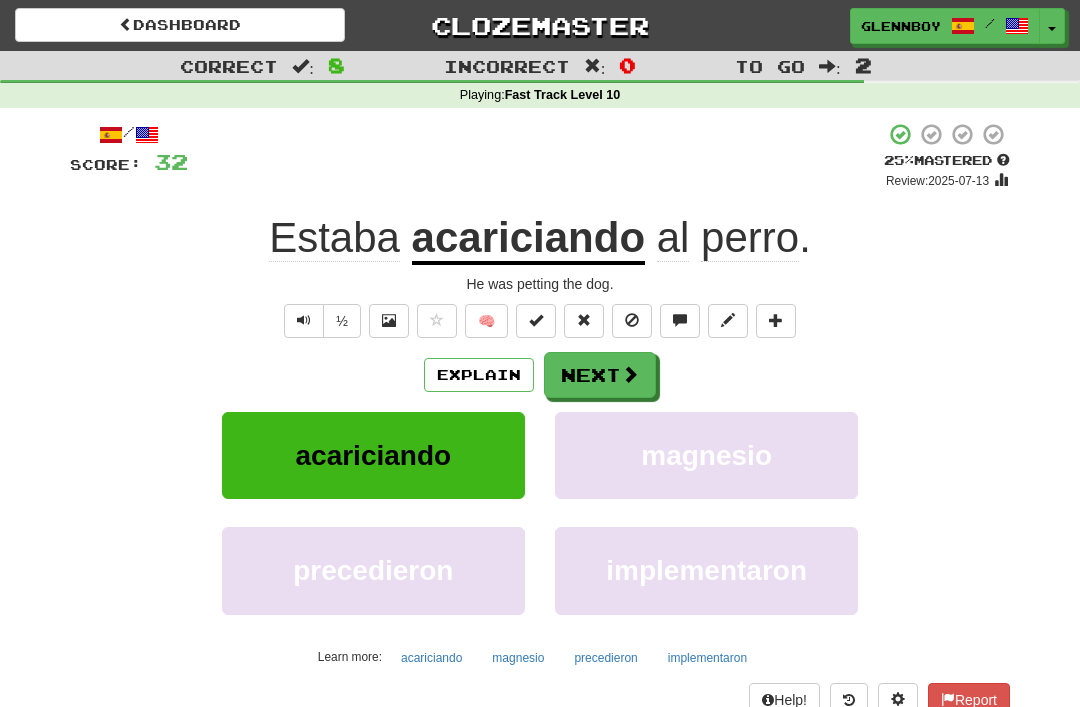 click at bounding box center (632, 320) 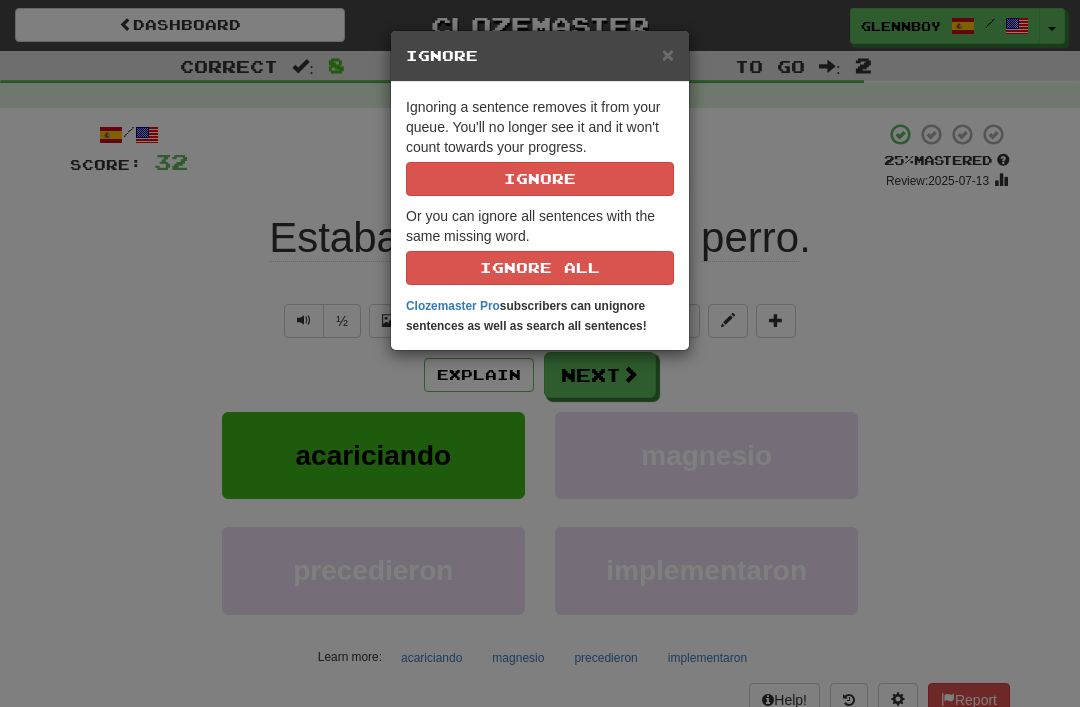 click on "Ignore" at bounding box center [540, 179] 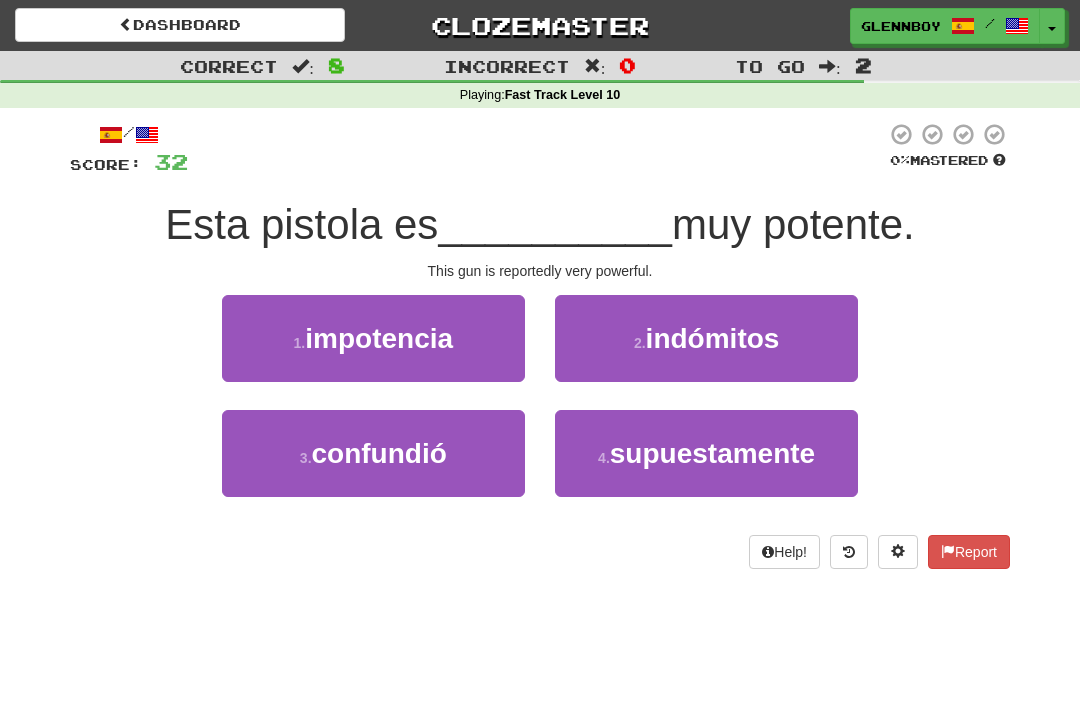 click on "supuestamente" at bounding box center [712, 453] 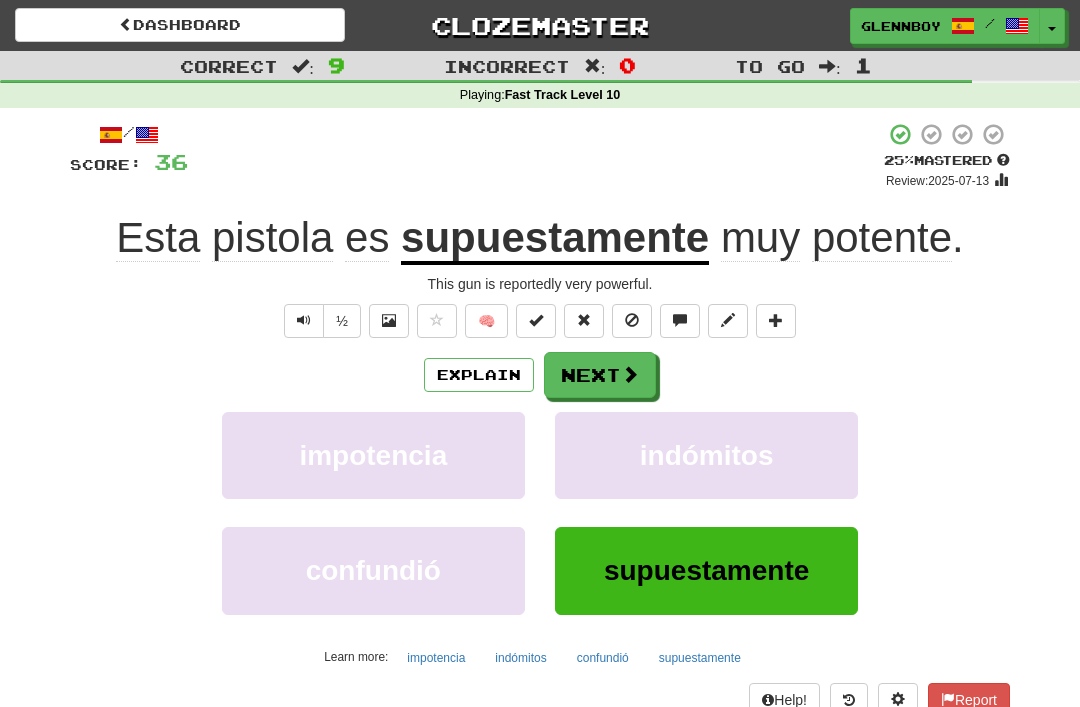 click at bounding box center [632, 320] 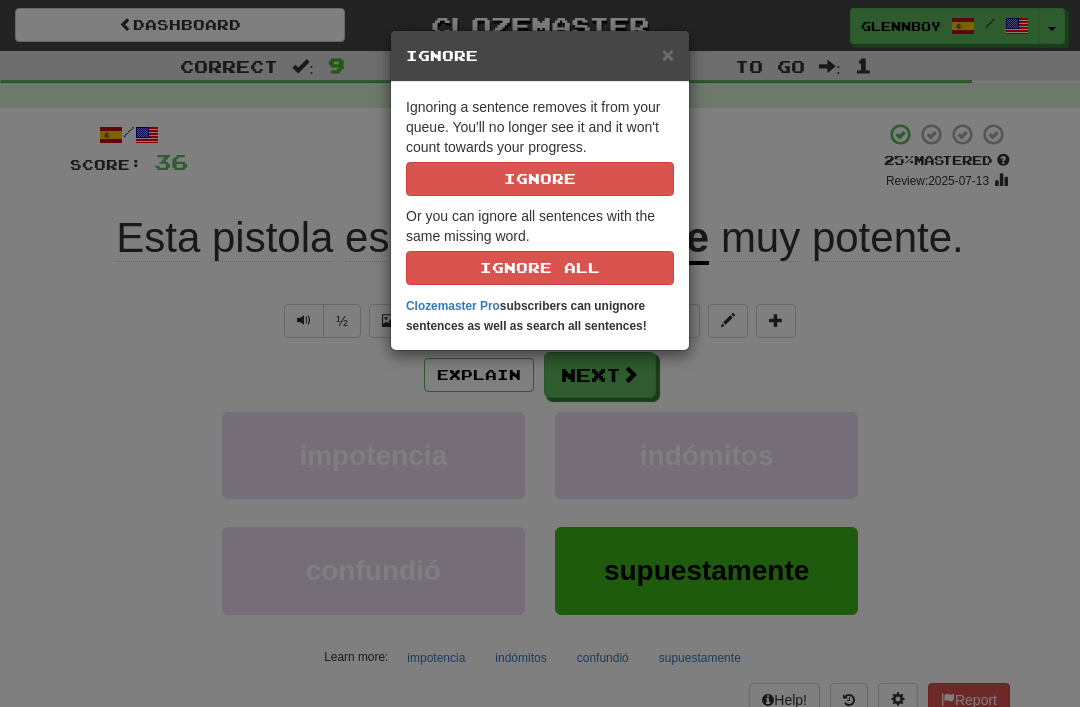 click on "Ignore" at bounding box center [540, 179] 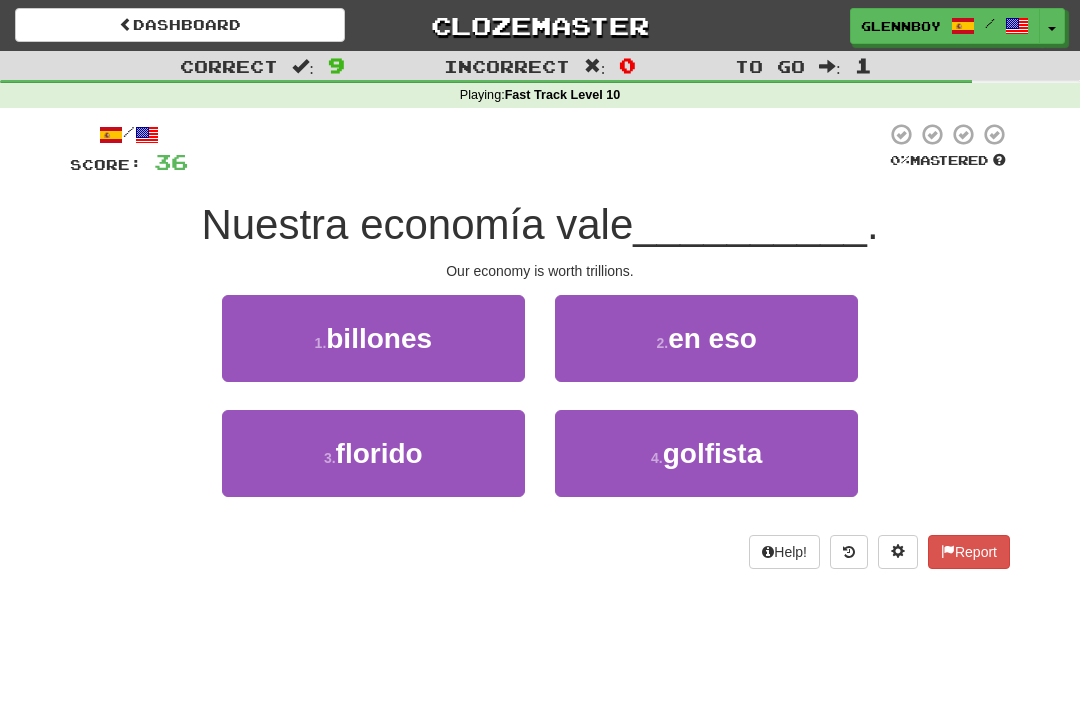 click on "1 ." at bounding box center (321, 343) 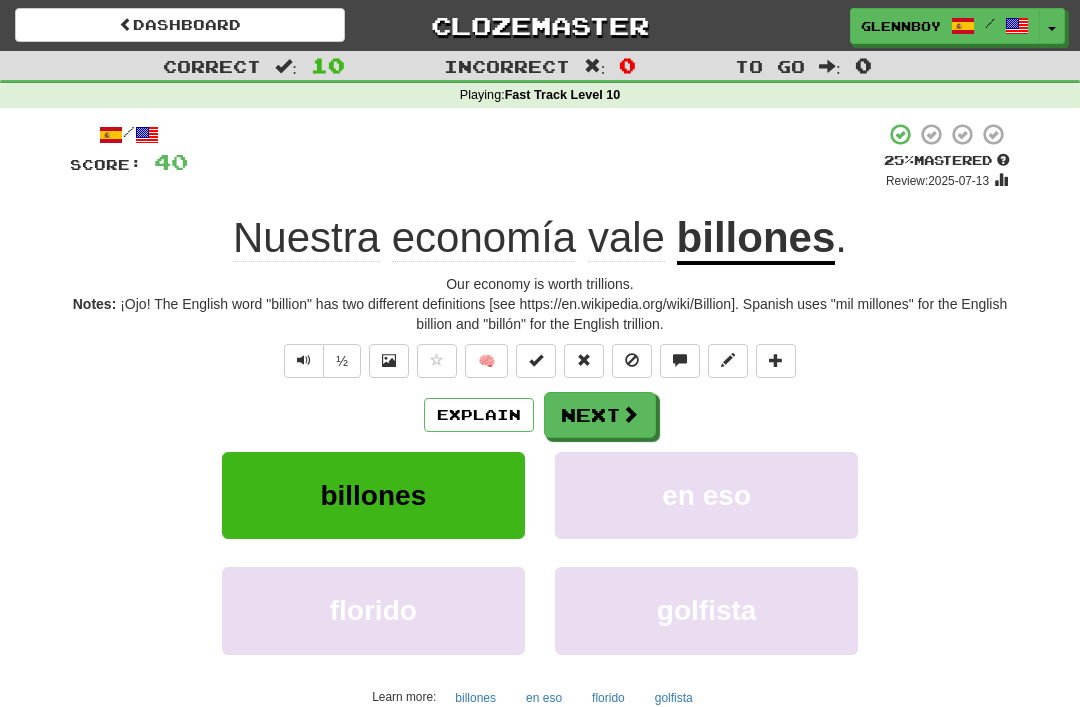 click at bounding box center [632, 361] 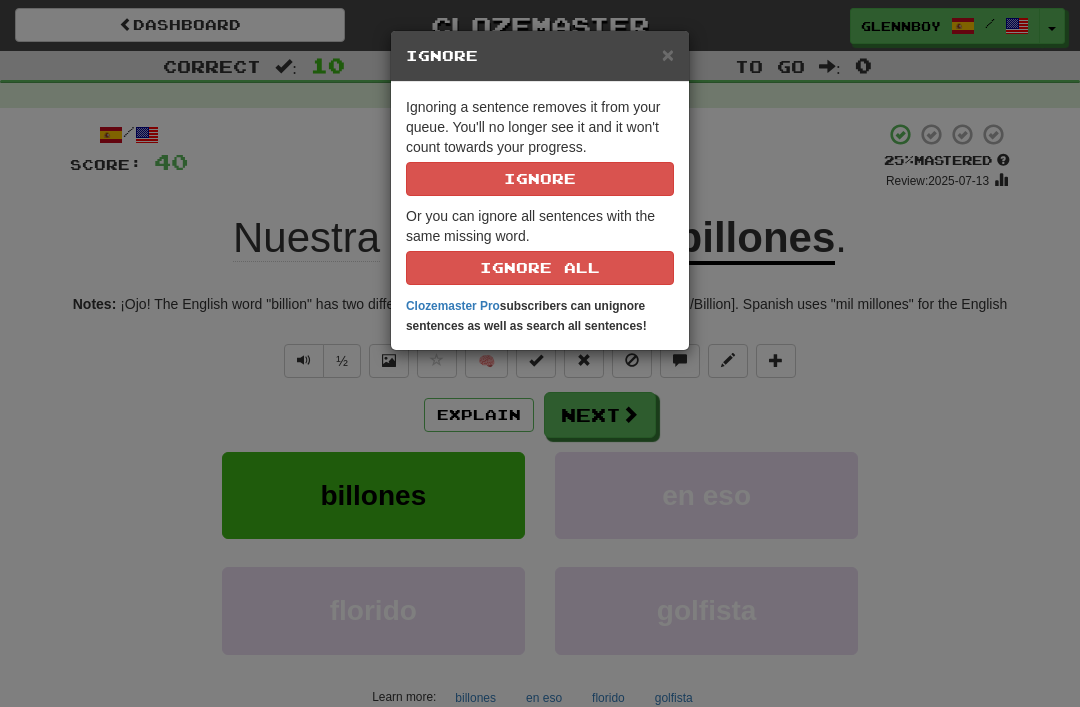 click on "Ignore" at bounding box center [540, 179] 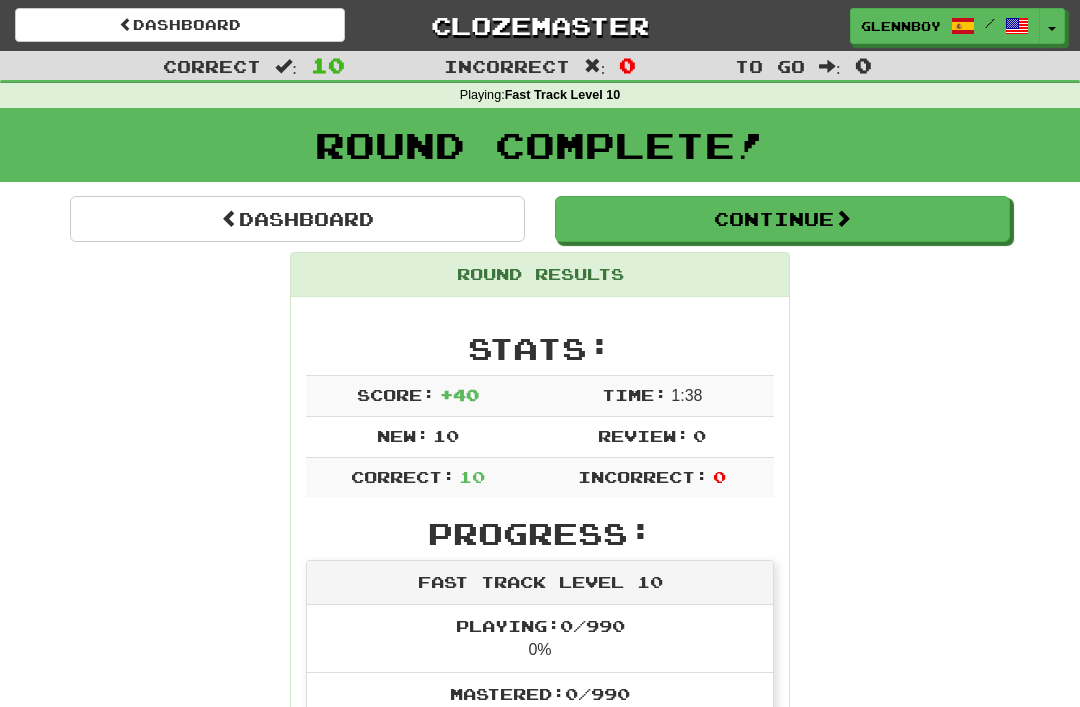 click on "Round Complete!" at bounding box center [540, 152] 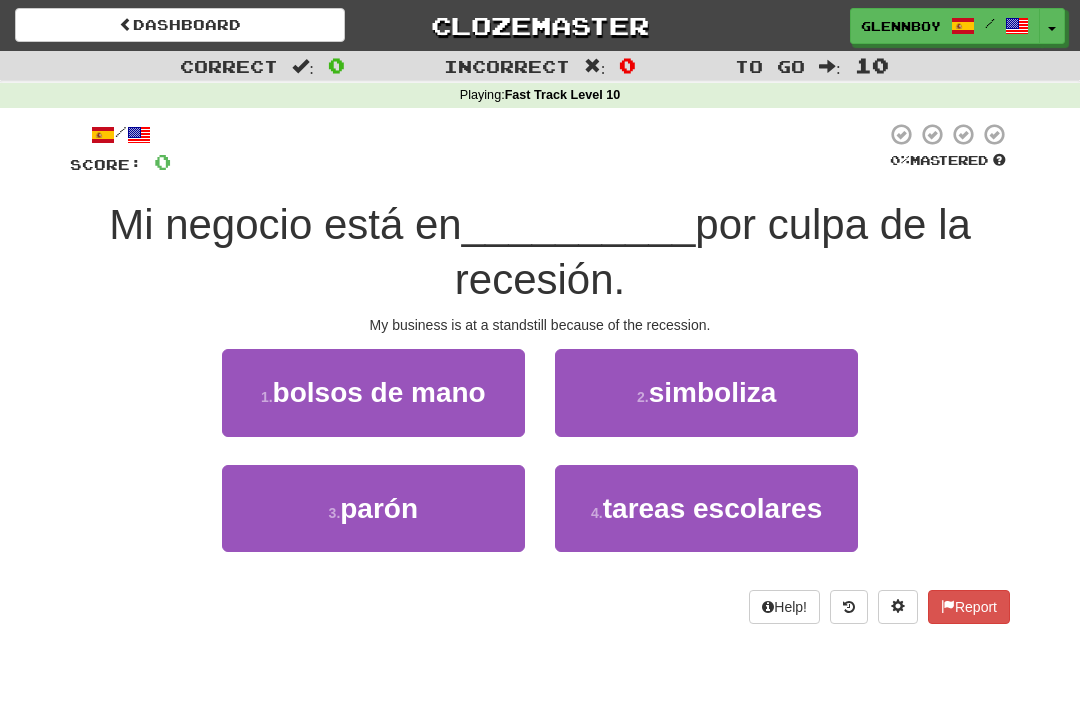 click on "parón" at bounding box center (379, 508) 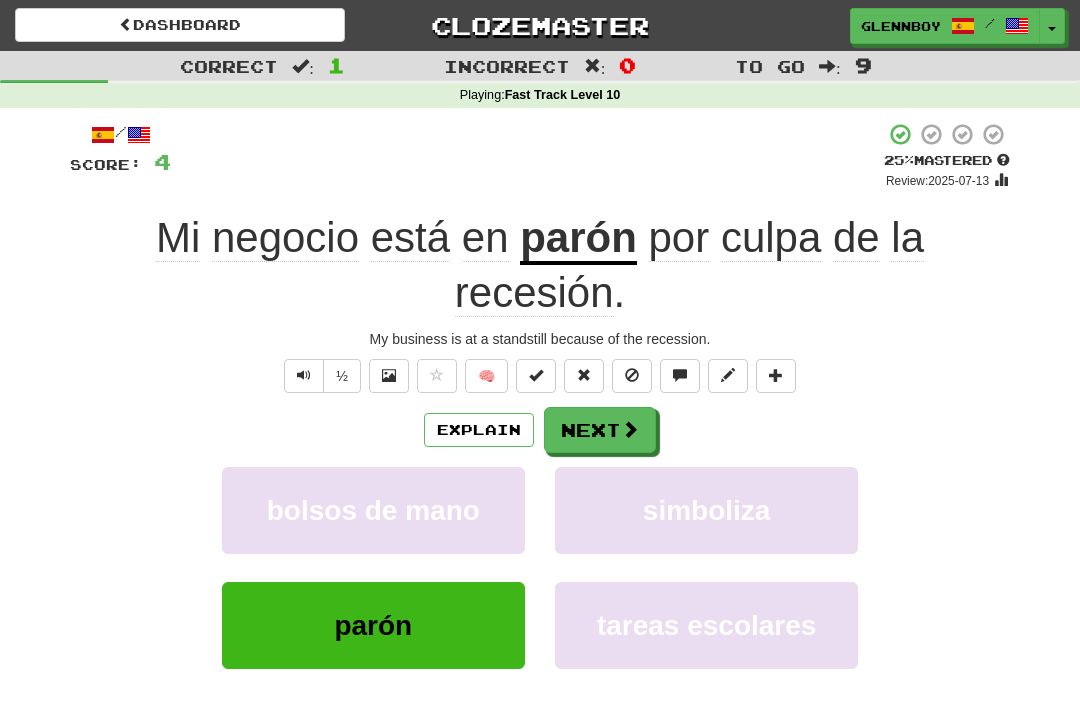 click at bounding box center (632, 376) 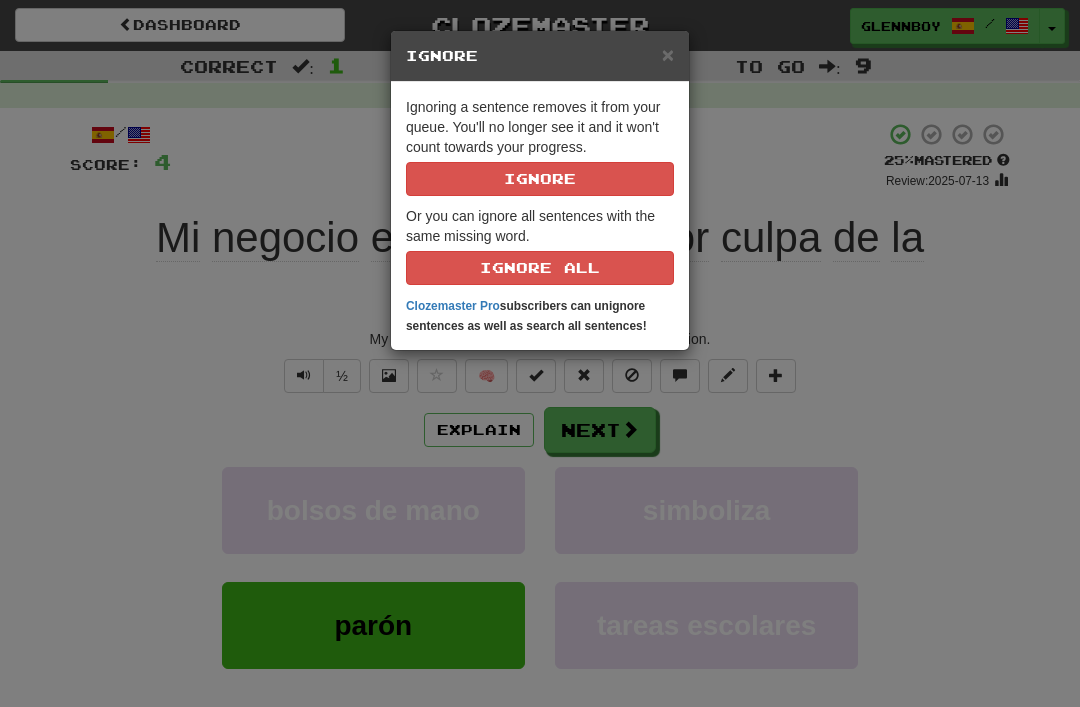 click on "Ignore" at bounding box center [540, 179] 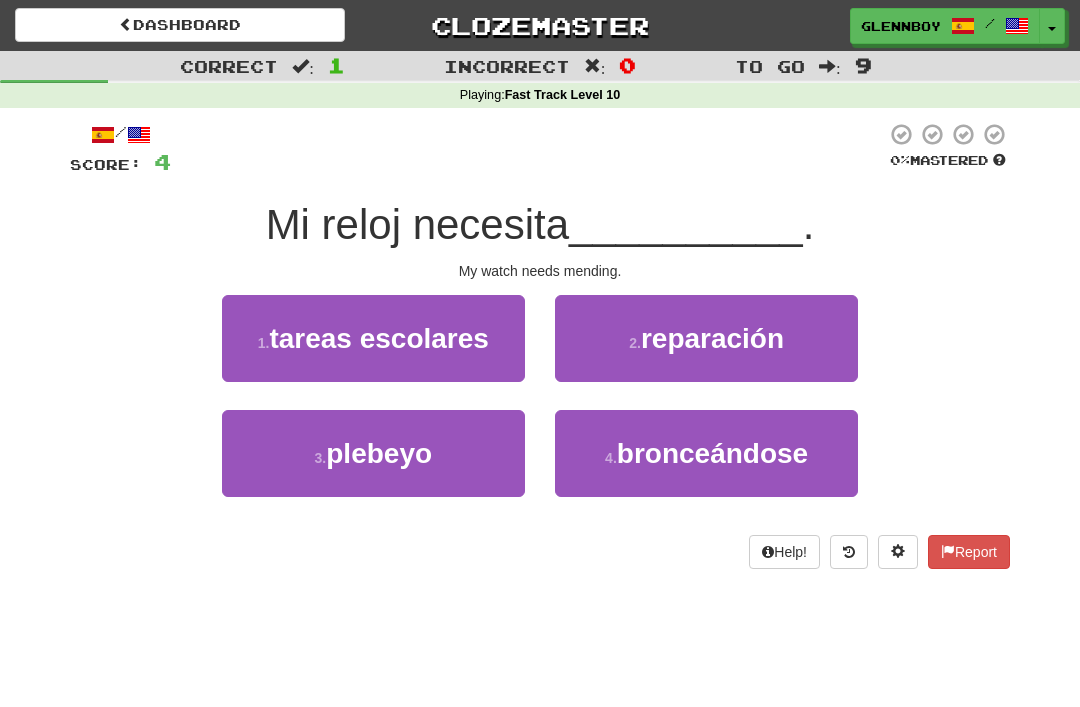 click on "reparación" at bounding box center [712, 338] 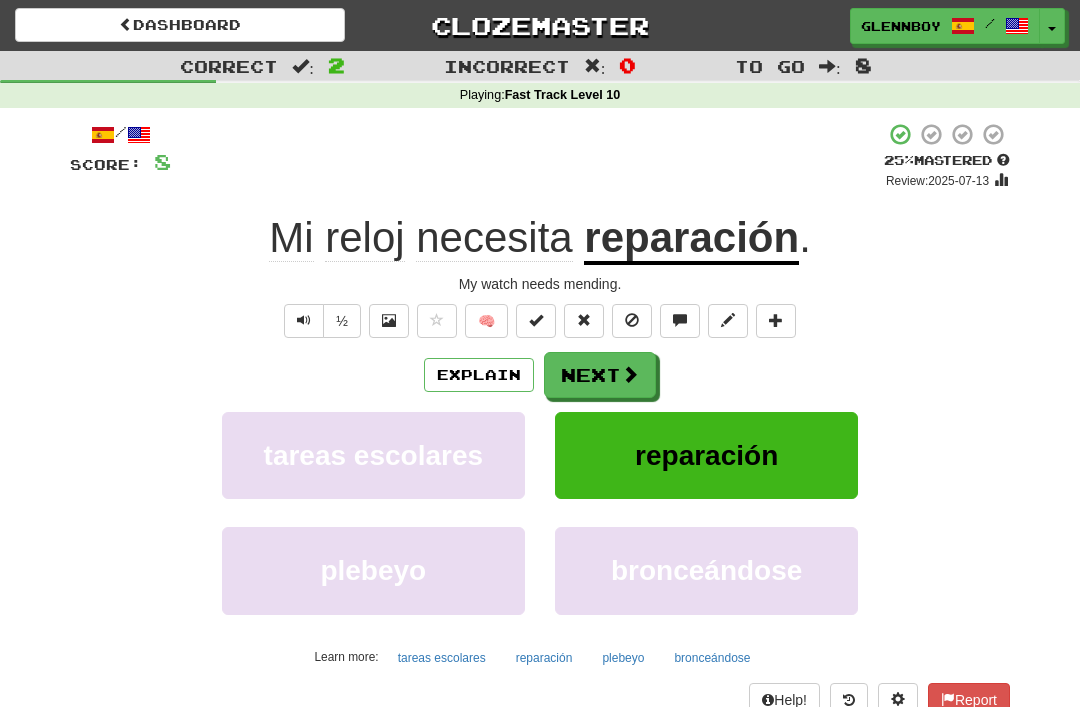 click at bounding box center [632, 320] 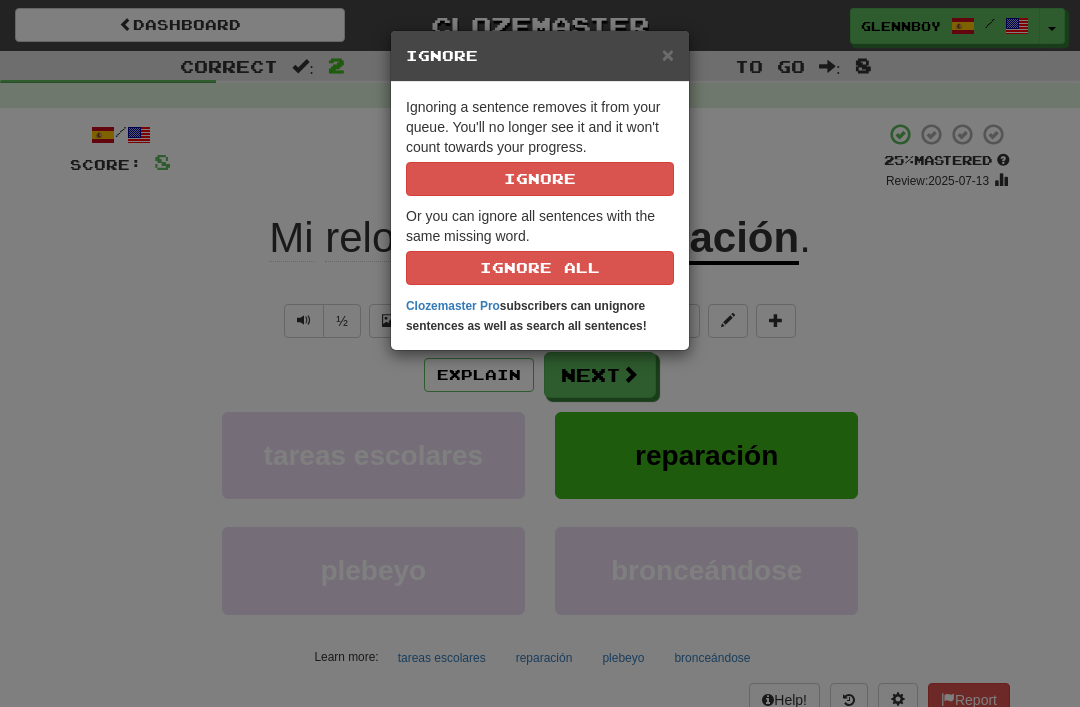 click on "Ignore" at bounding box center [540, 179] 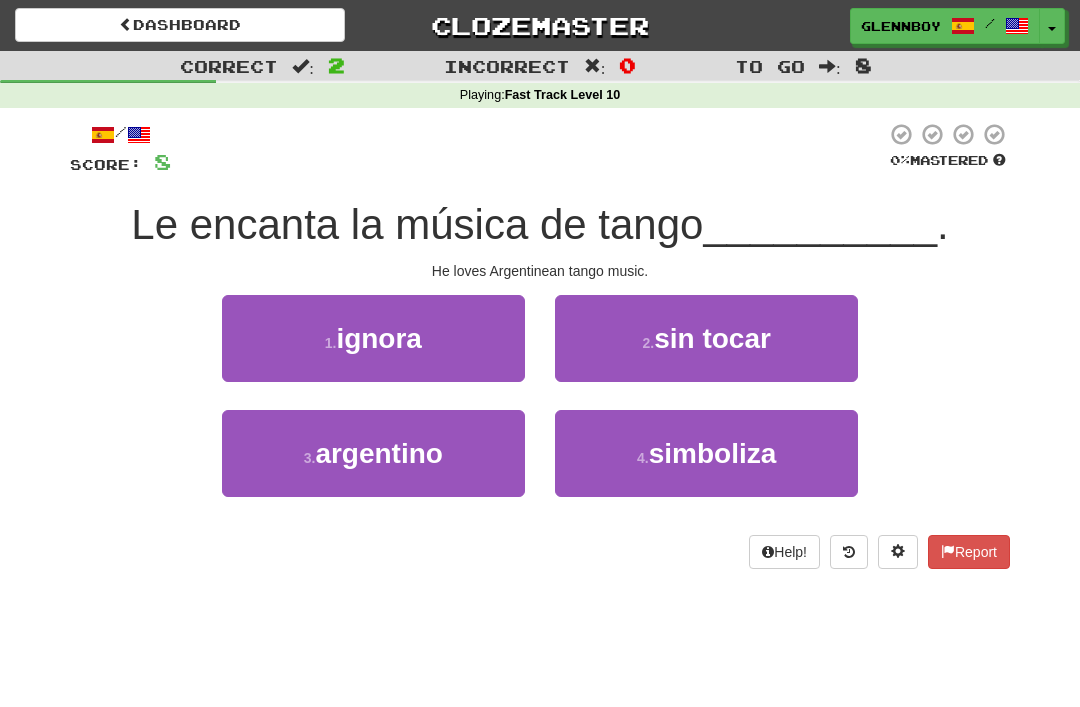 click on "argentino" at bounding box center [379, 453] 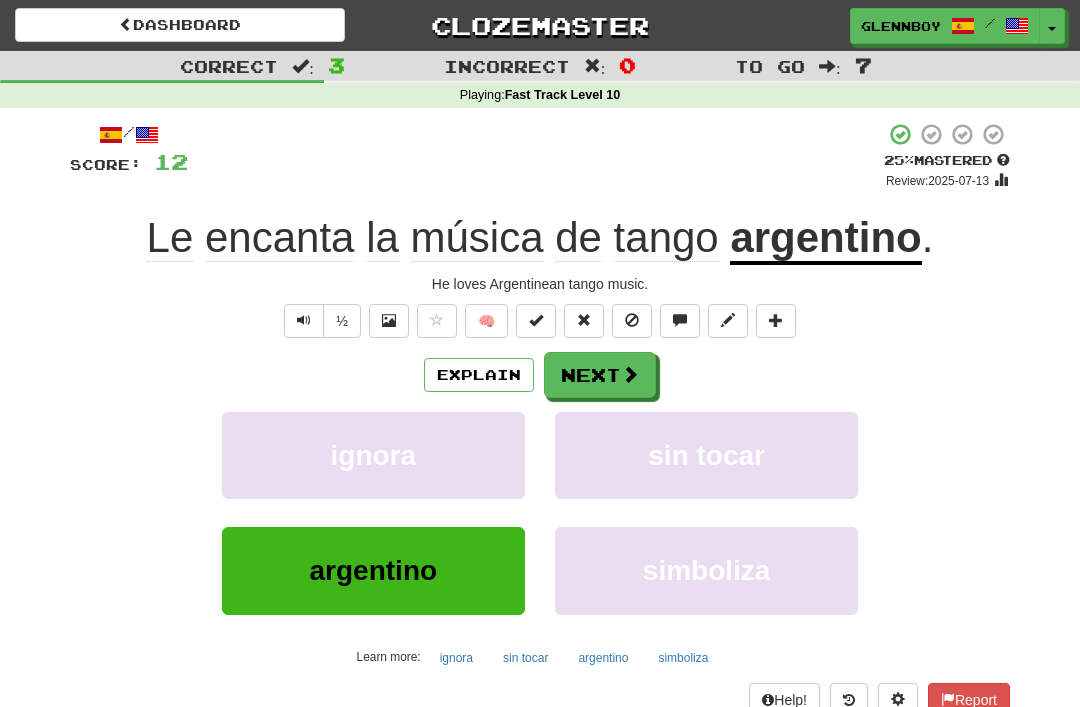 click at bounding box center [632, 321] 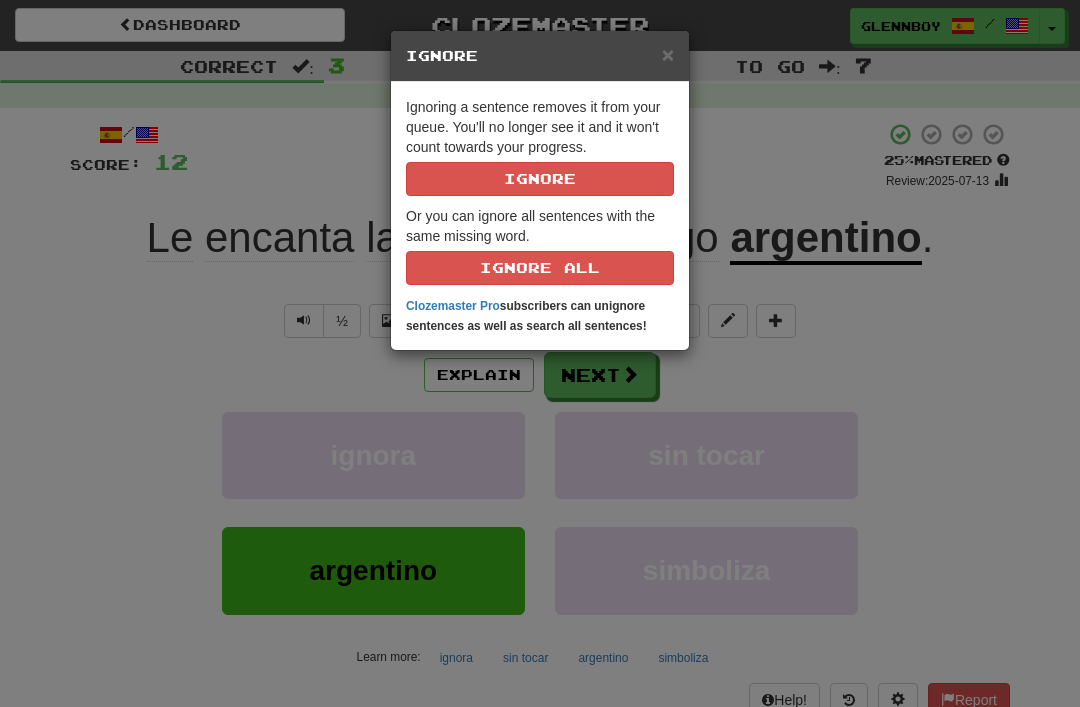 click on "Ignore" at bounding box center [540, 179] 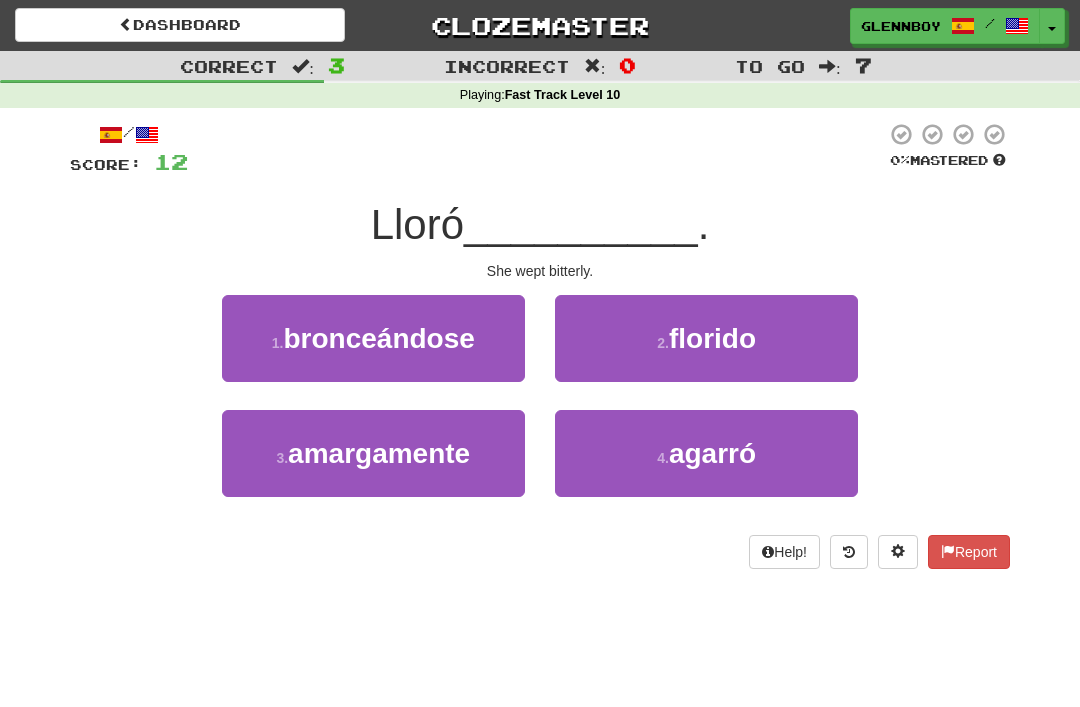 click on "Dashboard
Clozemaster
glennboy
/
Toggle Dropdown
Dashboard
Leaderboard
Activity Feed
Notifications
Profile
Discussions
Español
/
English
Streak:
46
Review:
0
Points Today: 208
Ελληνικά
/
English
Streak:
40
Review:
0
Points Today: 100
Languages
Account
Logout
glennboy
/
Toggle Dropdown
Dashboard
Leaderboard
Activity Feed
Notifications
Profile
Discussions
Español
/
English
Streak:
46
Review:
0
Points Today: 208
Ελληνικά
/
English
Streak:
40
Review:
0
Points Today: 100
Languages
Account
Logout
clozemaster" at bounding box center (540, 353) 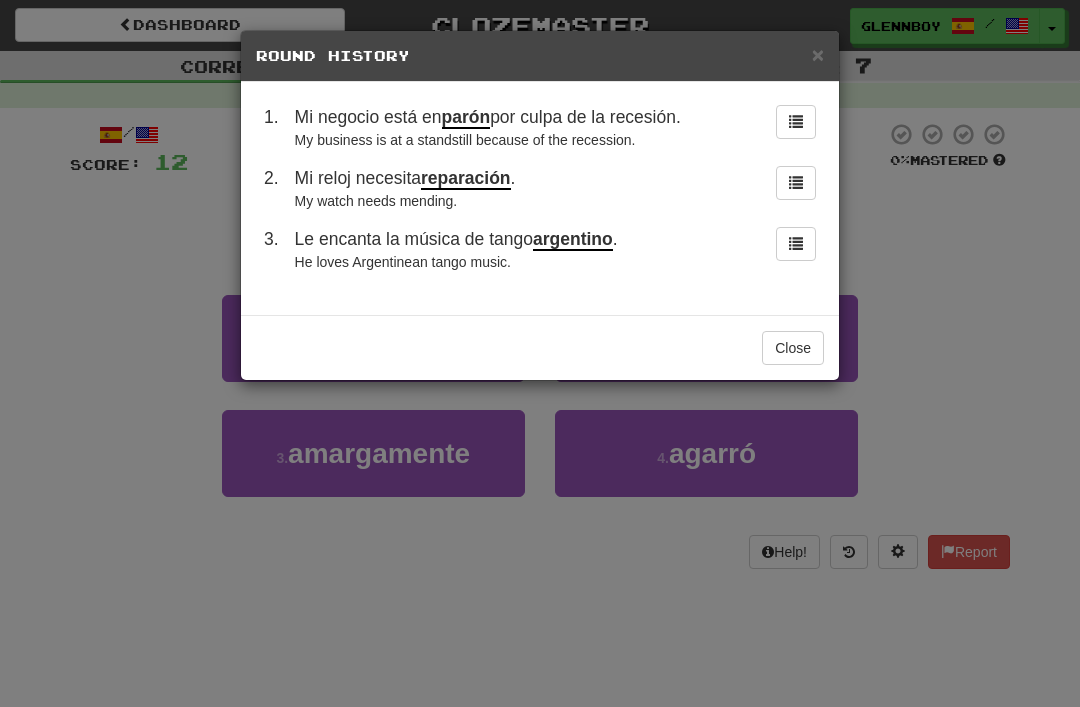 click on "Close" at bounding box center (793, 348) 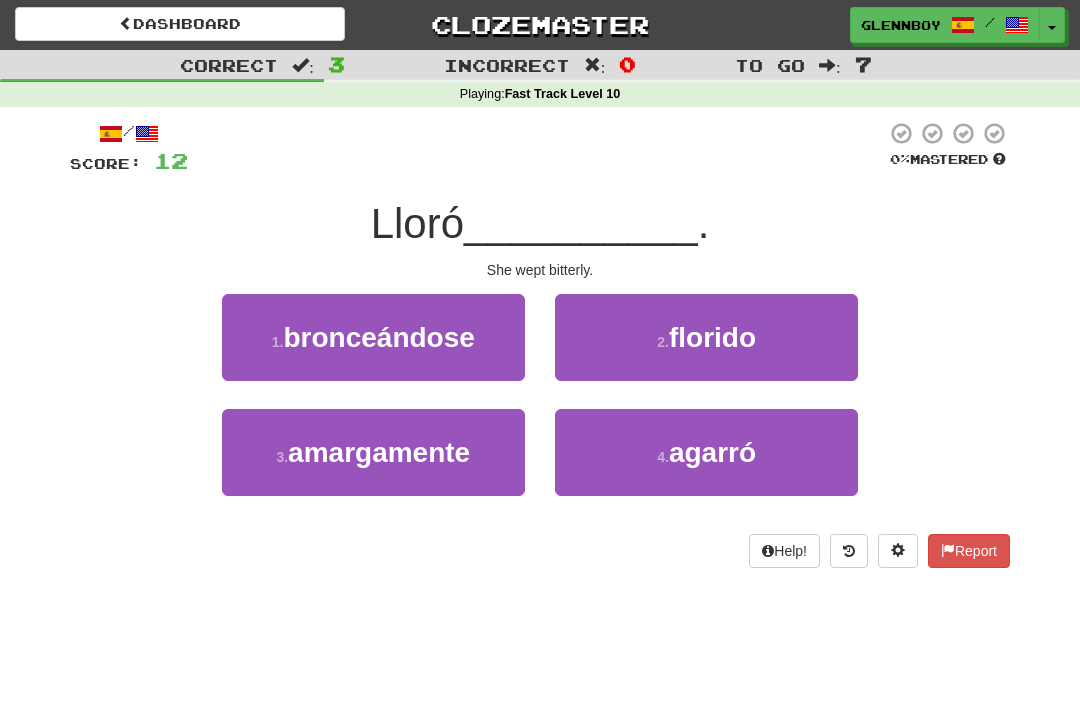 scroll, scrollTop: 1, scrollLeft: 0, axis: vertical 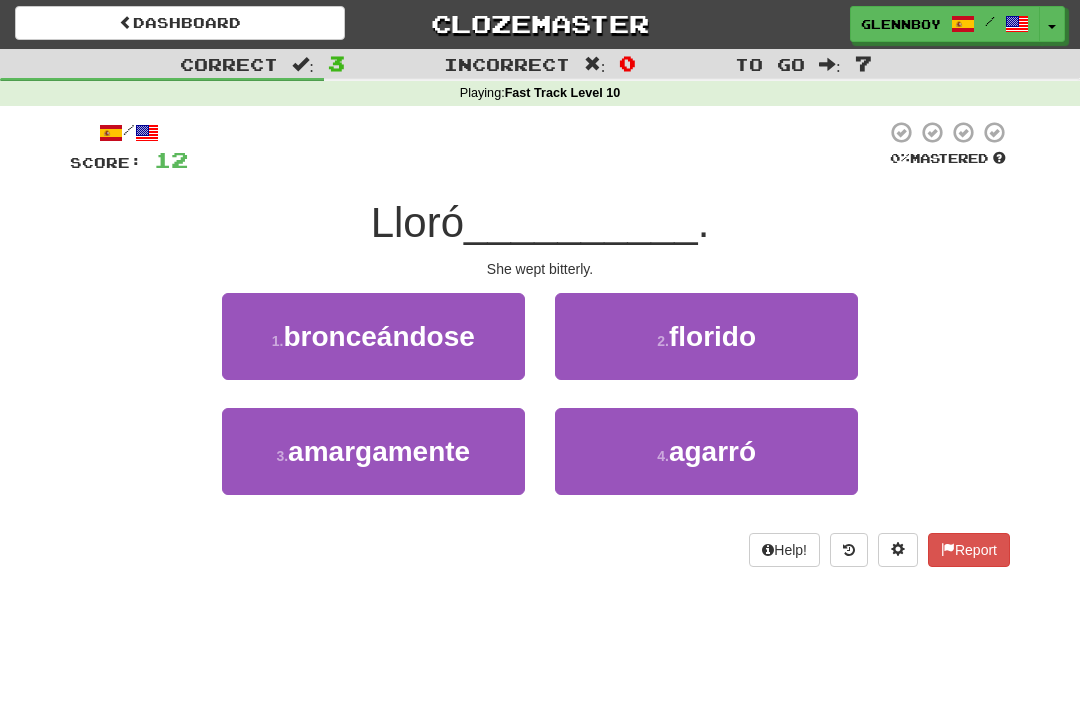 click on "amargamente" at bounding box center (379, 452) 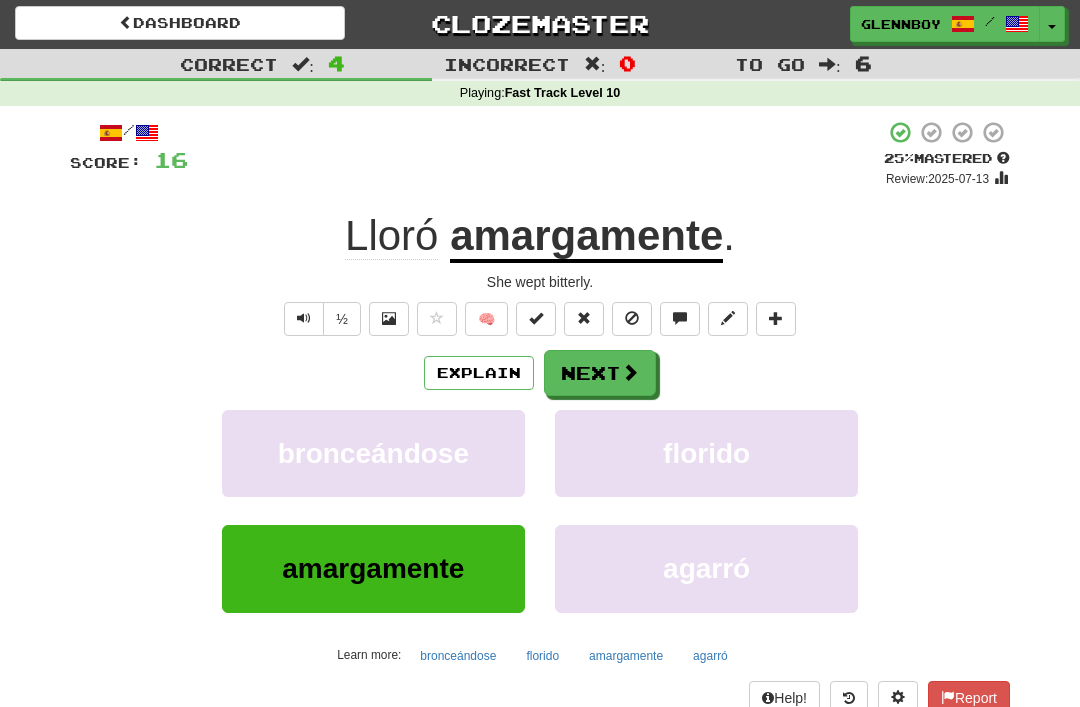 click at bounding box center (632, 318) 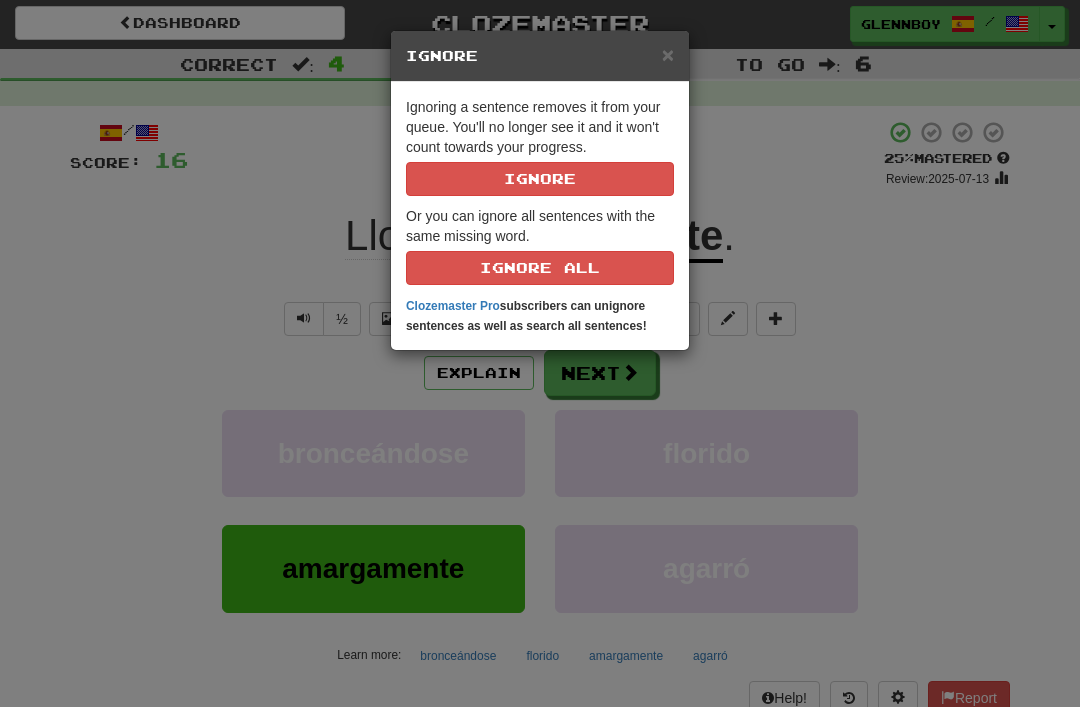 click on "Ignore" at bounding box center (540, 179) 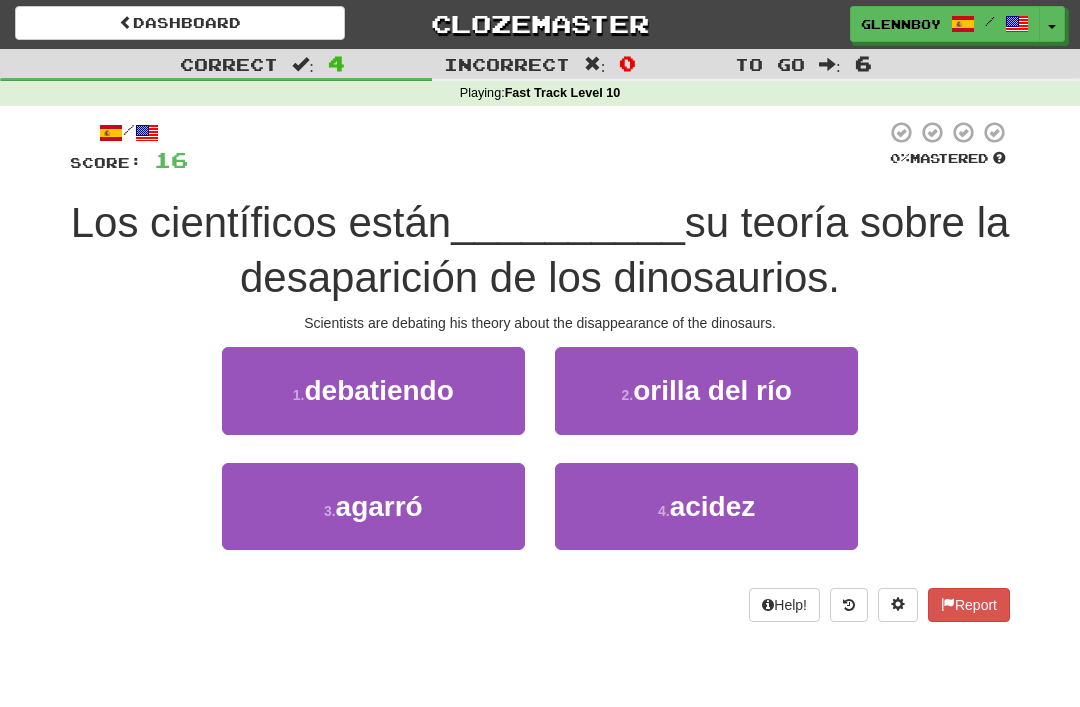 click on "debatiendo" at bounding box center (378, 390) 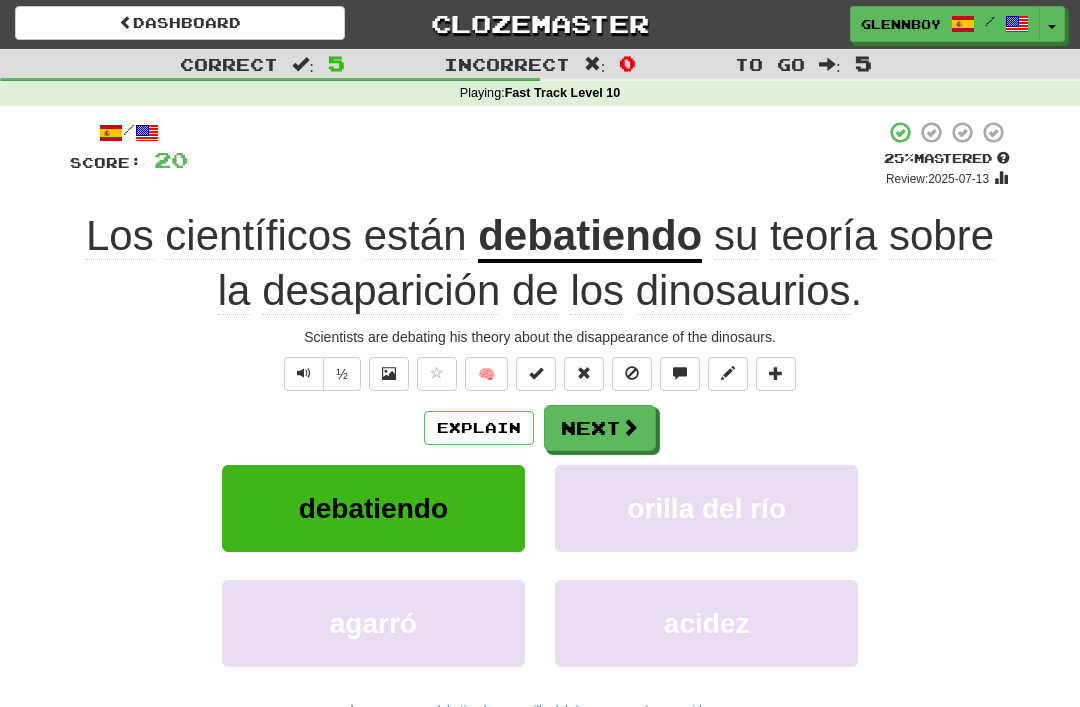 click at bounding box center [632, 373] 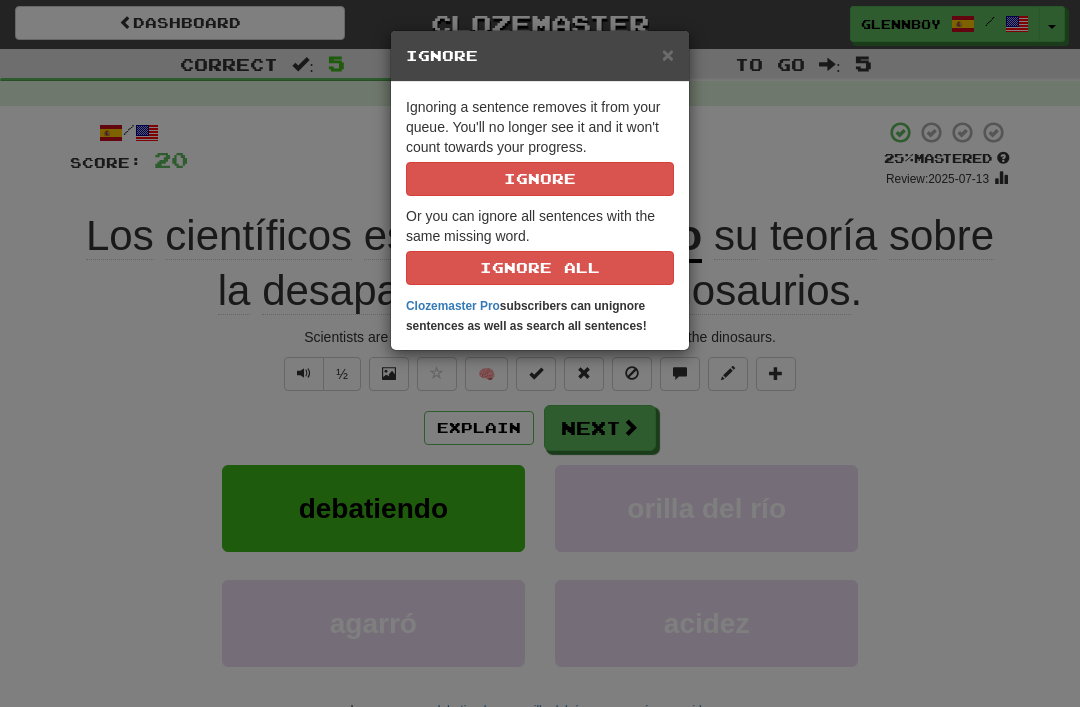 click on "Ignore" at bounding box center (540, 179) 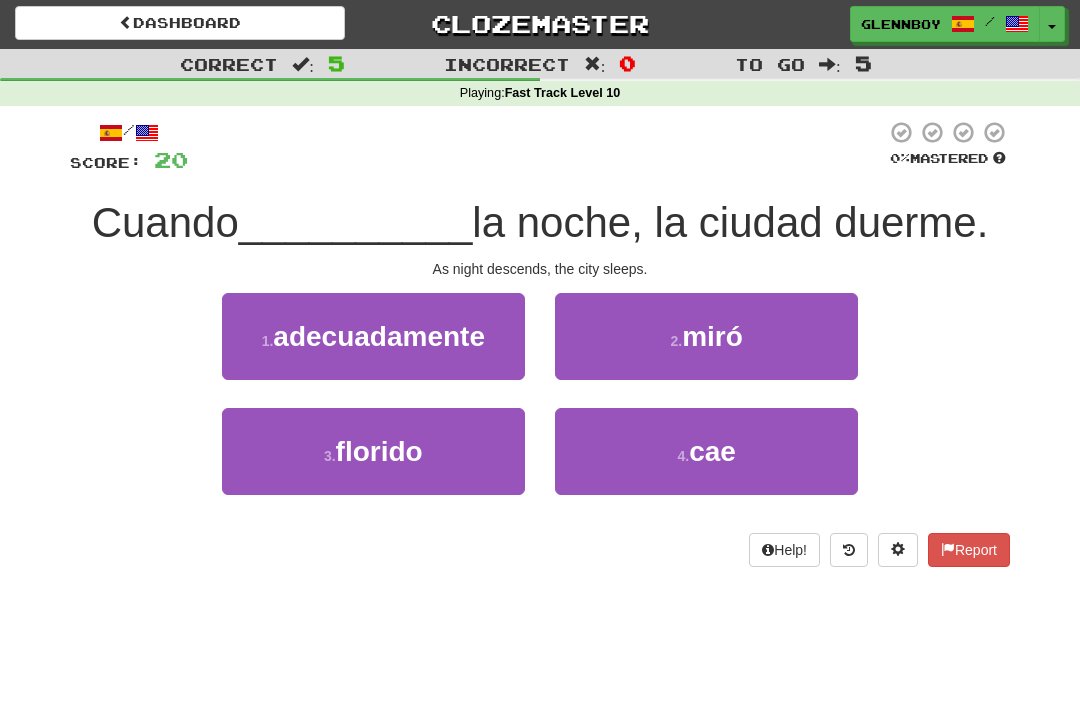 click on "cae" at bounding box center (712, 451) 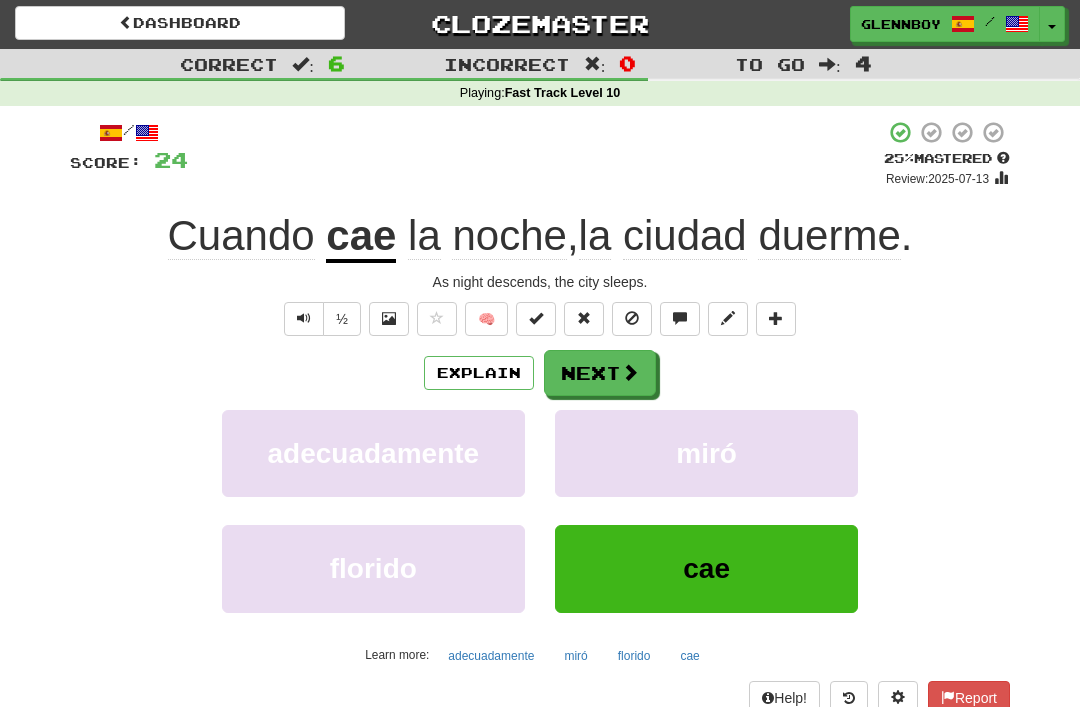 click at bounding box center (632, 319) 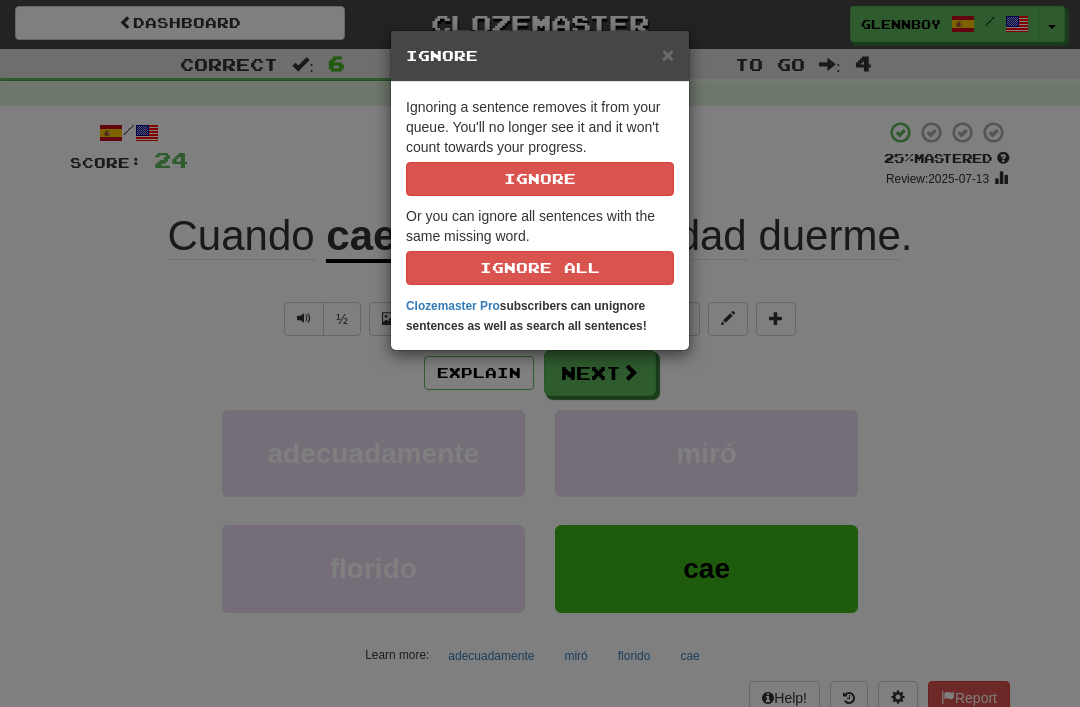 click on "Ignore" at bounding box center (540, 179) 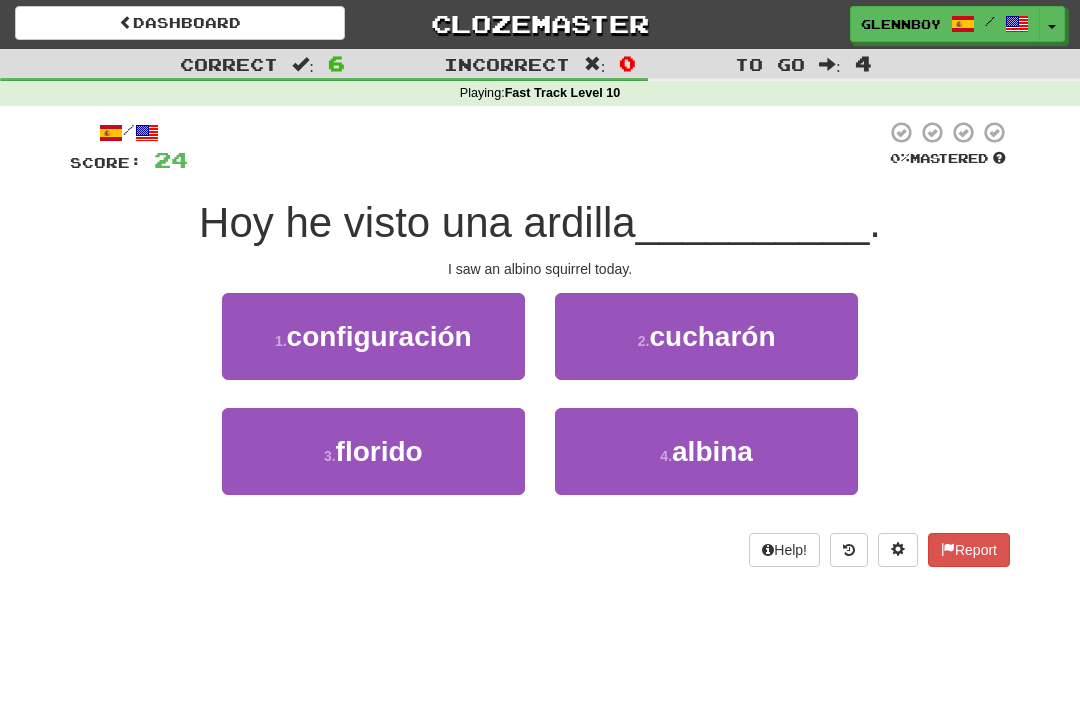 click on "albina" at bounding box center (712, 451) 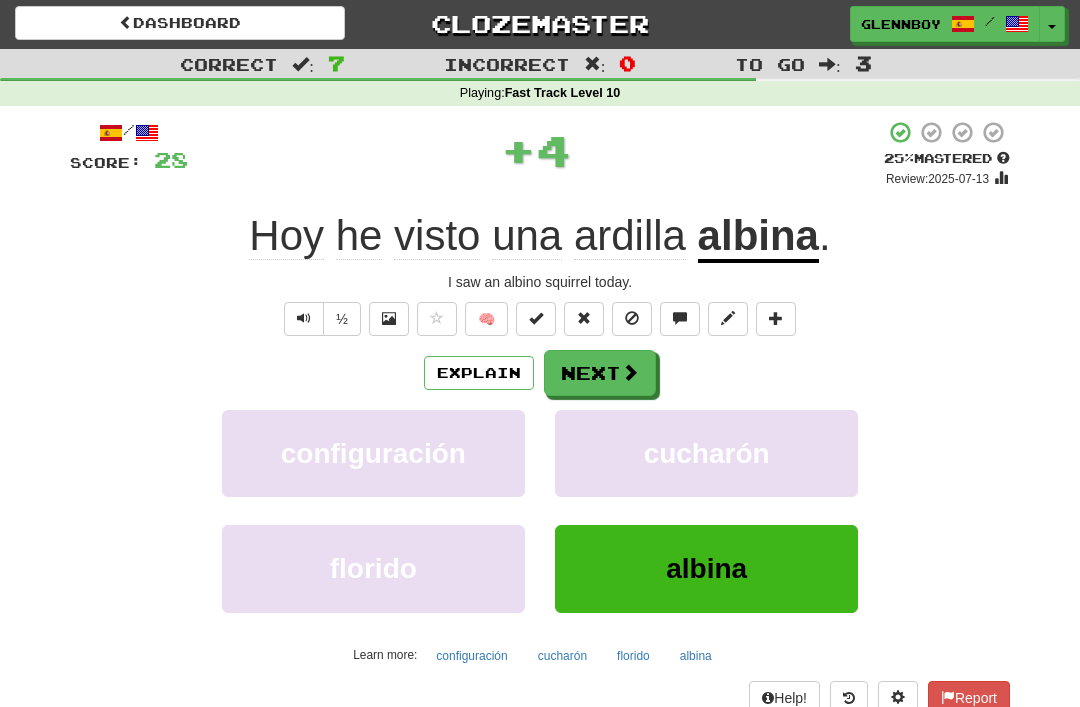 click at bounding box center [632, 318] 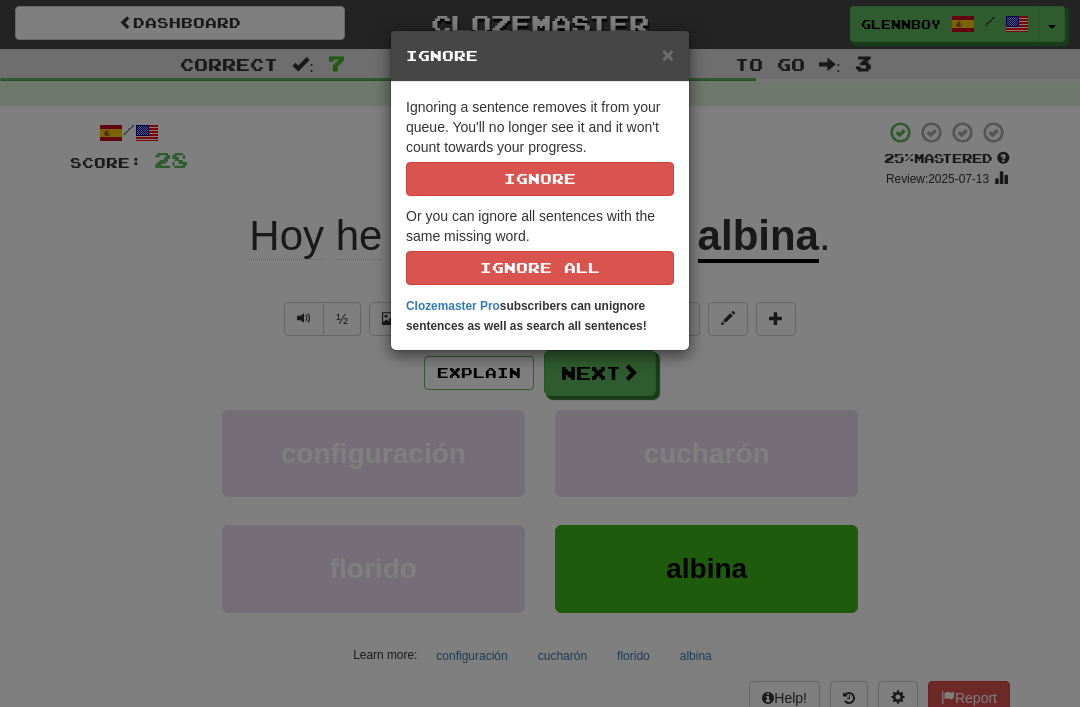 click on "Ignore" at bounding box center (540, 179) 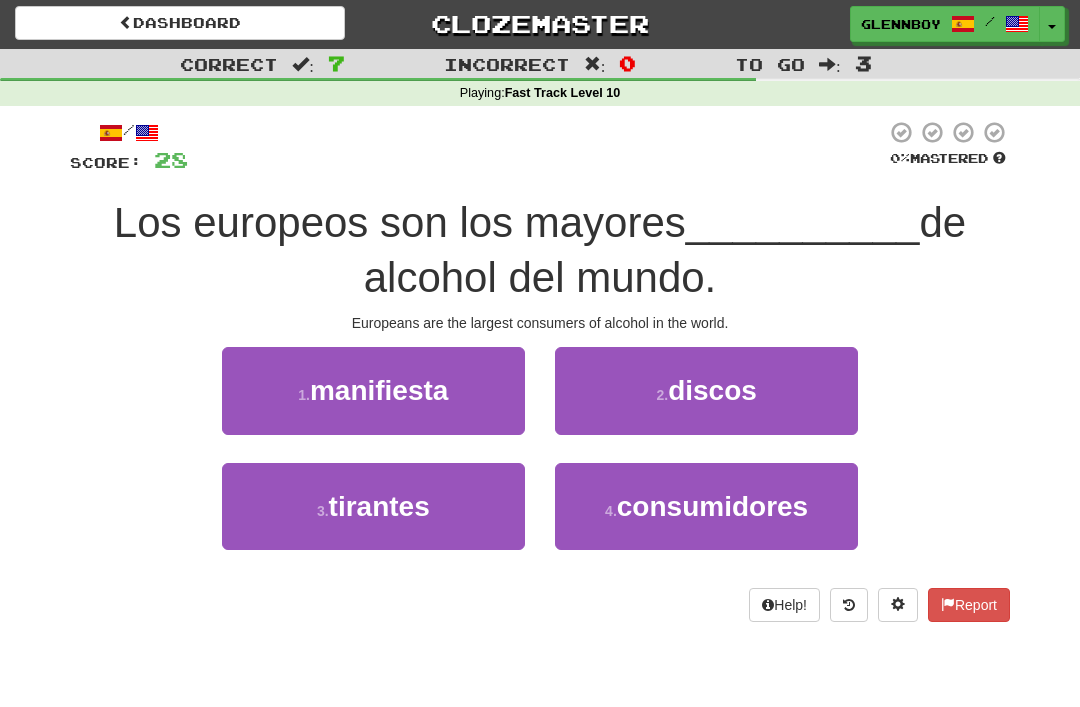 click on "consumidores" at bounding box center (712, 506) 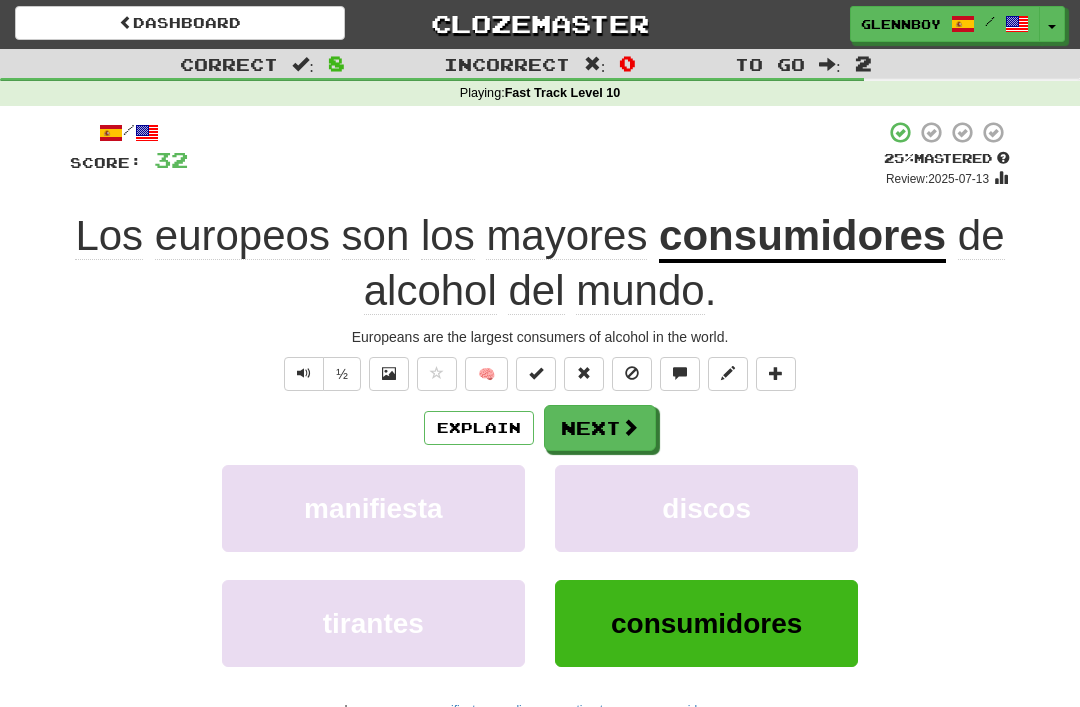click at bounding box center (632, 374) 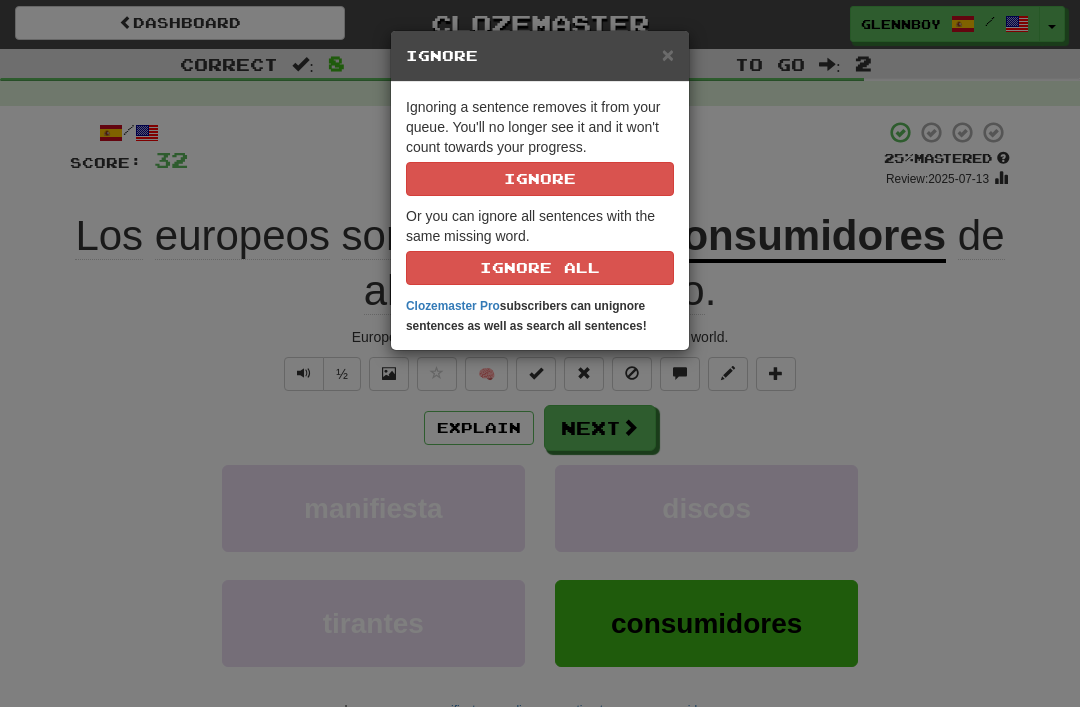 click on "Ignoring a sentence removes it from your queue. You'll no longer see it and it won't count towards your progress. Ignore" at bounding box center (540, 146) 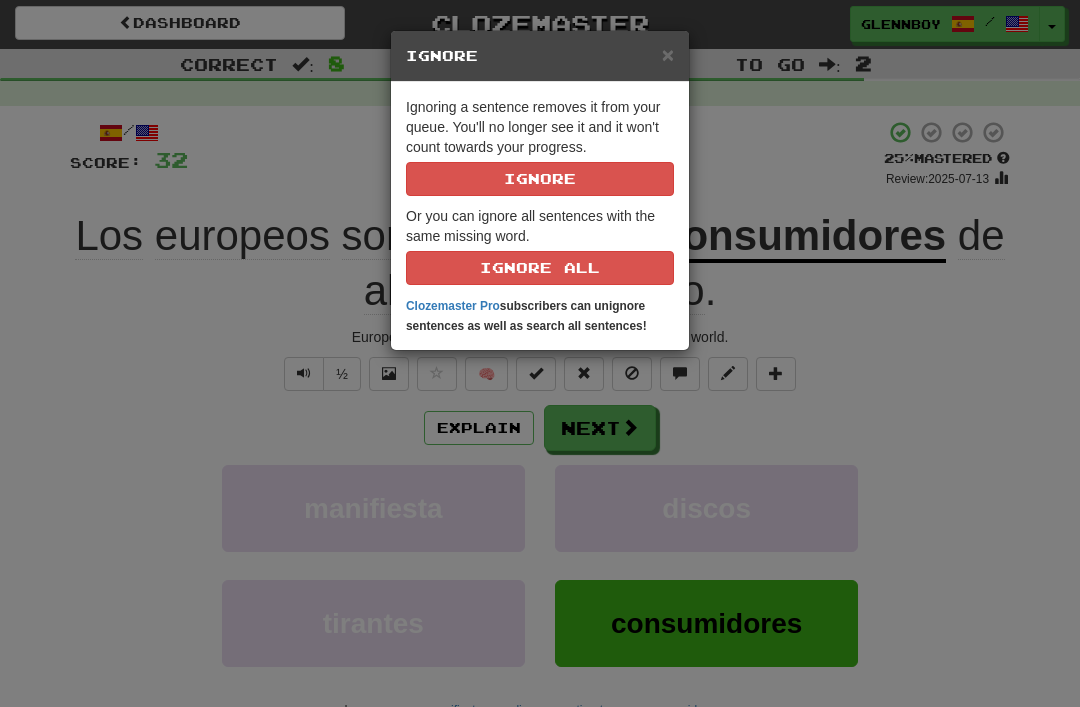click on "Ignore" at bounding box center (540, 179) 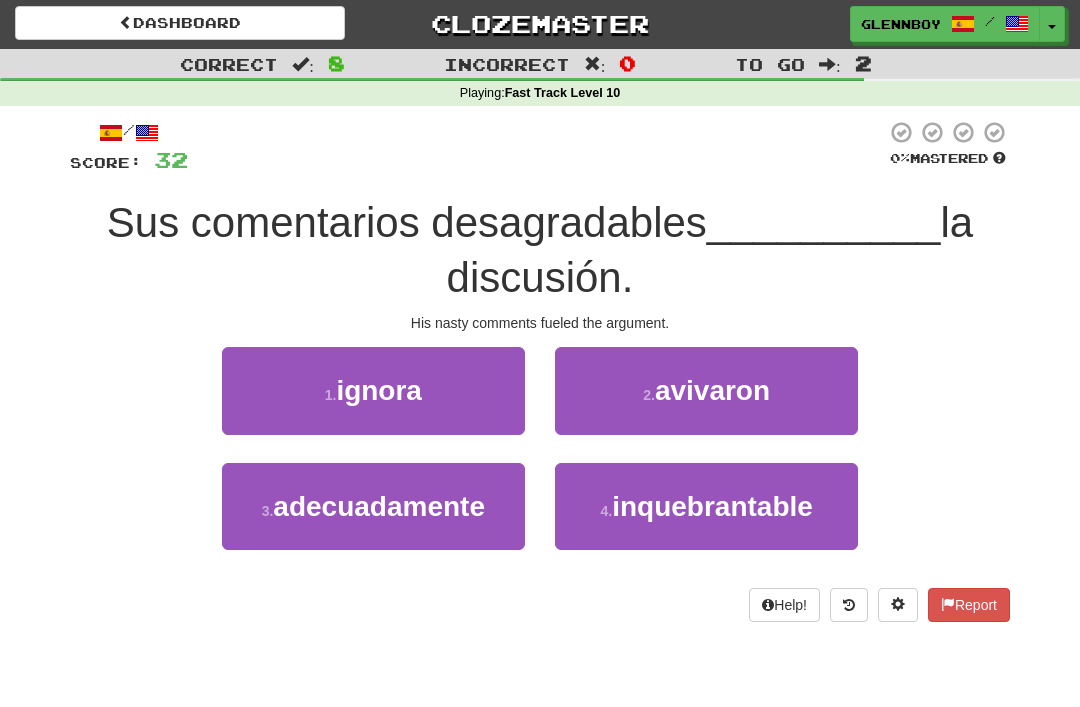 click on "avivaron" at bounding box center [712, 390] 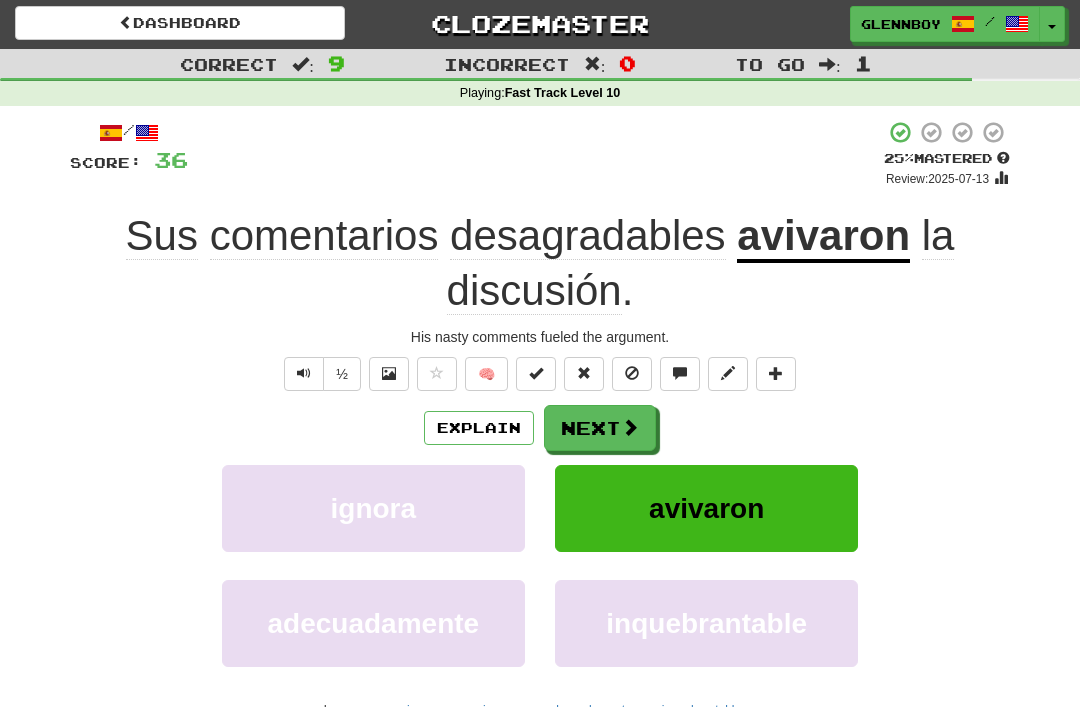 click on "Explain" at bounding box center (479, 428) 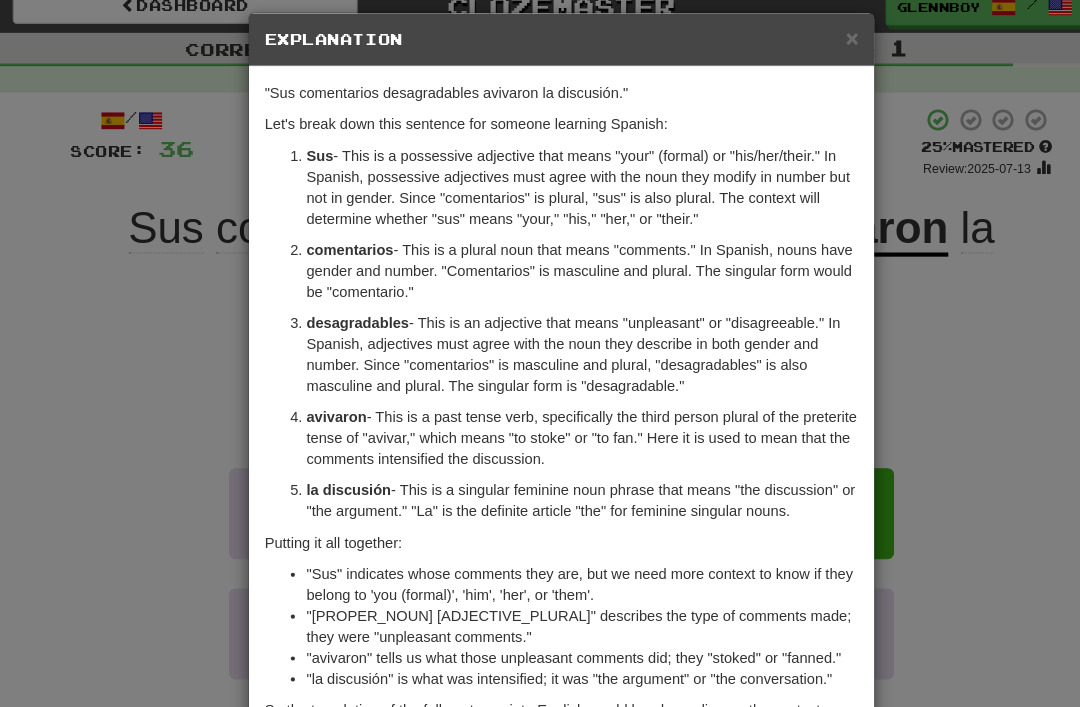 scroll, scrollTop: 0, scrollLeft: 0, axis: both 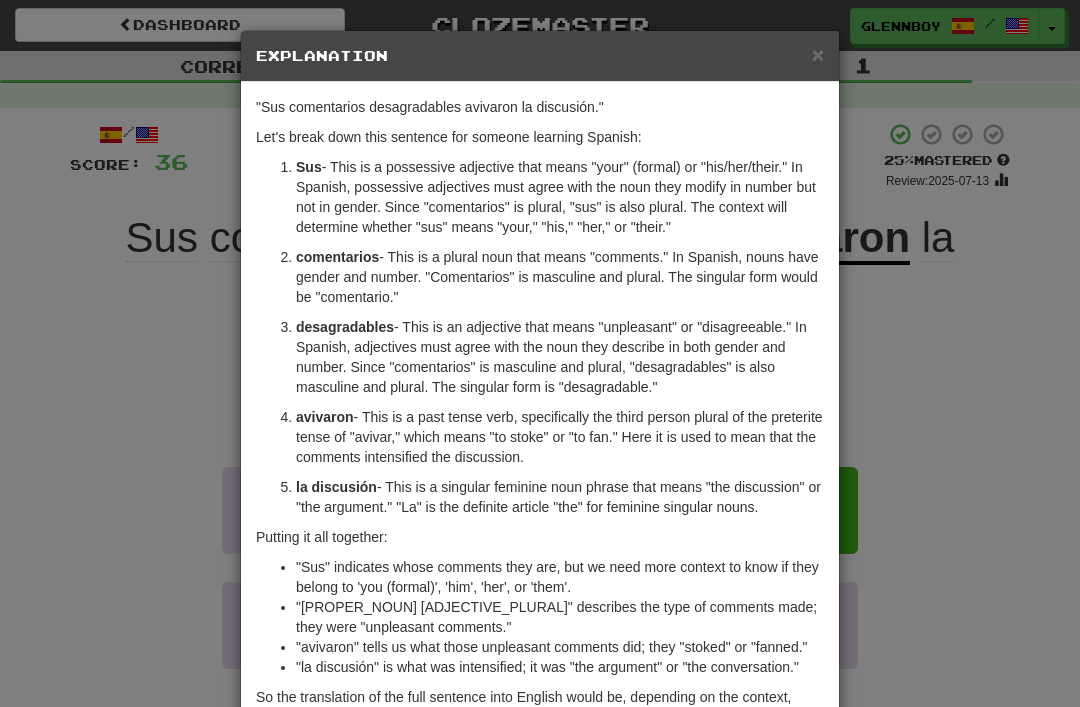 click on "× Explanation "Sus comentarios desagradables avivaron la discusión."
Let's break down this sentence for someone learning Spanish:
Sus  - This is a possessive adjective that means "your" (formal) or "his/her/their." In Spanish, possessive adjectives must agree with the noun they modify in number but not in gender. Since "comentarios" is plural, "sus" is also plural. The context will determine whether "sus" means "your," "his," "her," or "their."
comentarios  - This is a plural noun that means "comments." In Spanish, nouns have gender and number. "Comentarios" is masculine and plural. The singular form would be "comentario."
desagradables  - This is an adjective that means "unpleasant" or "disagreeable." In Spanish, adjectives must agree with the noun they describe in both gender and number. Since "comentarios" is masculine and plural, "desagradables" is also masculine and plural. The singular form is "desagradable."
avivaron
la discusión
Putting it all together:" at bounding box center (540, 353) 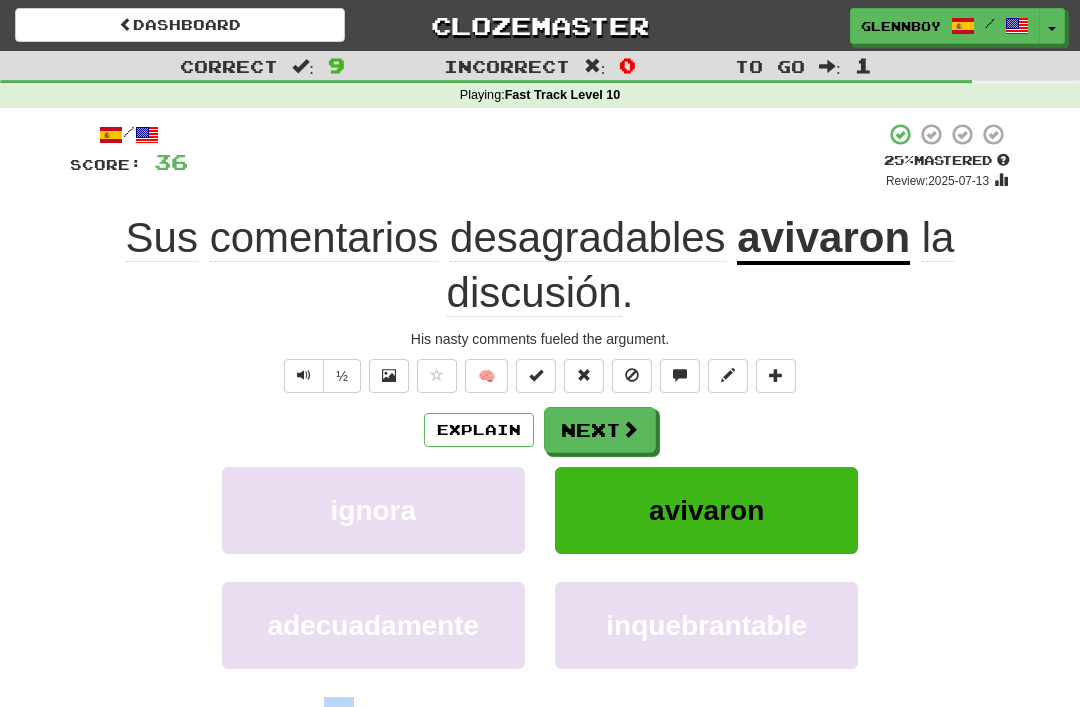 click on "Correct   :   9 Incorrect   :   0 To go   :   1 Playing :  Fast Track Level 10  /  Score:   36 + 4 25 %  Mastered Review:  2025-07-13 Sus   comentarios   desagradables   avivaron   la   discusión . His nasty comments fueled the argument. ½ 🧠 Explain Next ignora avivaron adecuadamente inquebrantable Learn more: ignora avivaron adecuadamente inquebrantable  Help!  Report" at bounding box center [540, 425] 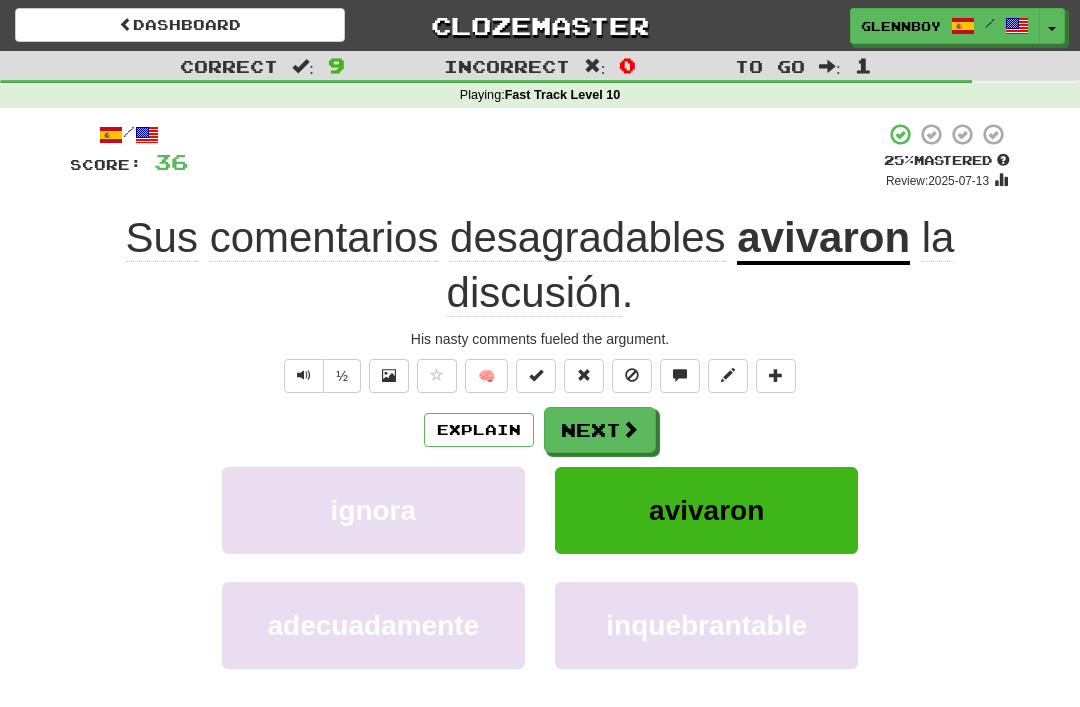 click on "Correct   :   9 Incorrect   :   0 To go   :   1 Playing :  Fast Track Level 10  /  Score:   36 + 4 25 %  Mastered Review:  2025-07-13 Sus   comentarios   desagradables   avivaron   la   discusión . His nasty comments fueled the argument. ½ 🧠 Explain Next ignora avivaron adecuadamente inquebrantable Learn more: ignora avivaron adecuadamente inquebrantable  Help!  Report" at bounding box center [540, 425] 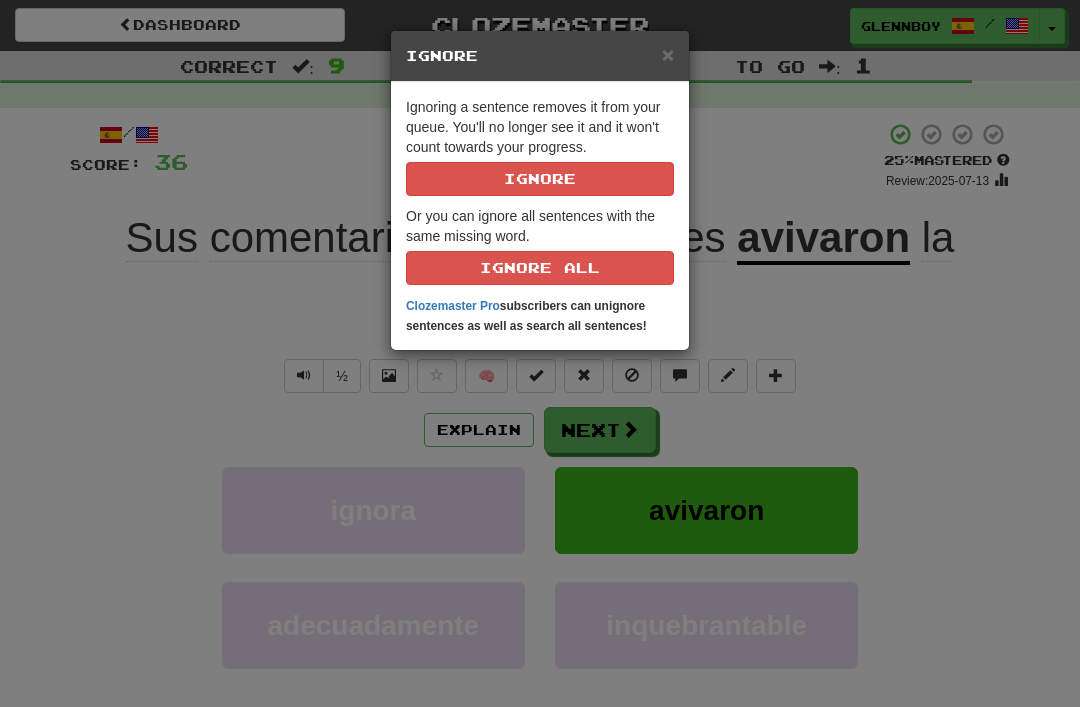click on "× Ignore Ignoring a sentence removes it from your queue. You'll no longer see it and it won't count towards your progress. Ignore Or you can ignore all sentences with the same missing word. Ignore All Clozemaster Pro  subscribers can unignore sentences as well as search all sentences!" at bounding box center [540, 353] 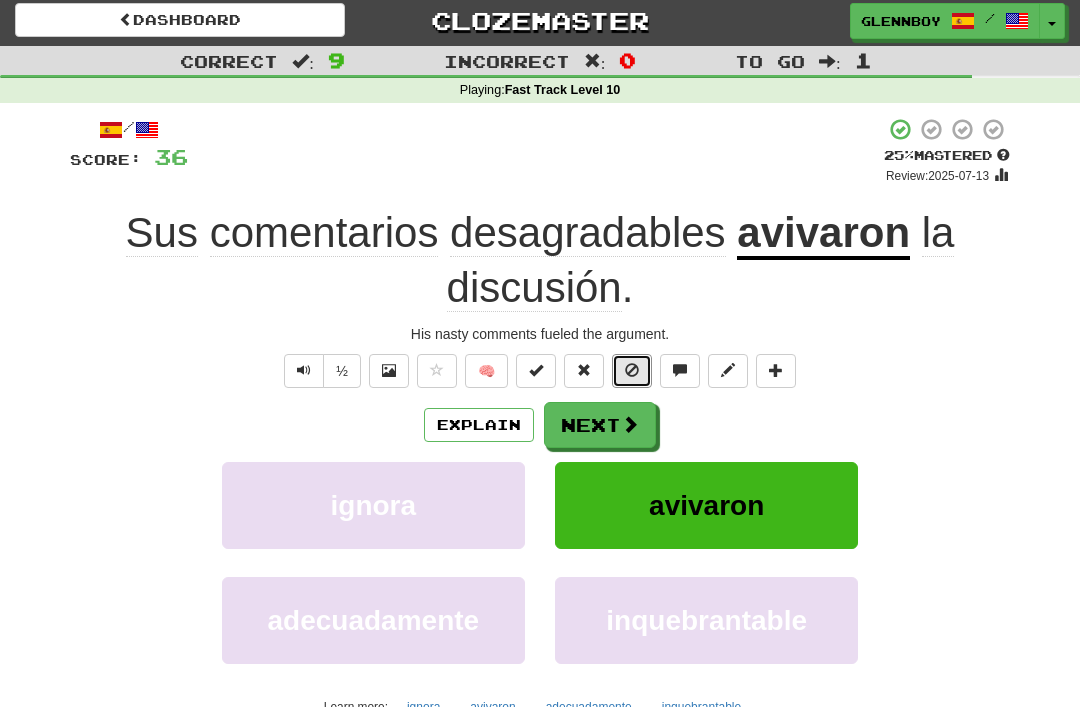 scroll, scrollTop: 0, scrollLeft: 0, axis: both 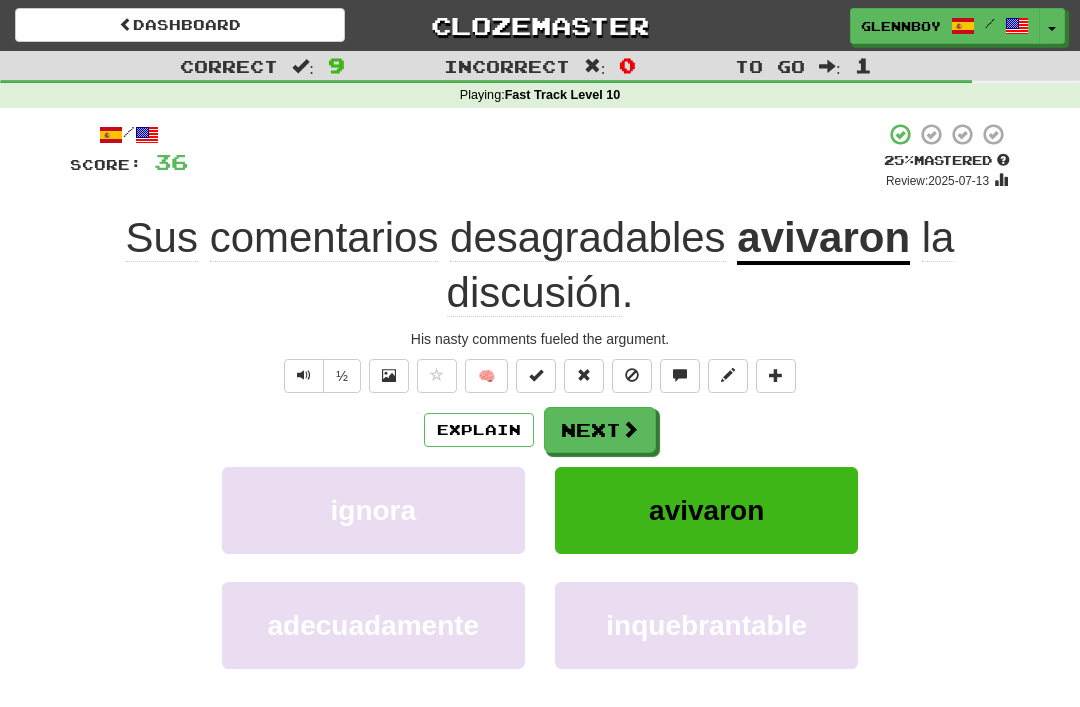 click at bounding box center (632, 376) 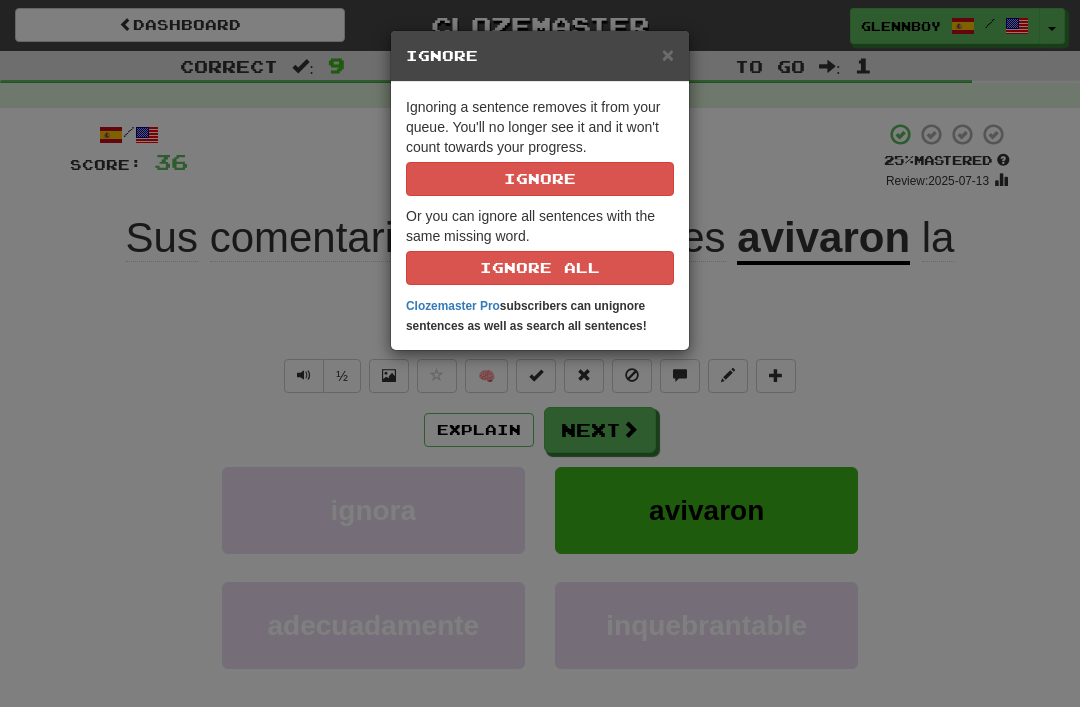 click on "Ignore" at bounding box center [540, 179] 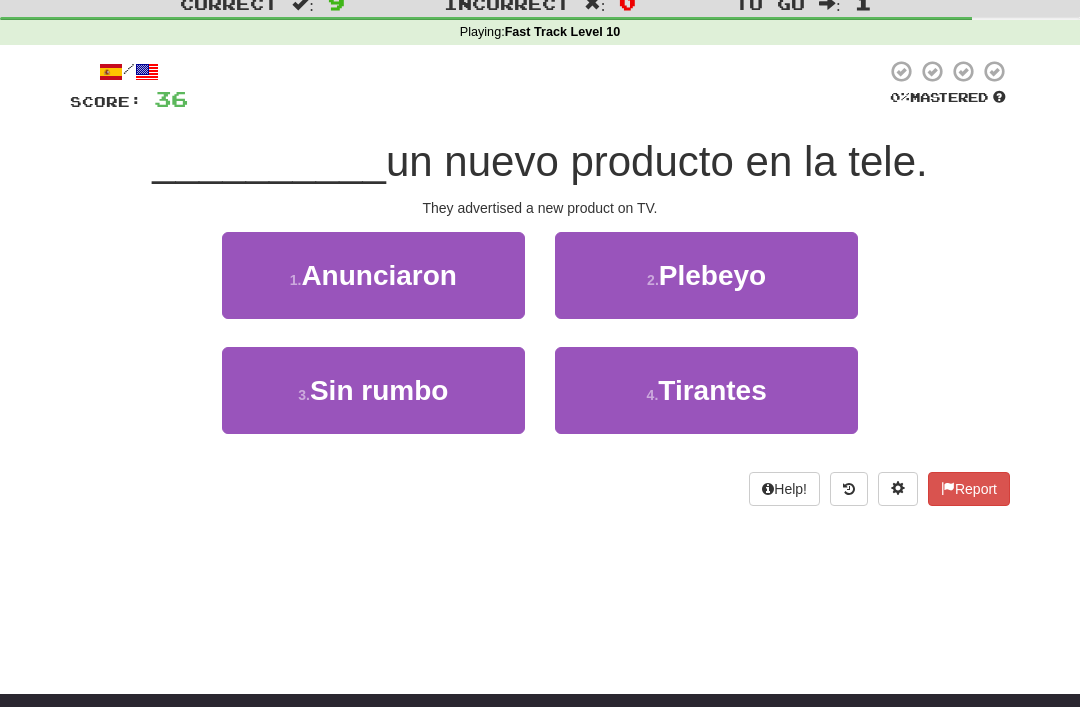 scroll, scrollTop: 65, scrollLeft: 0, axis: vertical 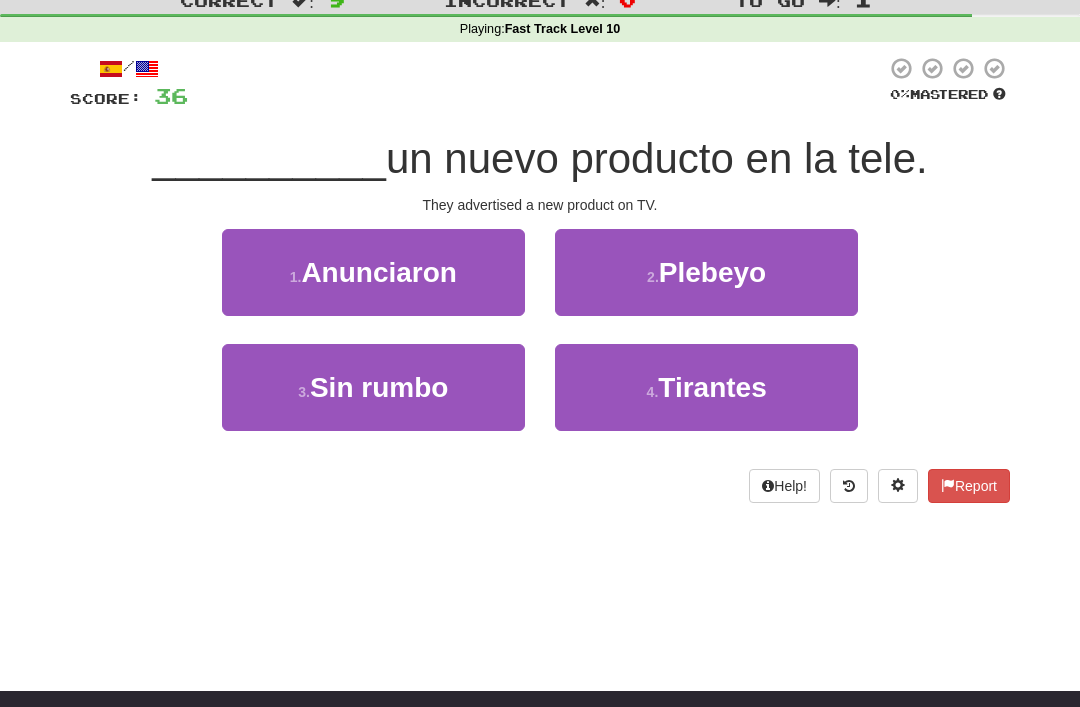 click on "Anunciaron" at bounding box center (379, 273) 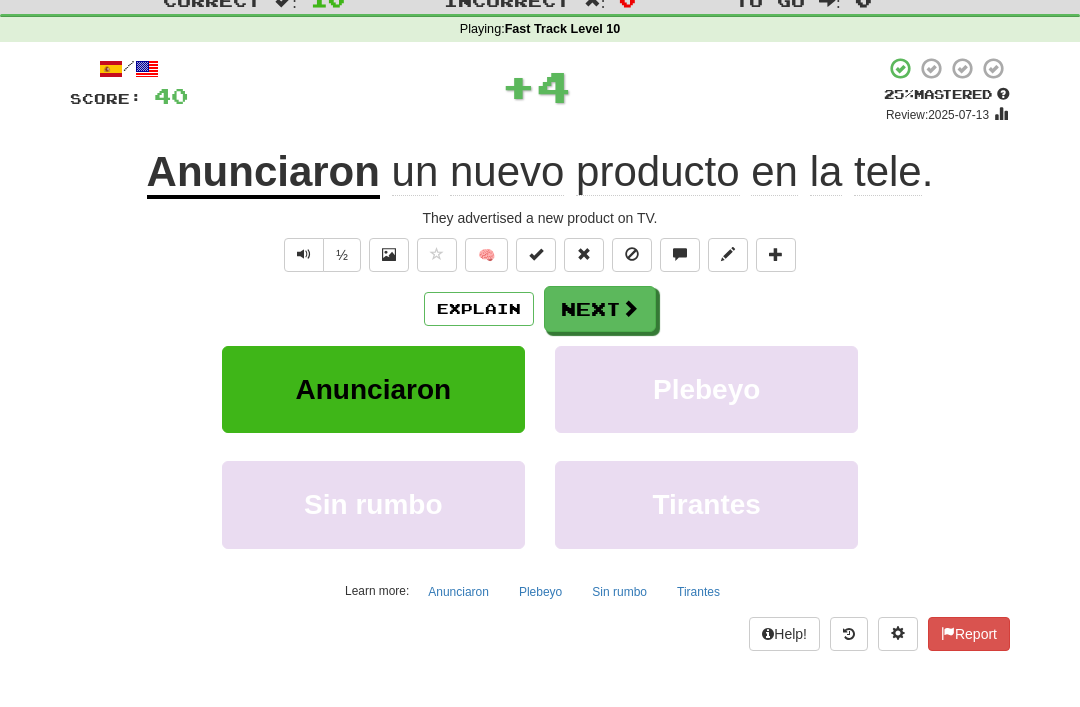 scroll, scrollTop: 66, scrollLeft: 0, axis: vertical 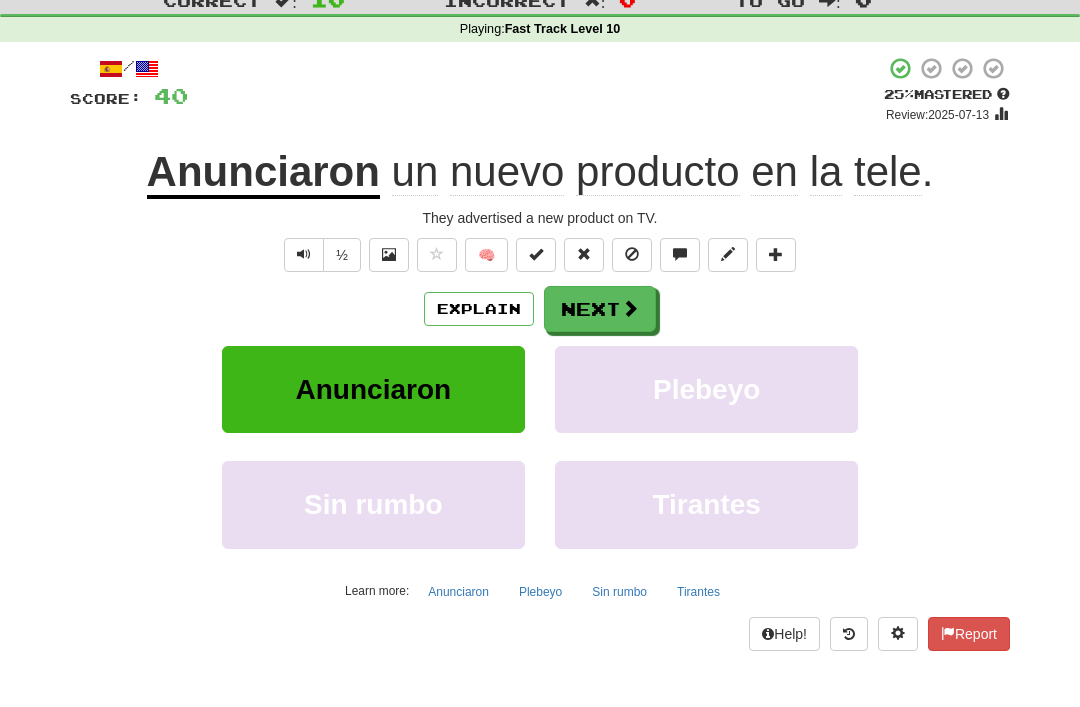 click at bounding box center (632, 254) 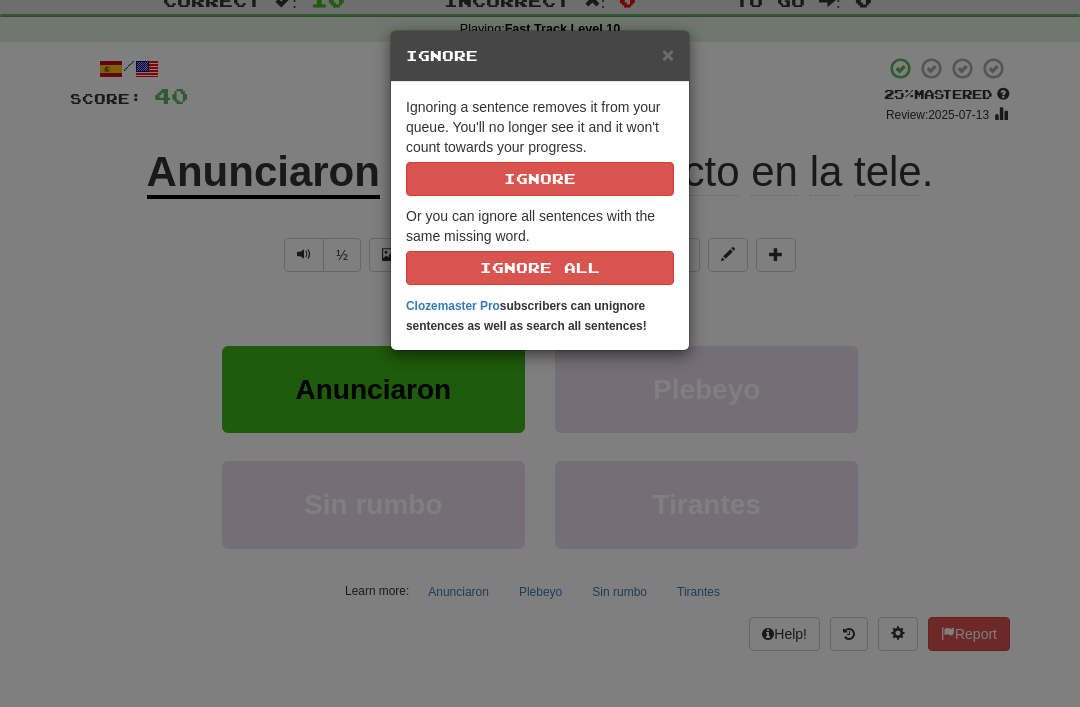 click on "Ignoring a sentence removes it from your queue. You'll no longer see it and it won't count towards your progress. Ignore" at bounding box center (540, 146) 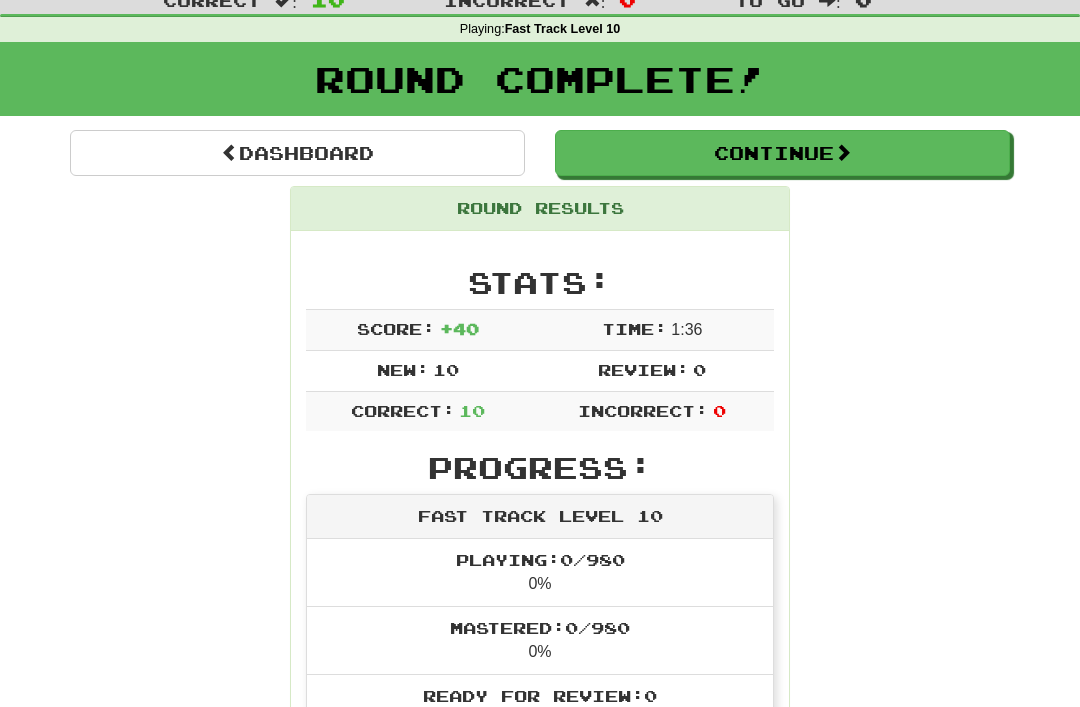 click on "Continue" at bounding box center (782, 153) 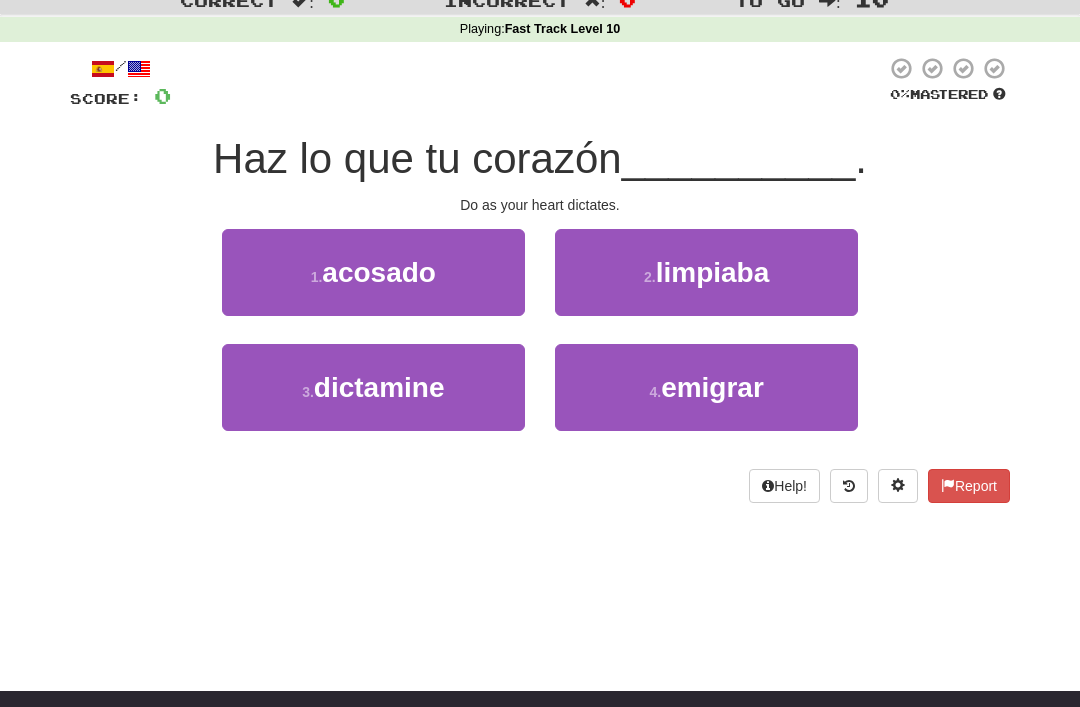 click on "dictamine" at bounding box center (379, 387) 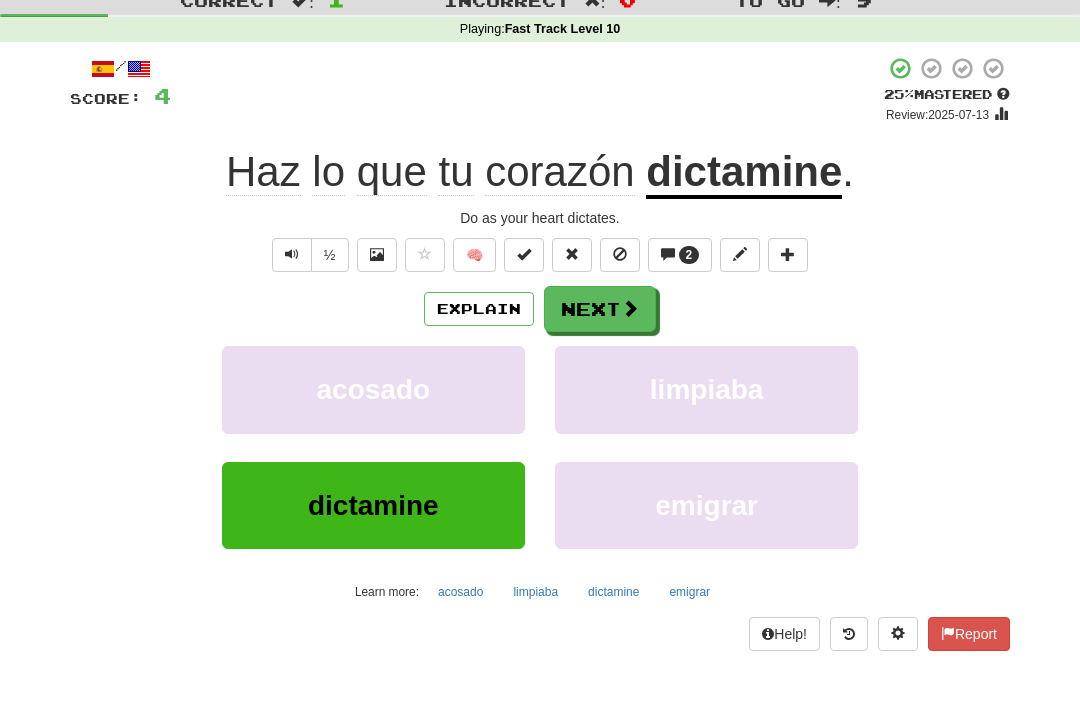 click at bounding box center [620, 254] 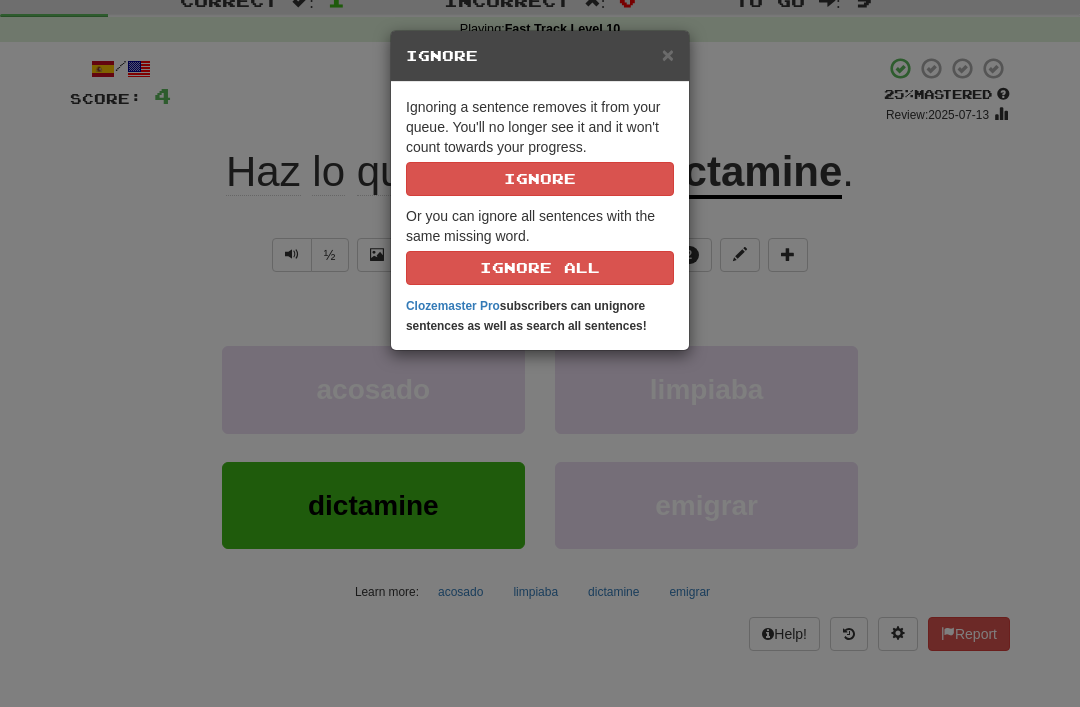 click on "× Ignore Ignoring a sentence removes it from your queue. You'll no longer see it and it won't count towards your progress. Ignore Or you can ignore all sentences with the same missing word. Ignore All Clozemaster Pro  subscribers can unignore sentences as well as search all sentences!" at bounding box center (540, 353) 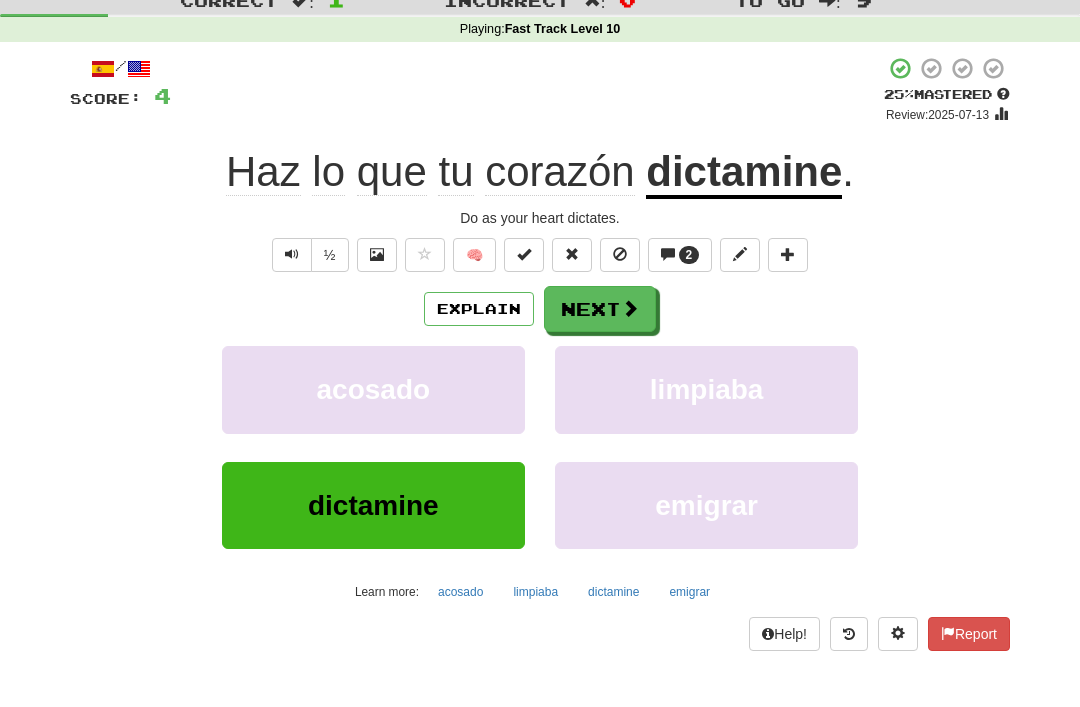 click on "2" at bounding box center [680, 255] 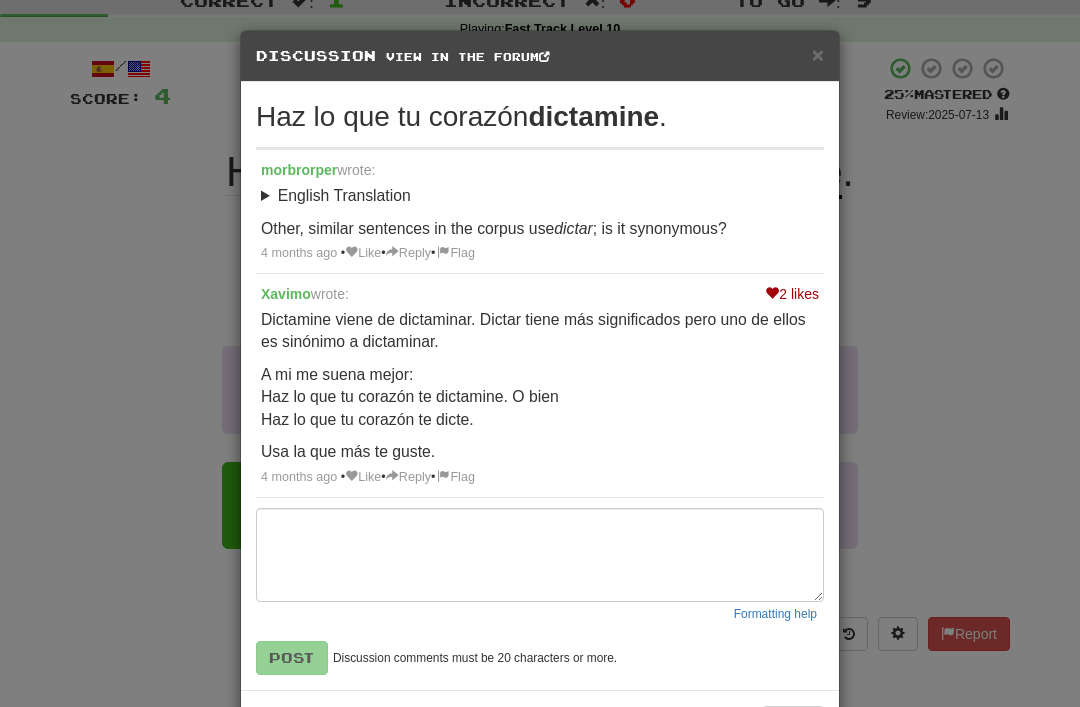 click on "×" at bounding box center [818, 54] 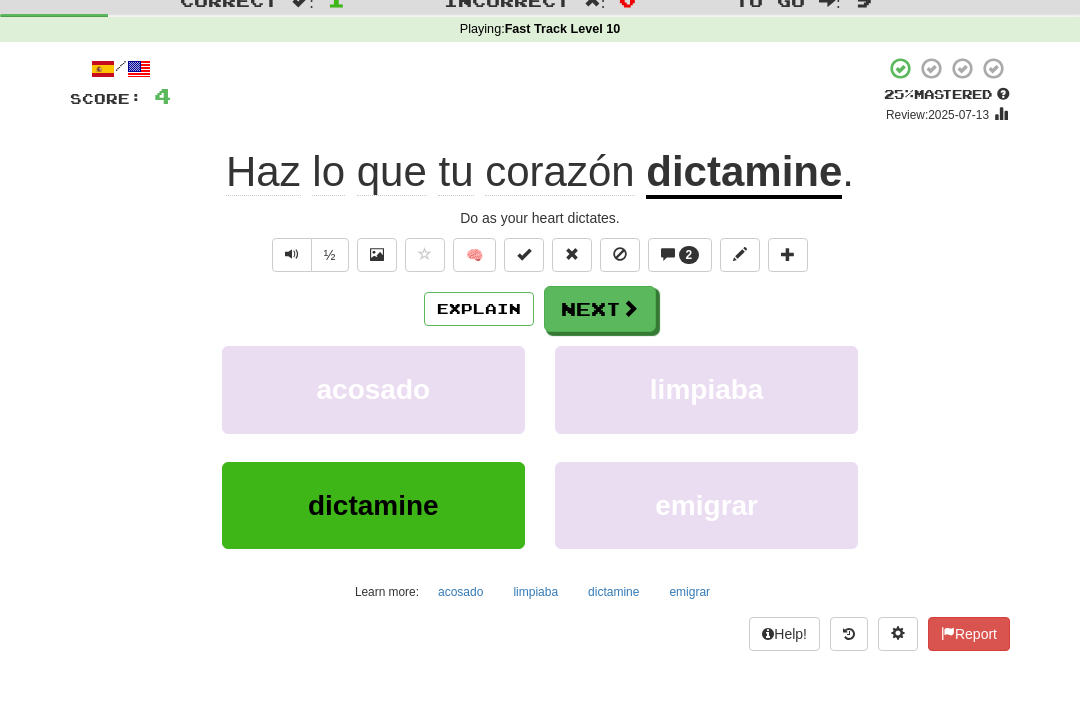 click at bounding box center [620, 254] 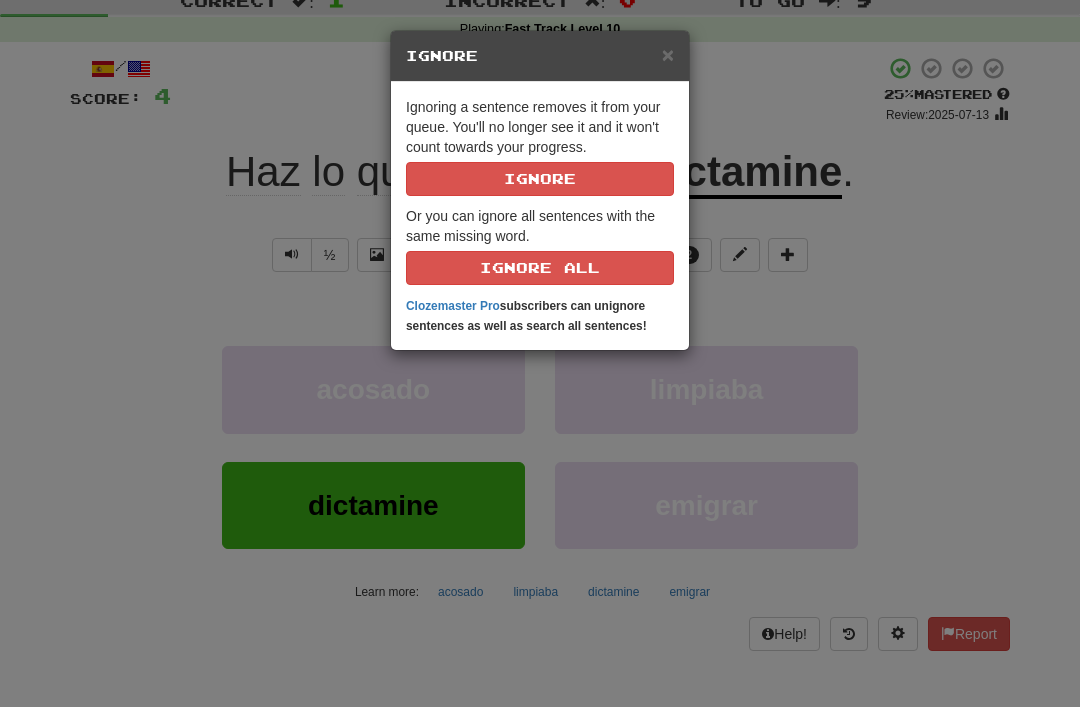 click on "Ignore" at bounding box center (540, 179) 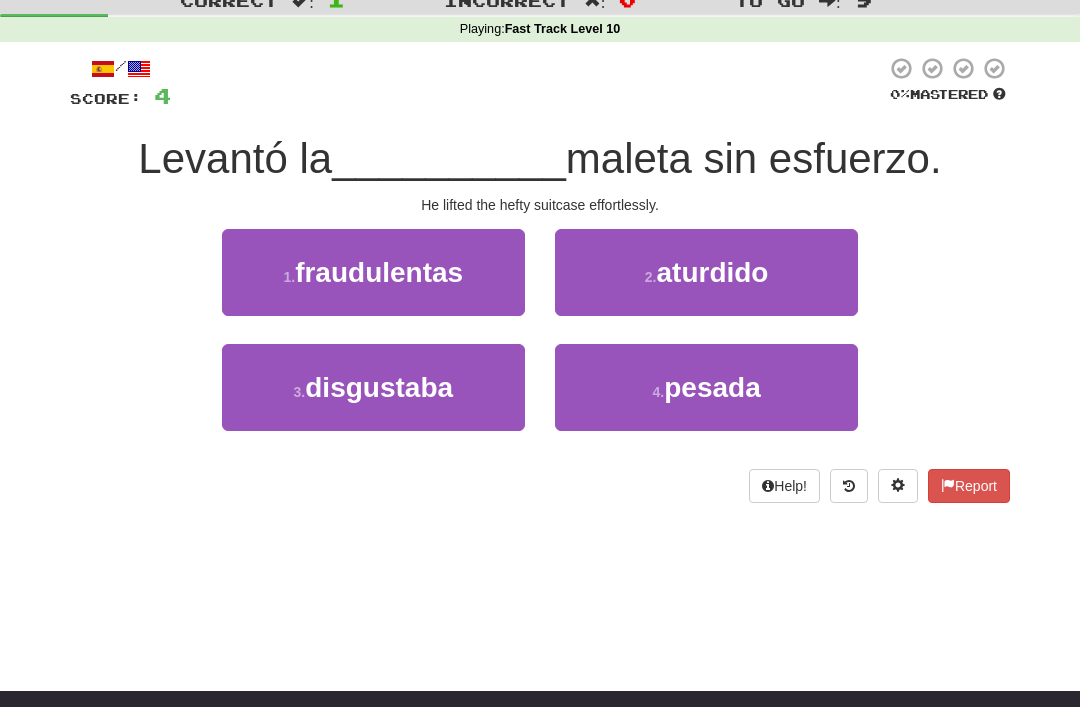 click on "4 .  pesada" at bounding box center (706, 387) 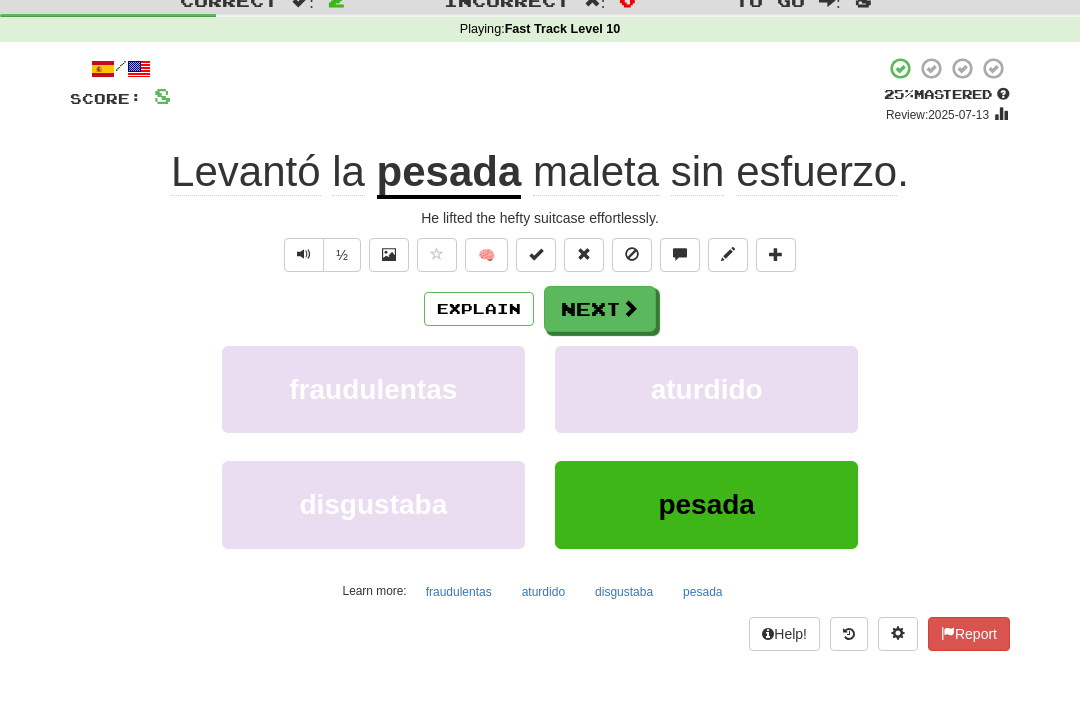 click at bounding box center (632, 255) 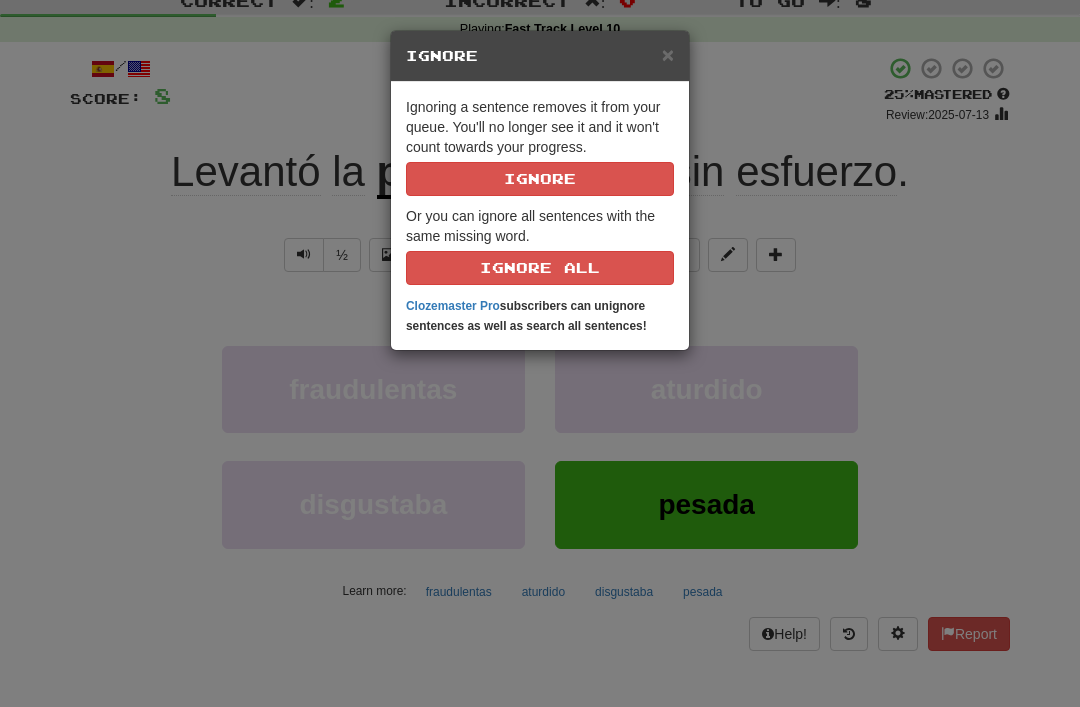 click on "Ignoring a sentence removes it from your queue. You'll no longer see it and it won't count towards your progress. Ignore" at bounding box center (540, 146) 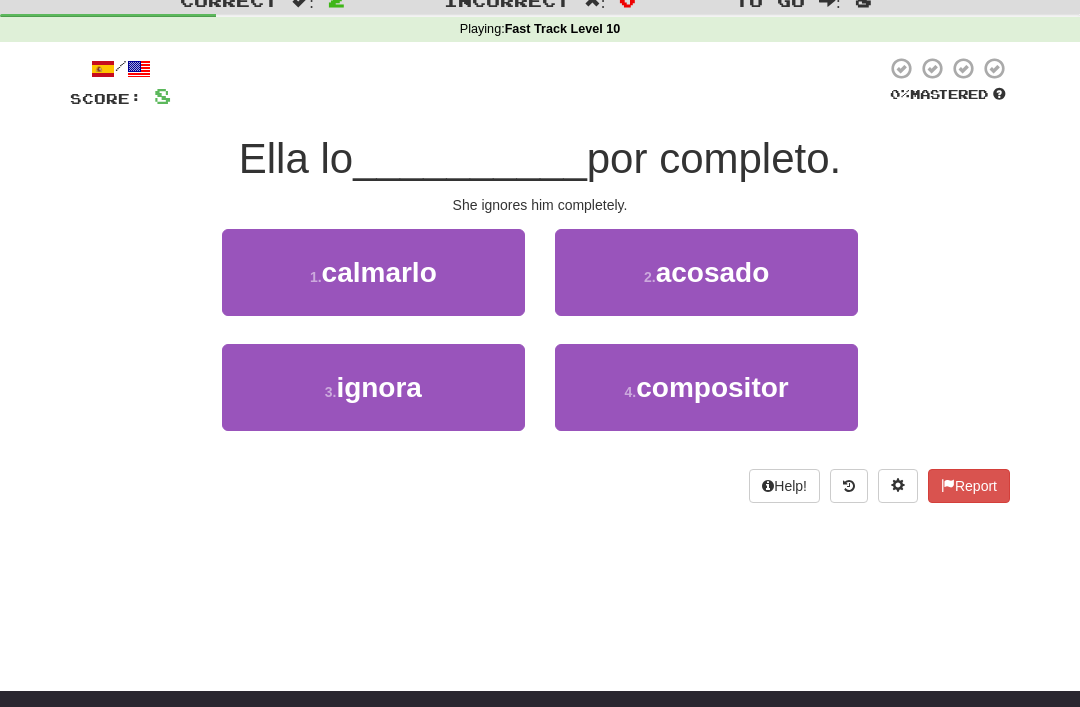 click on "ignora" at bounding box center [379, 387] 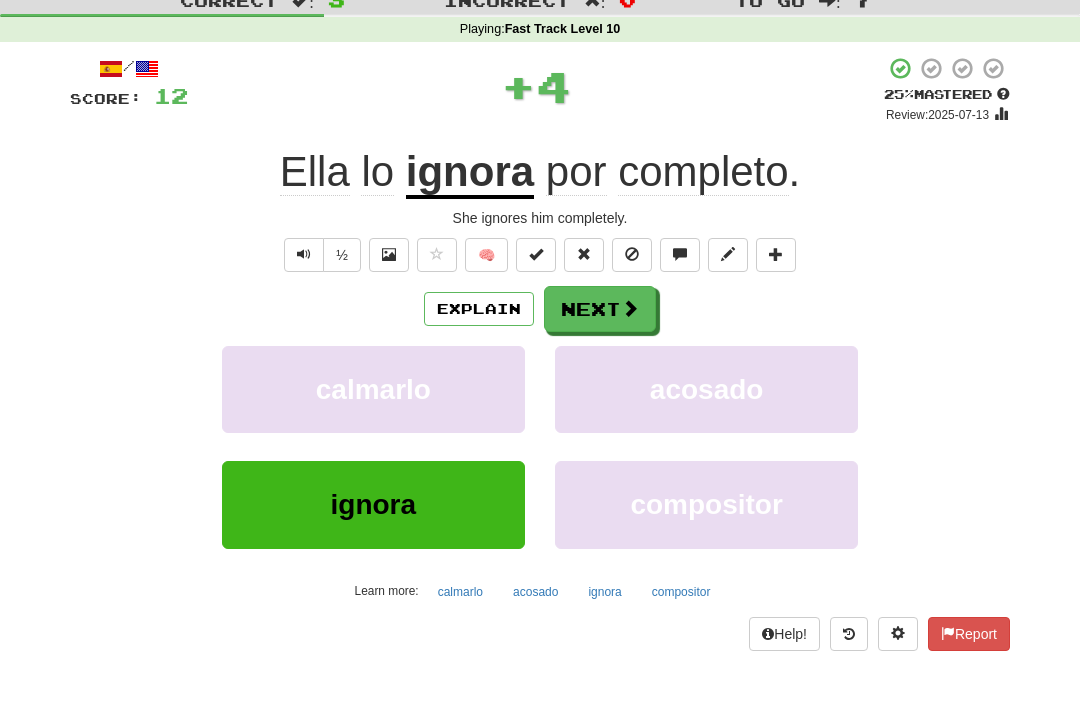 click at bounding box center [632, 255] 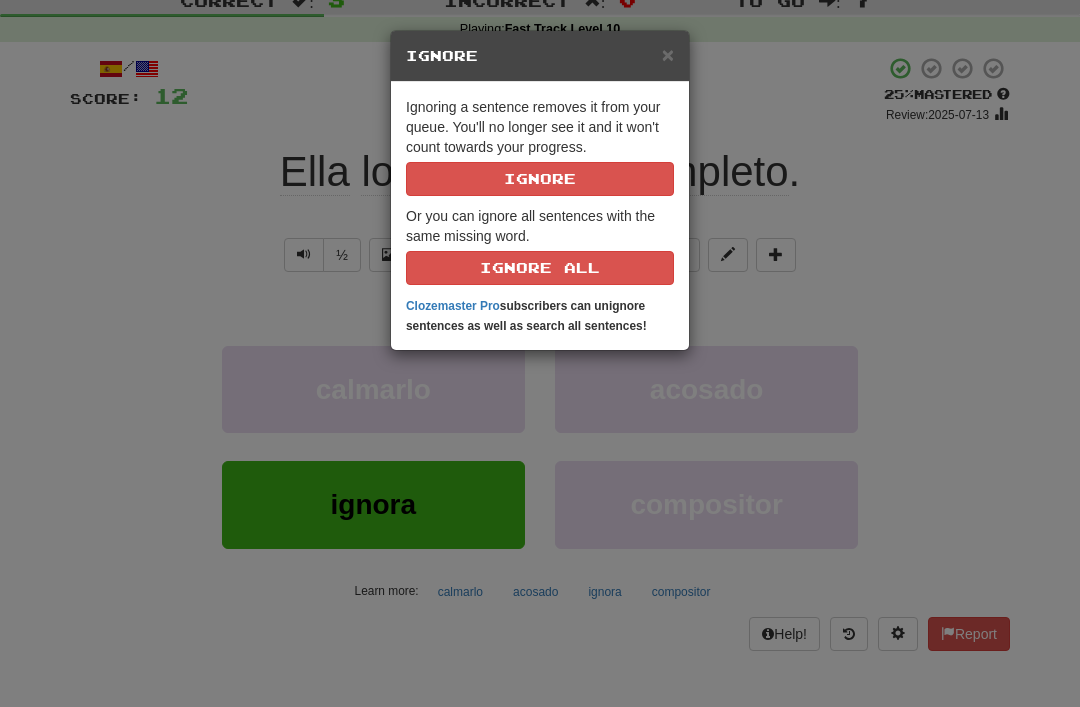 click on "Ignore" at bounding box center [540, 179] 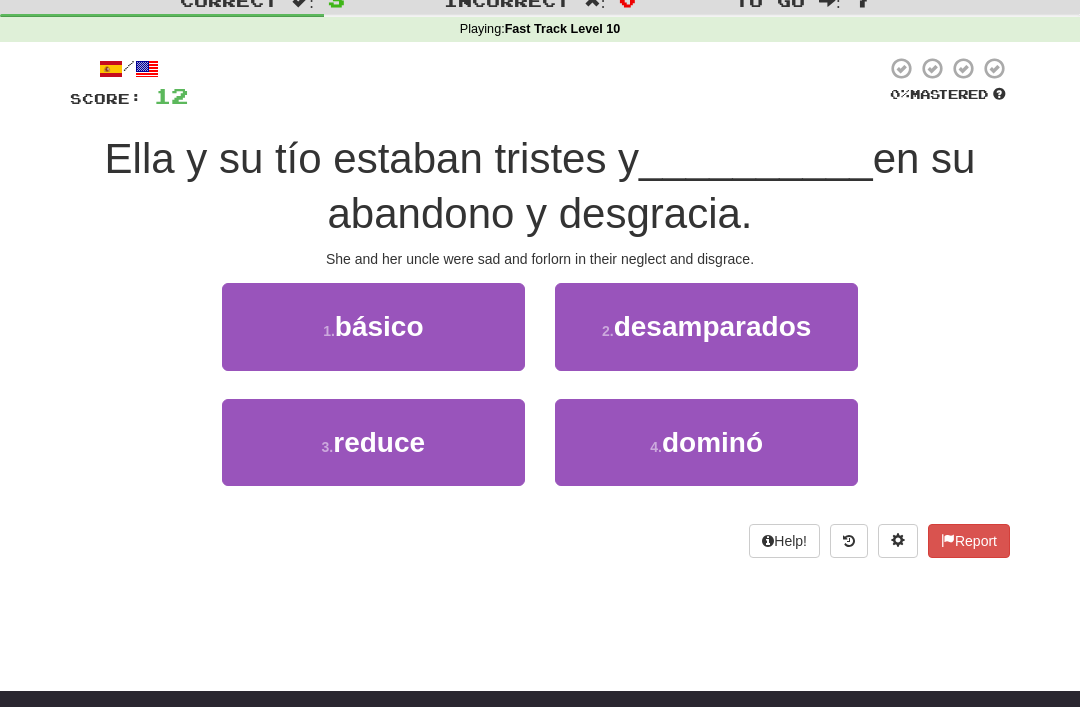 click on "desamparados" at bounding box center [713, 326] 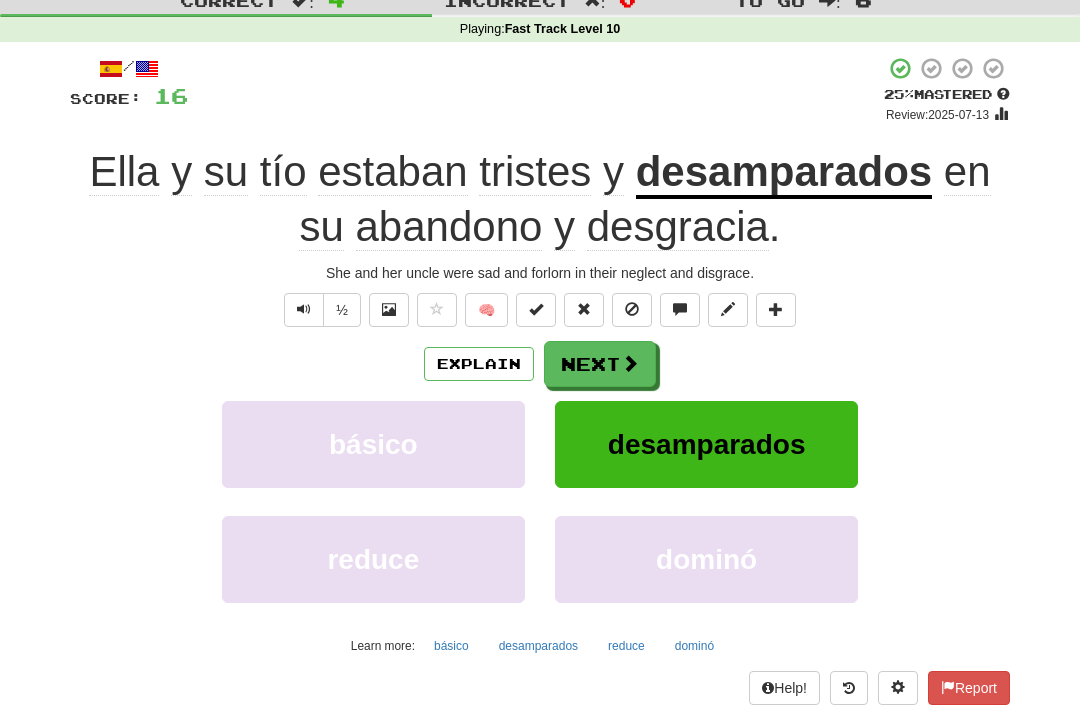 click on "Explain" at bounding box center [479, 364] 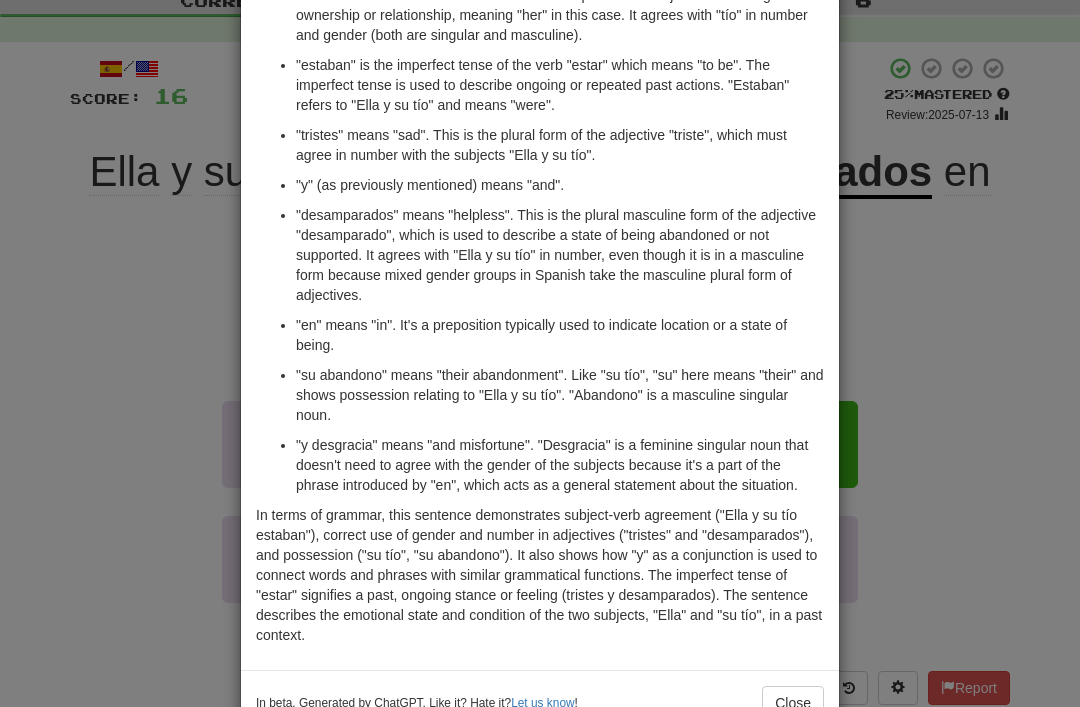 scroll, scrollTop: 257, scrollLeft: 0, axis: vertical 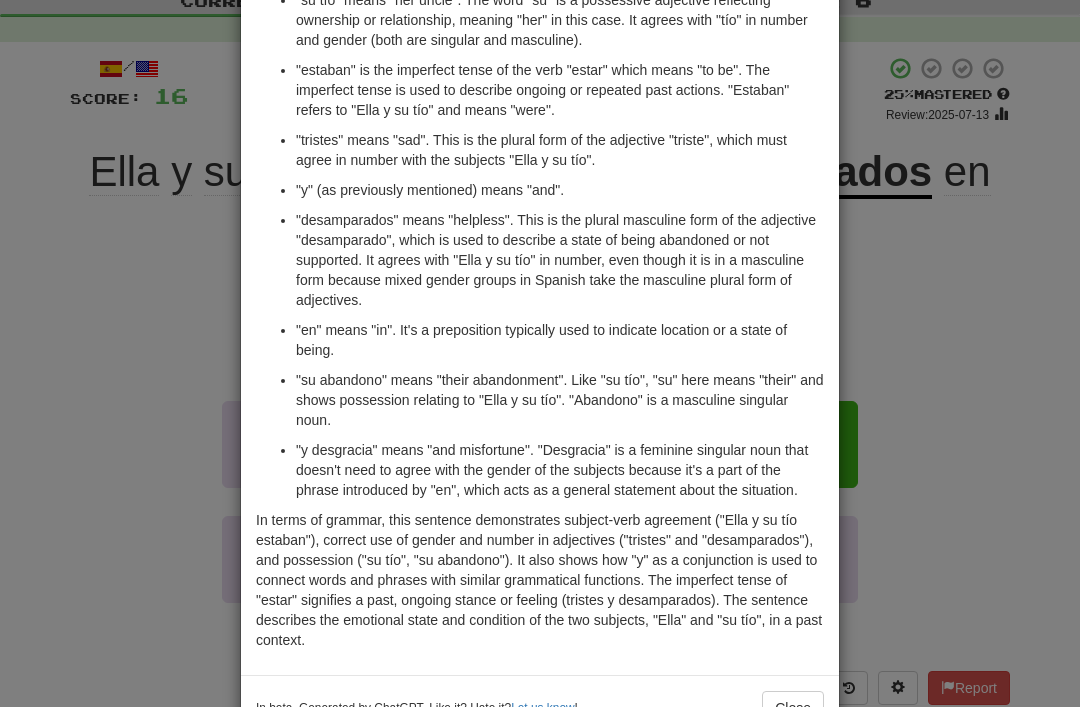 click on "Close" at bounding box center [793, 708] 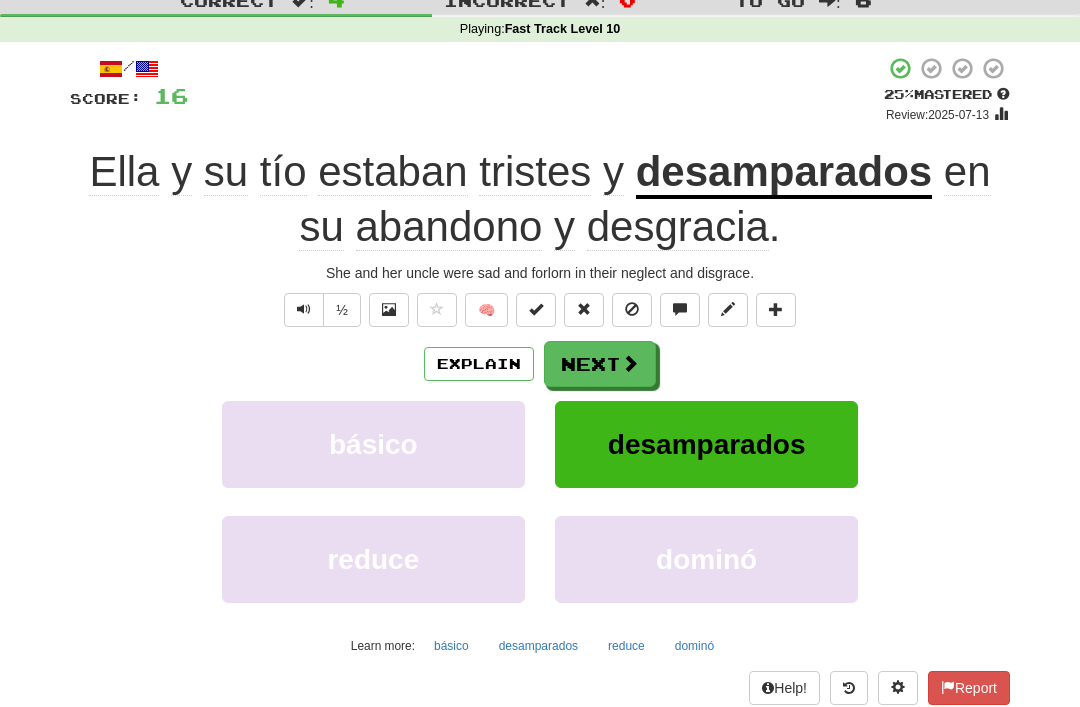 click at bounding box center [632, 310] 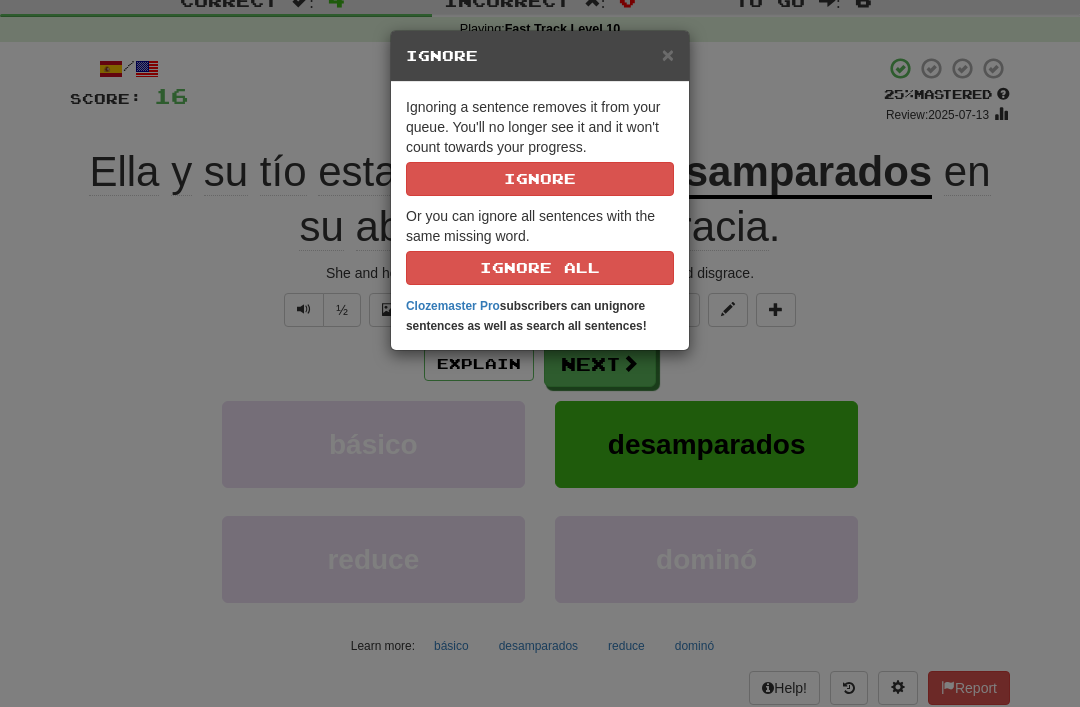 click on "Ignore" at bounding box center (540, 179) 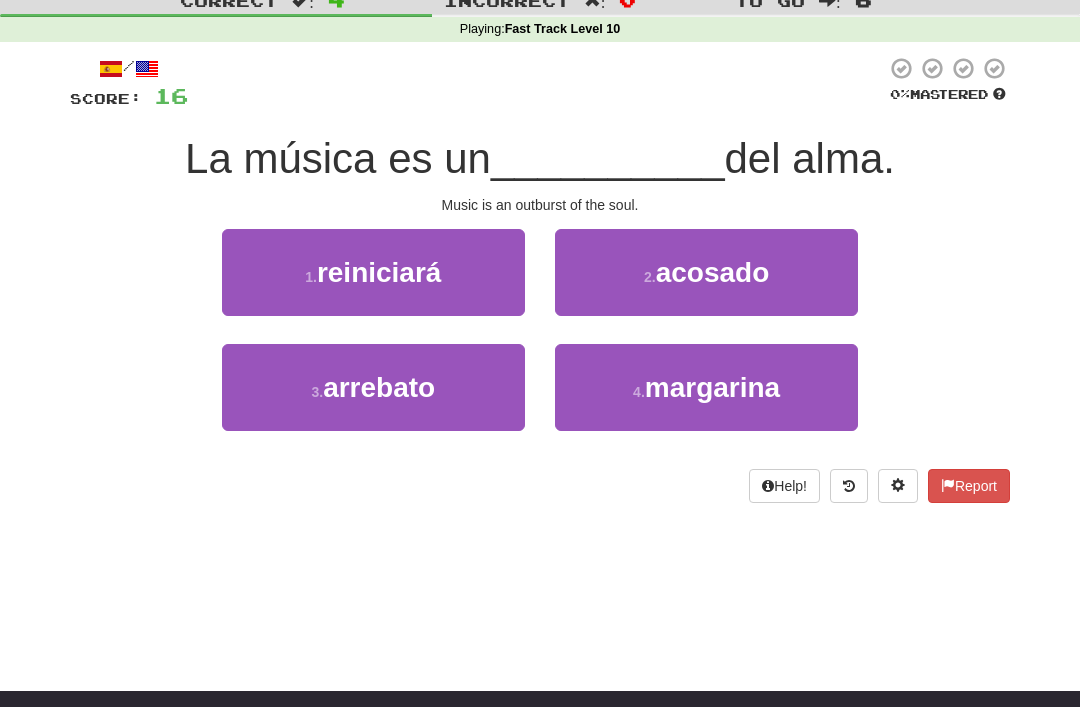 click on "arrebato" at bounding box center (379, 387) 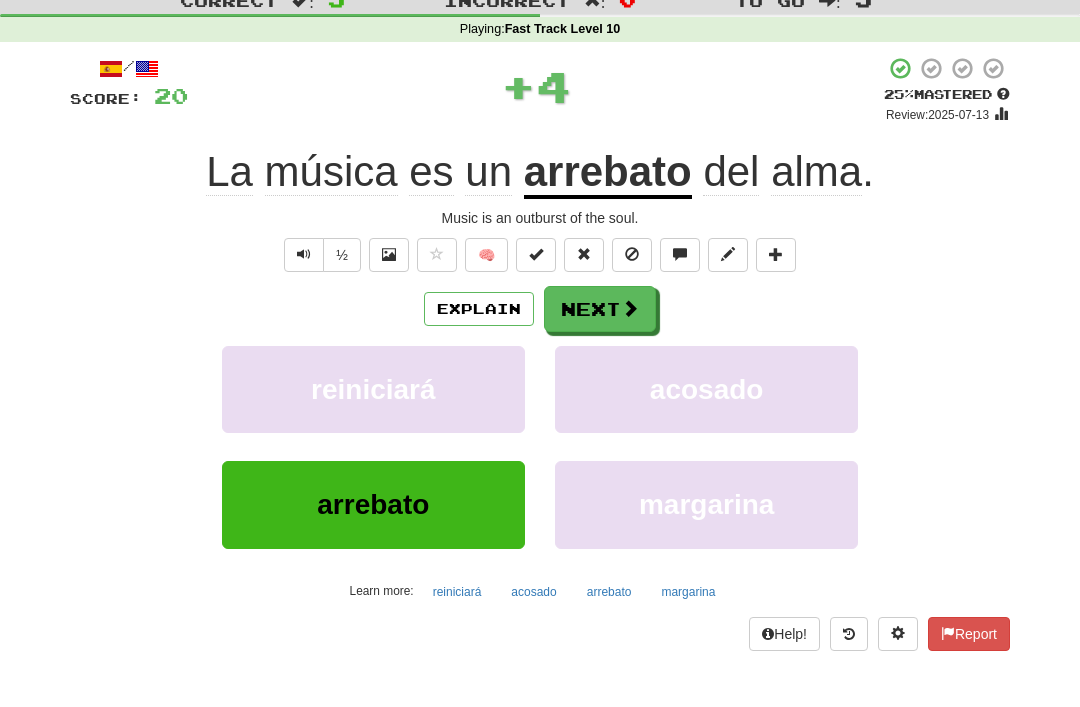 click on "Explain" at bounding box center [479, 309] 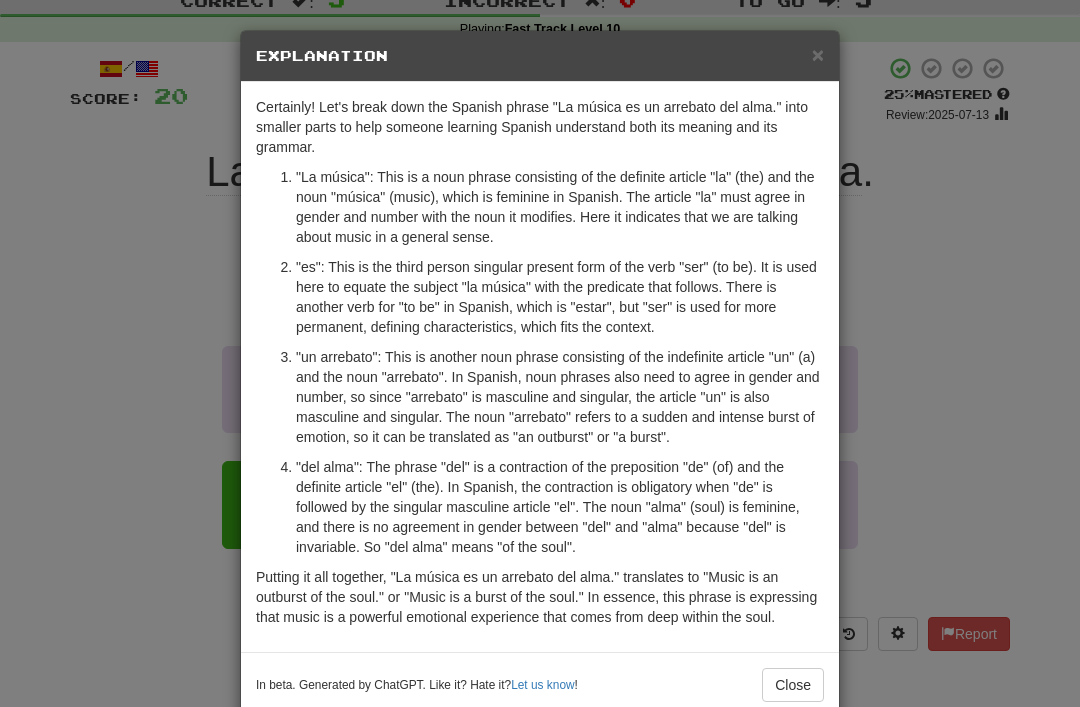 click on "× Explanation Certainly! Let's break down the Spanish phrase "La música es un arrebato del alma." into smaller parts to help someone learning Spanish understand both its meaning and its grammar.
"La música": This is a noun phrase consisting of the definite article "la" (the) and the noun "música" (music), which is feminine in Spanish. The article "la" must agree in gender and number with the noun it modifies. Here it indicates that we are talking about music in a general sense.
"es": This is the third person singular present form of the verb "ser" (to be). It is used here to equate the subject "la música" with the predicate that follows. There is another verb for "to be" in Spanish, which is "estar", but "ser" is used for more permanent, defining characteristics, which fits the context.
In beta. Generated by ChatGPT. Like it? Hate it?  Let us know ! Close" at bounding box center [540, 353] 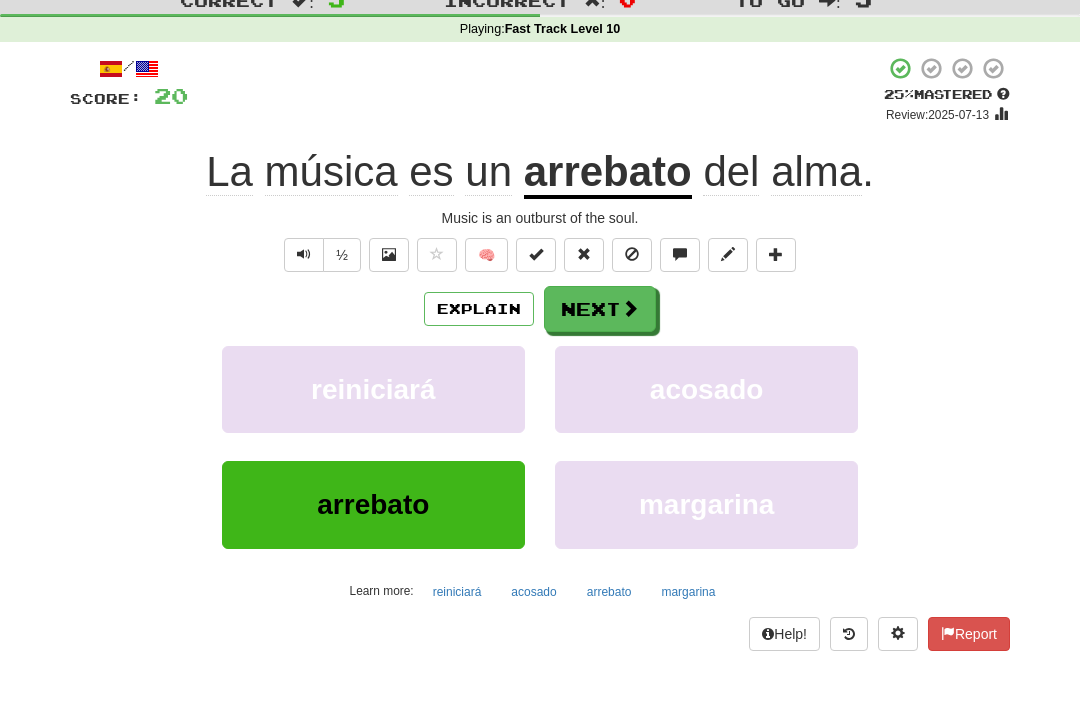 click on "Correct   :   5 Incorrect   :   0 To go   :   5 Playing :  Fast Track Level 10  /  Score:   20 + 4 25 %  Mastered Review:  2025-07-13 La   música   es   un   arrebato   del   alma . Music is an outburst of the soul. ½ 🧠 Explain Next reiniciará acosado arrebato margarina Learn more: reiniciará acosado arrebato margarina  Help!  Report" at bounding box center (540, 332) 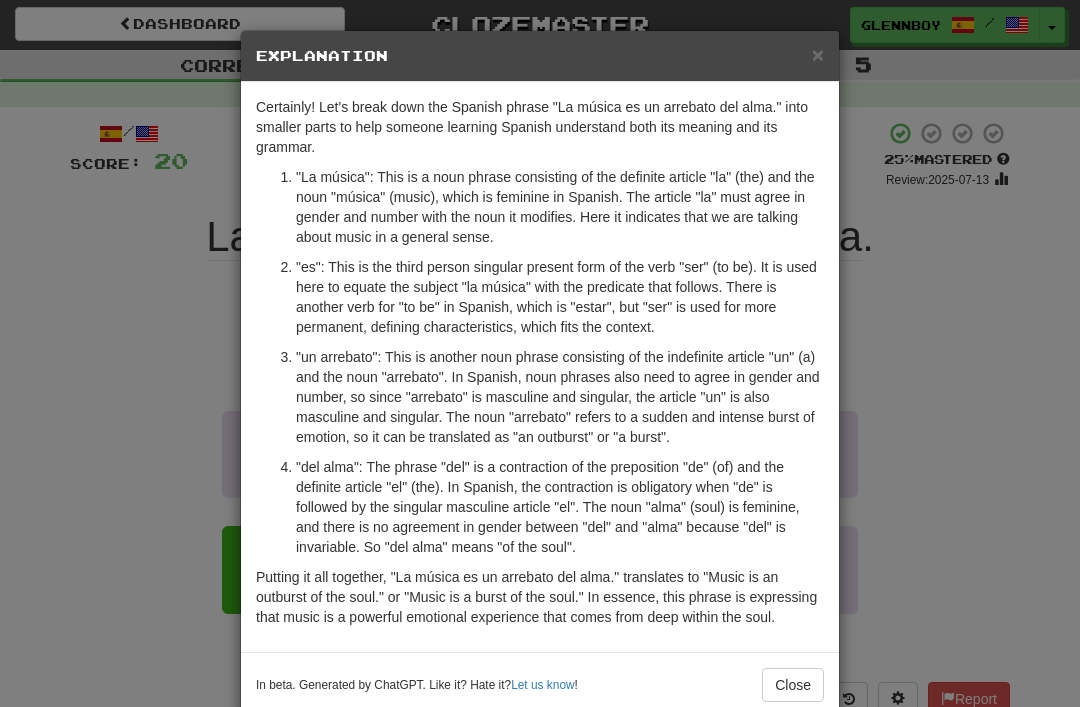 scroll, scrollTop: 0, scrollLeft: 0, axis: both 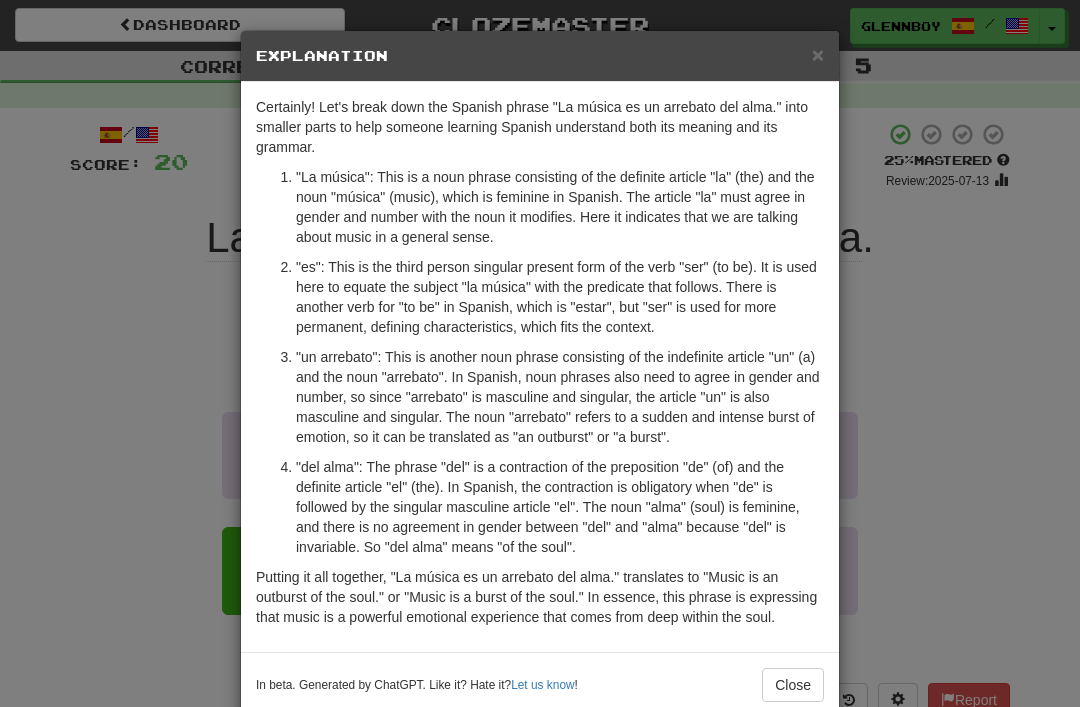 click on "×" at bounding box center (818, 54) 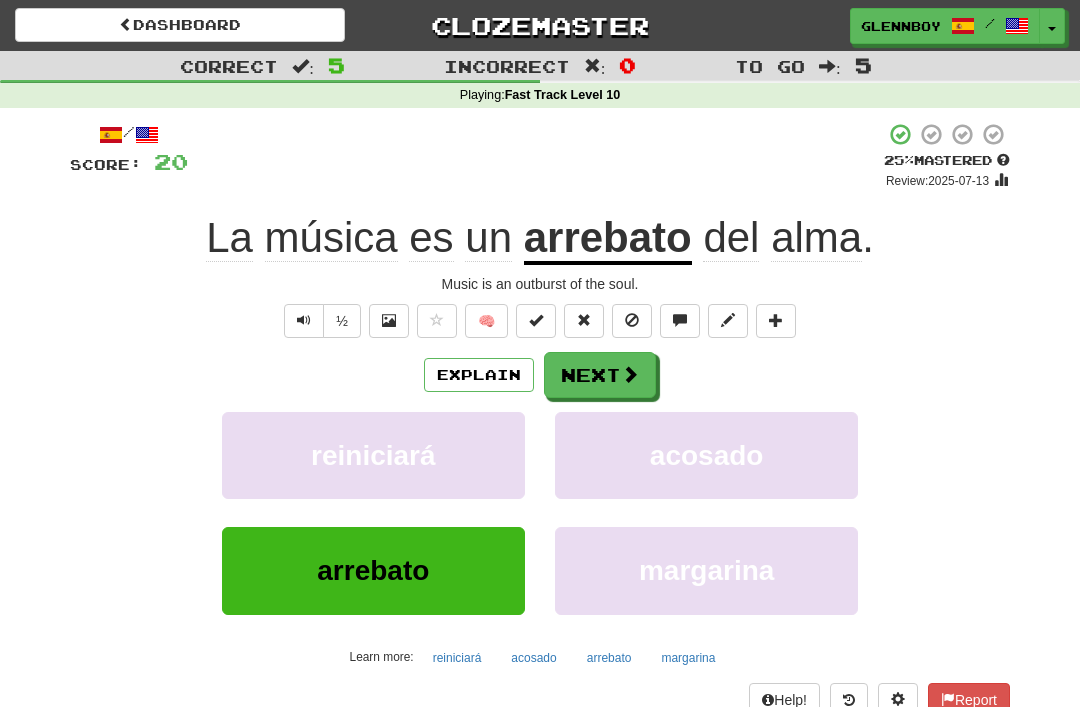 click at bounding box center [632, 321] 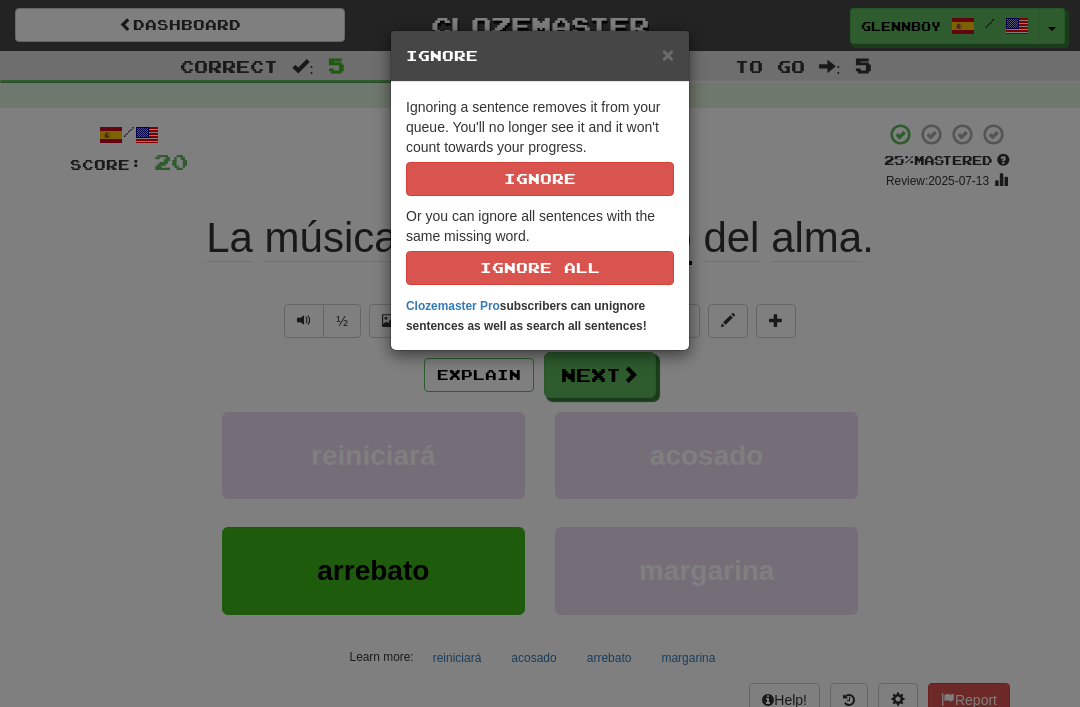 click on "Ignore" at bounding box center [540, 179] 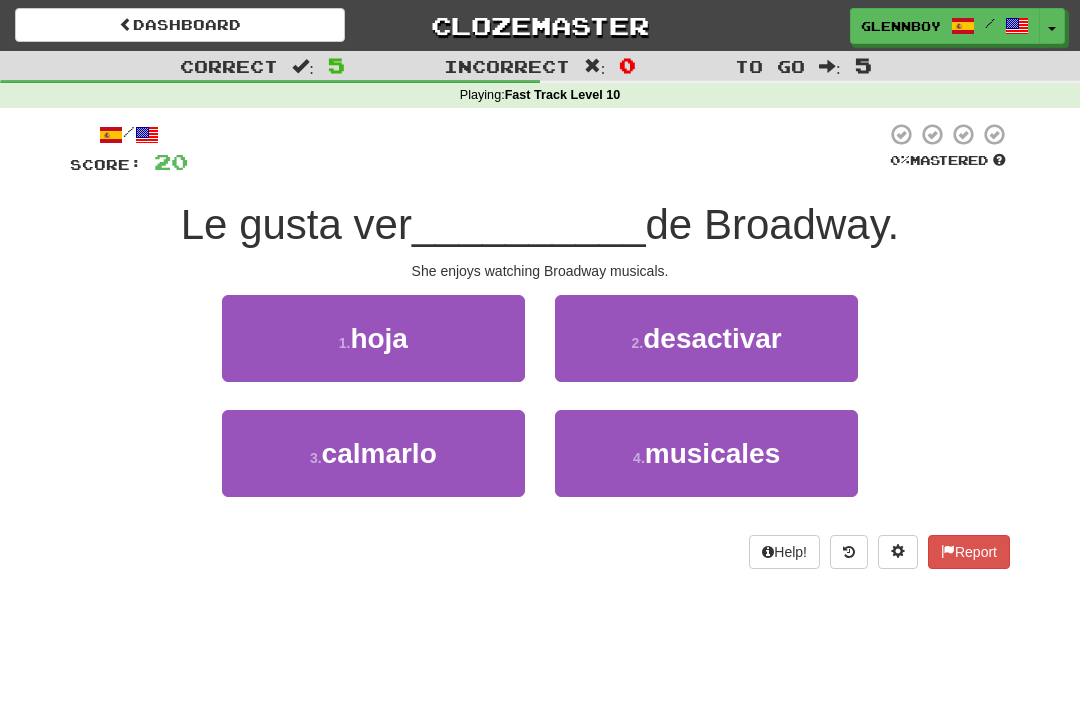 click on "musicales" at bounding box center [712, 453] 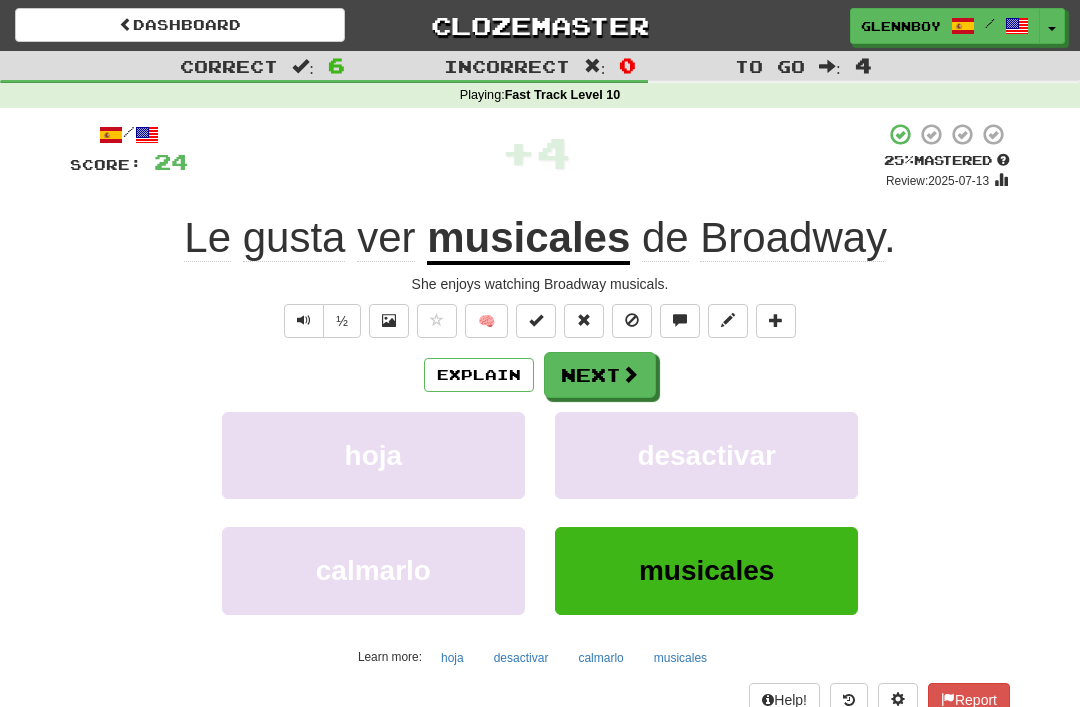 click at bounding box center (632, 321) 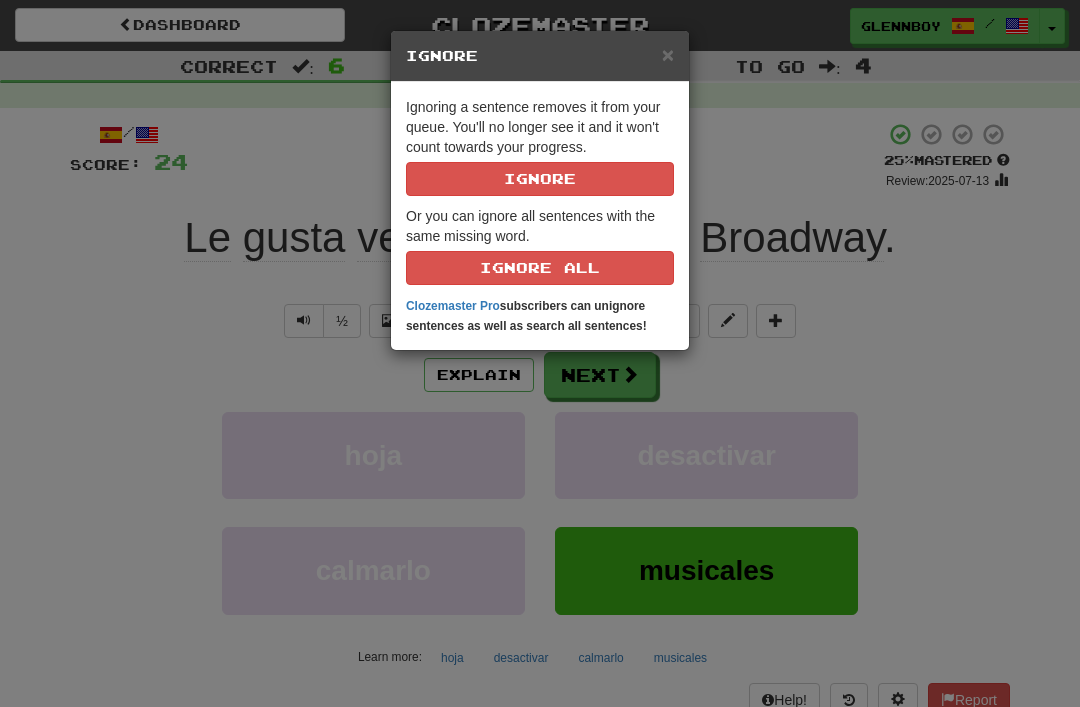 click on "Ignore" at bounding box center (540, 179) 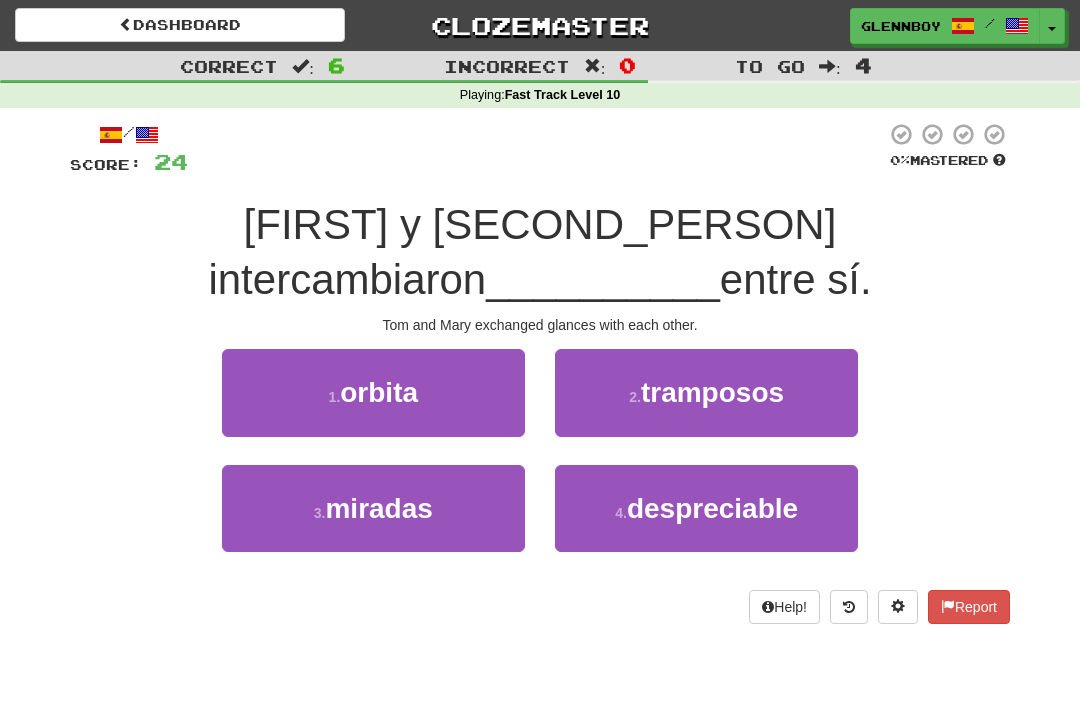 click on "miradas" at bounding box center (378, 508) 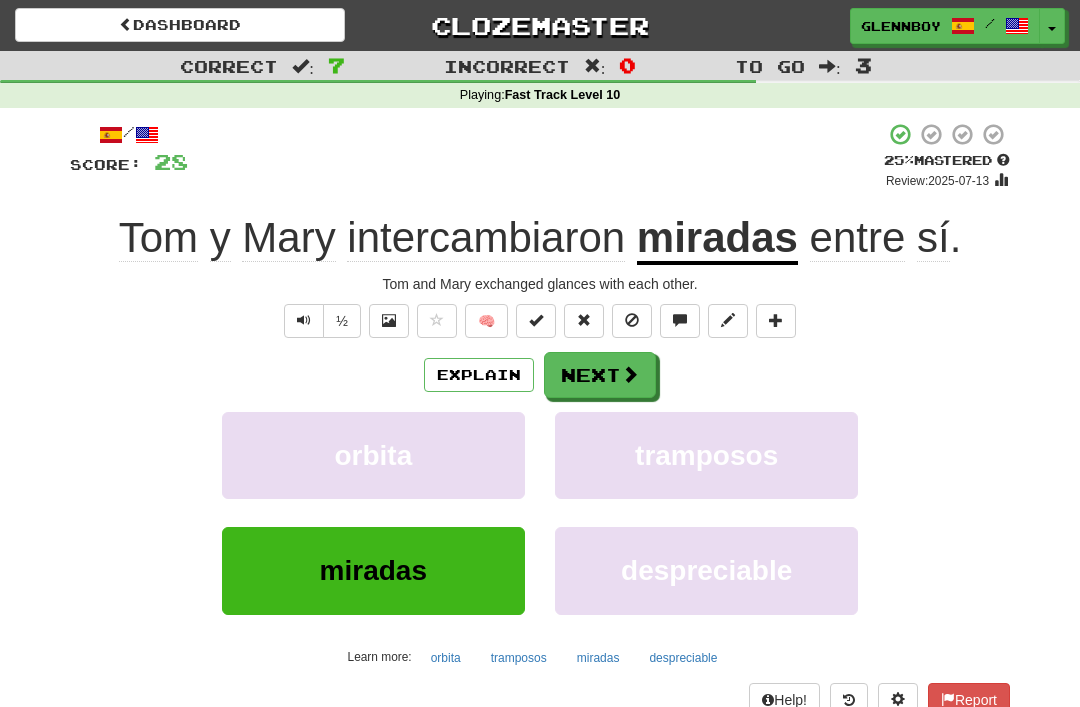 click at bounding box center (632, 320) 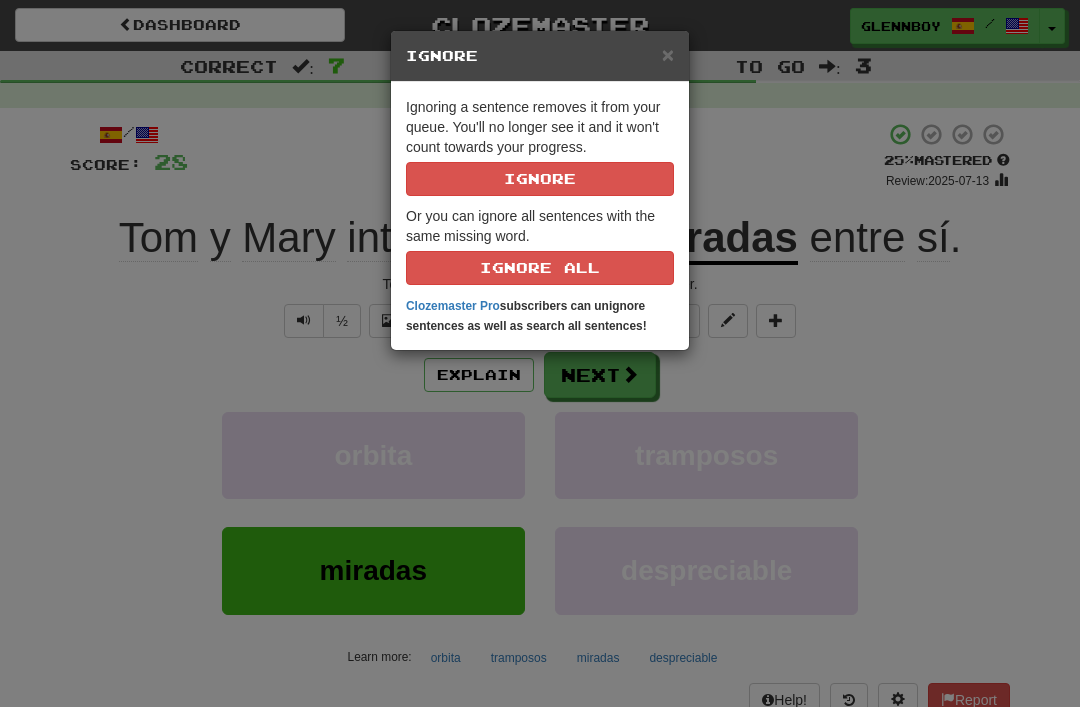 click on "Ignore" at bounding box center [540, 179] 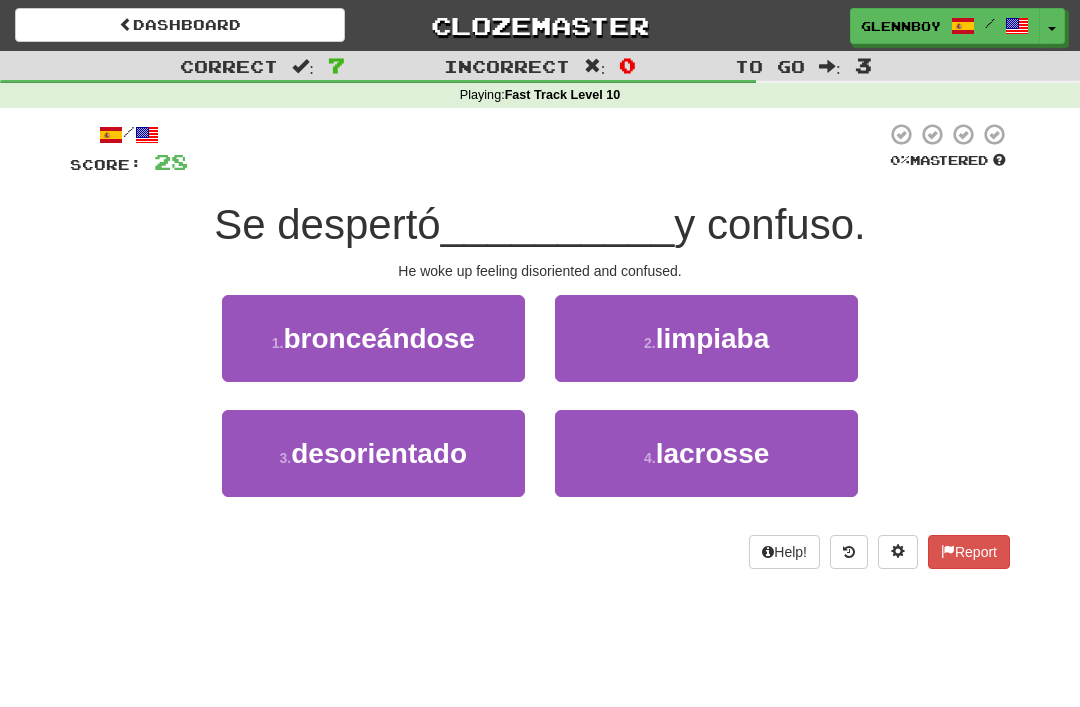 click at bounding box center (849, 552) 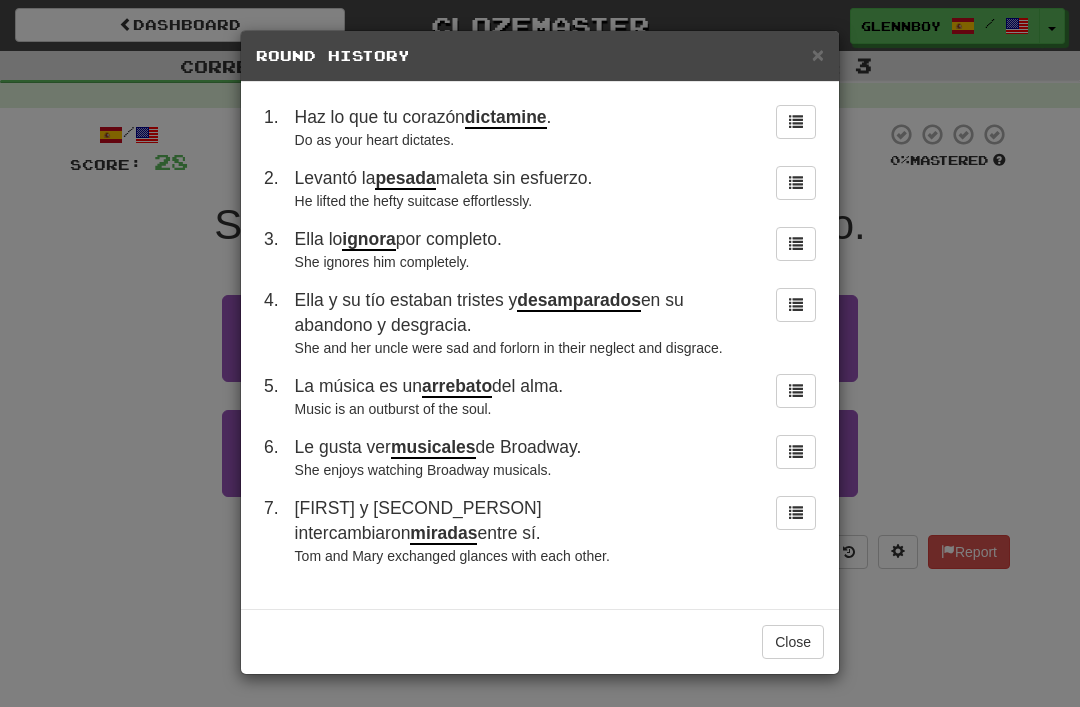 click on "Close" at bounding box center (793, 642) 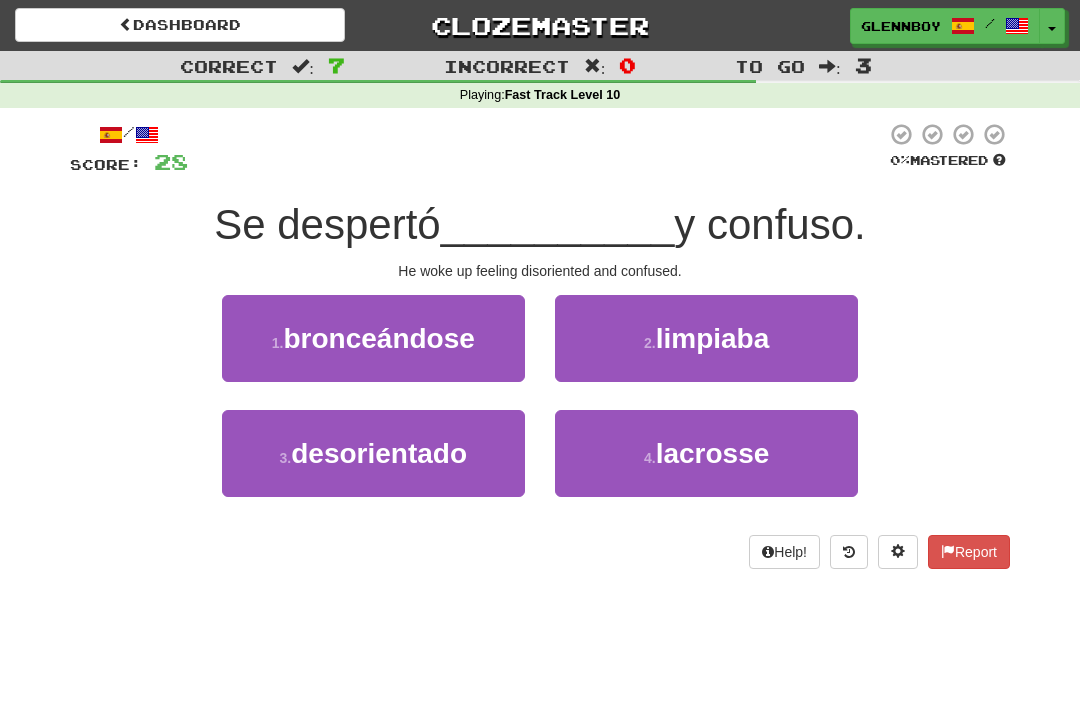 click on "3 .  desorientado" at bounding box center [373, 453] 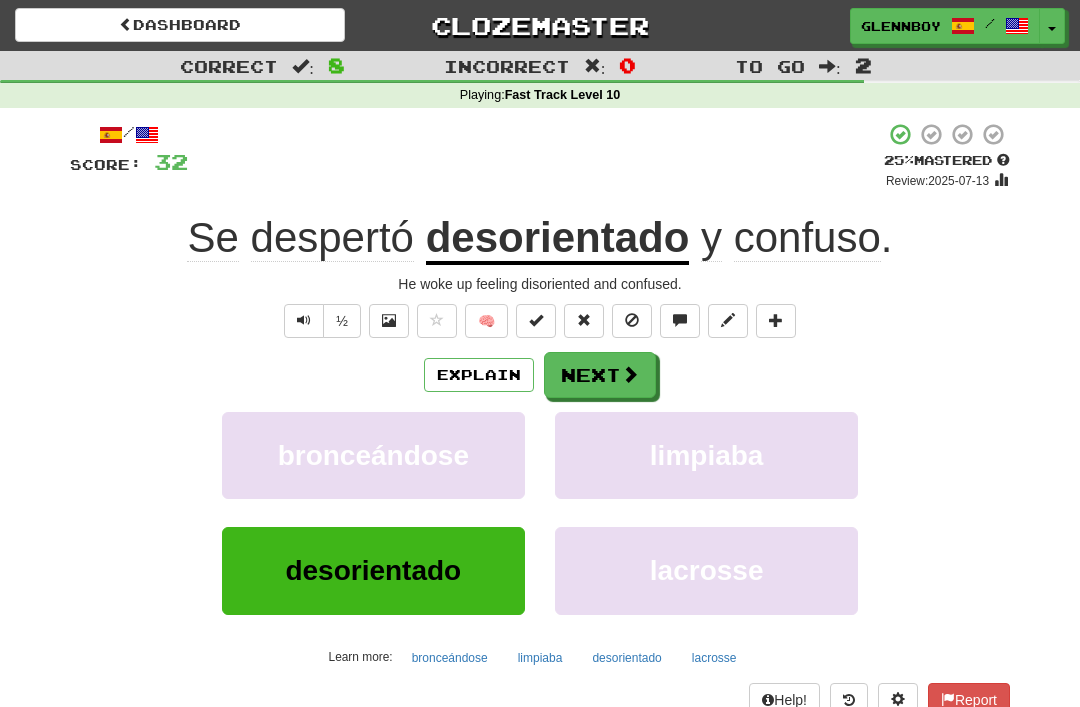 click at bounding box center [632, 321] 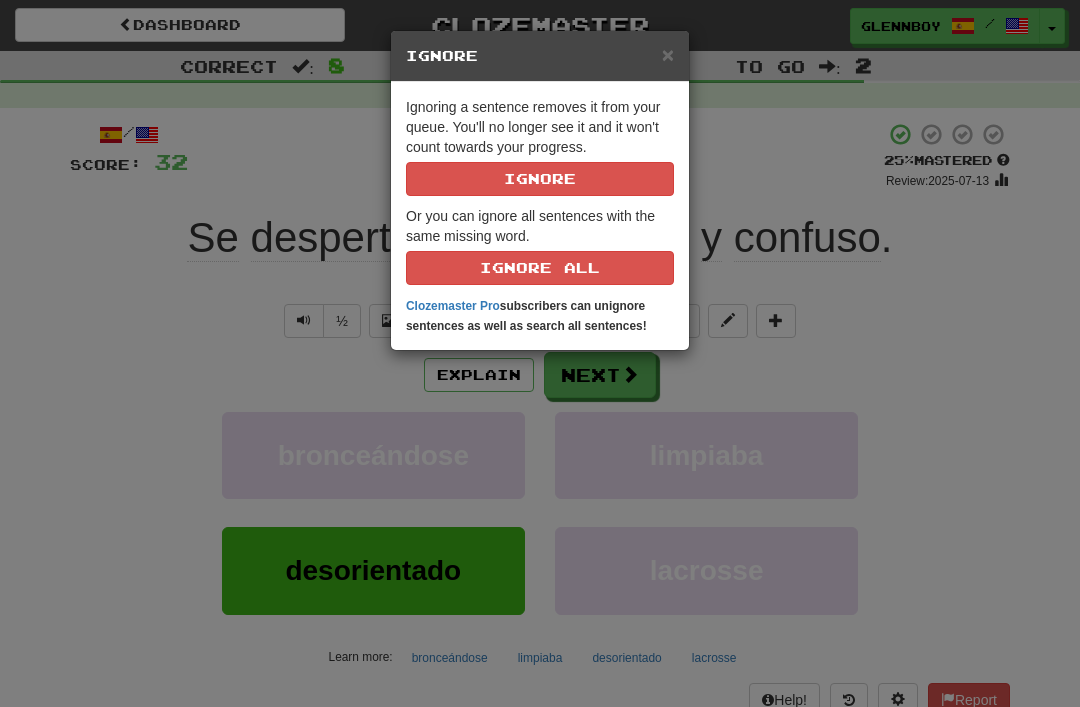 click on "Ignore" at bounding box center [540, 179] 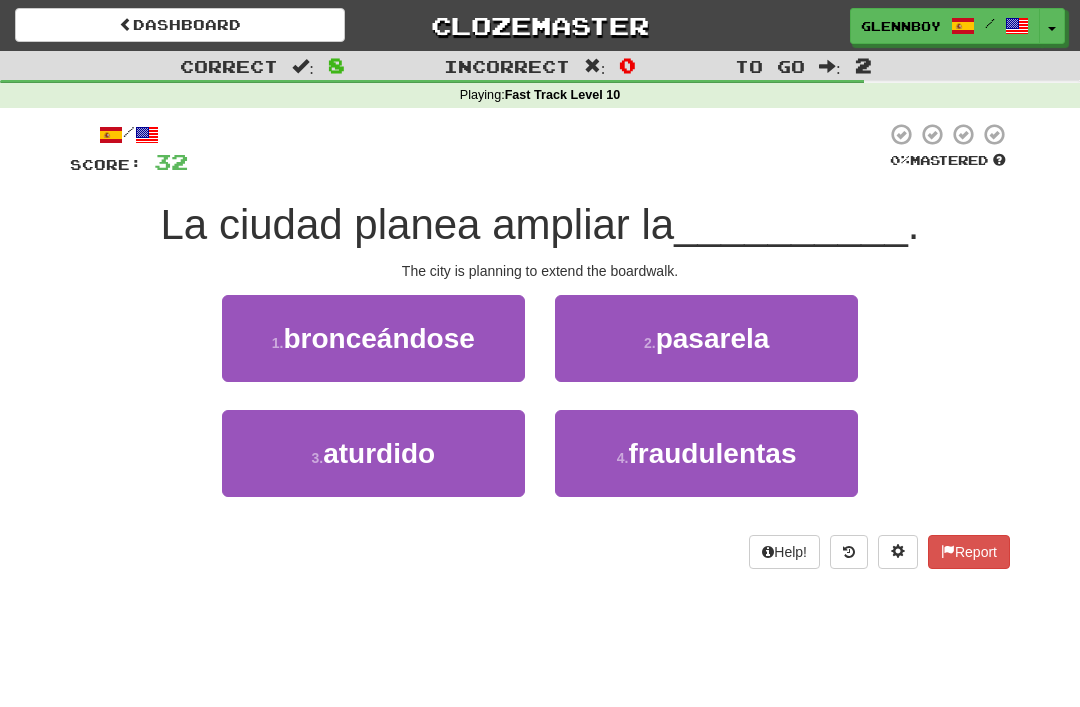 click on "2 .  pasarela" at bounding box center (706, 338) 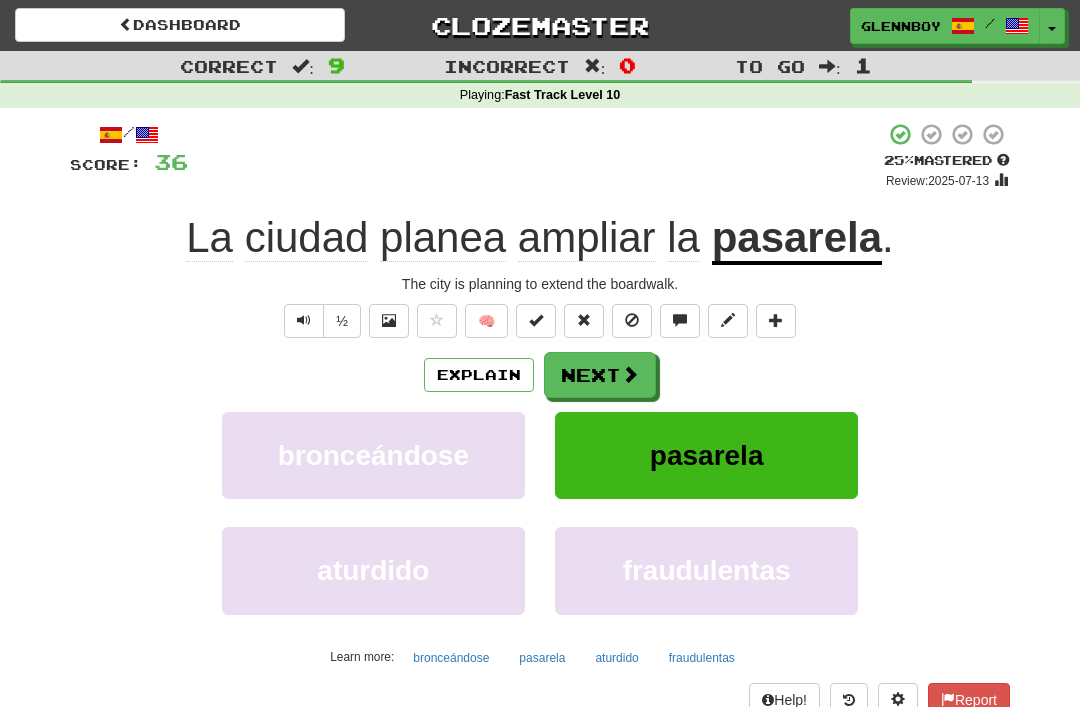 click at bounding box center (632, 321) 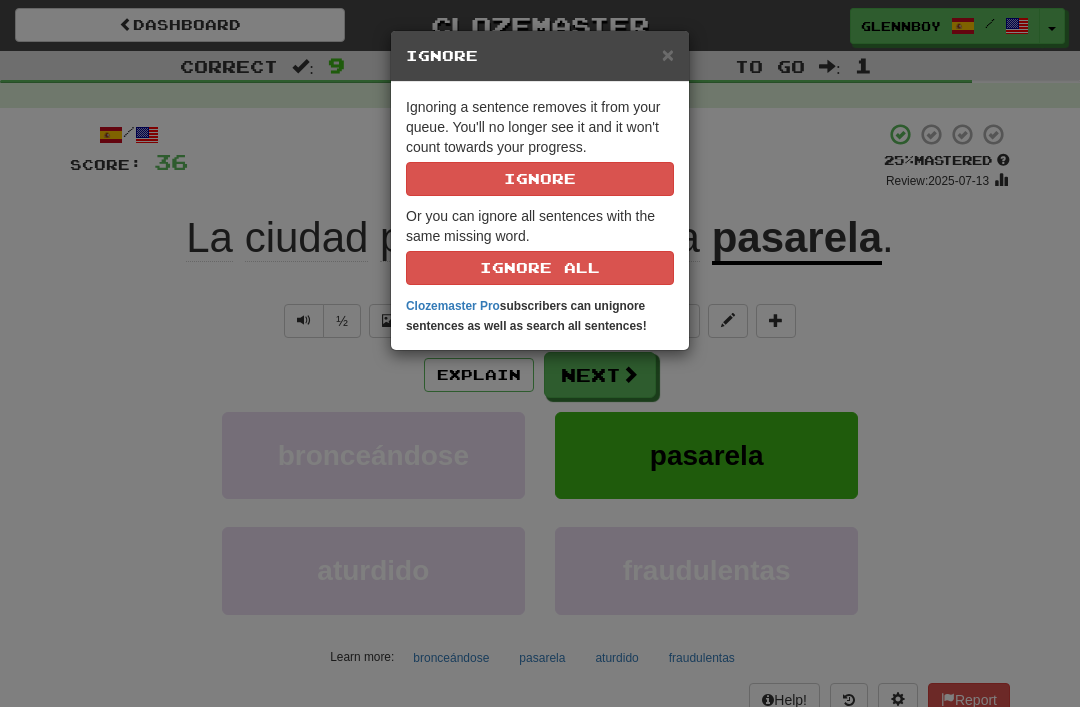 click on "Ignore" at bounding box center (540, 179) 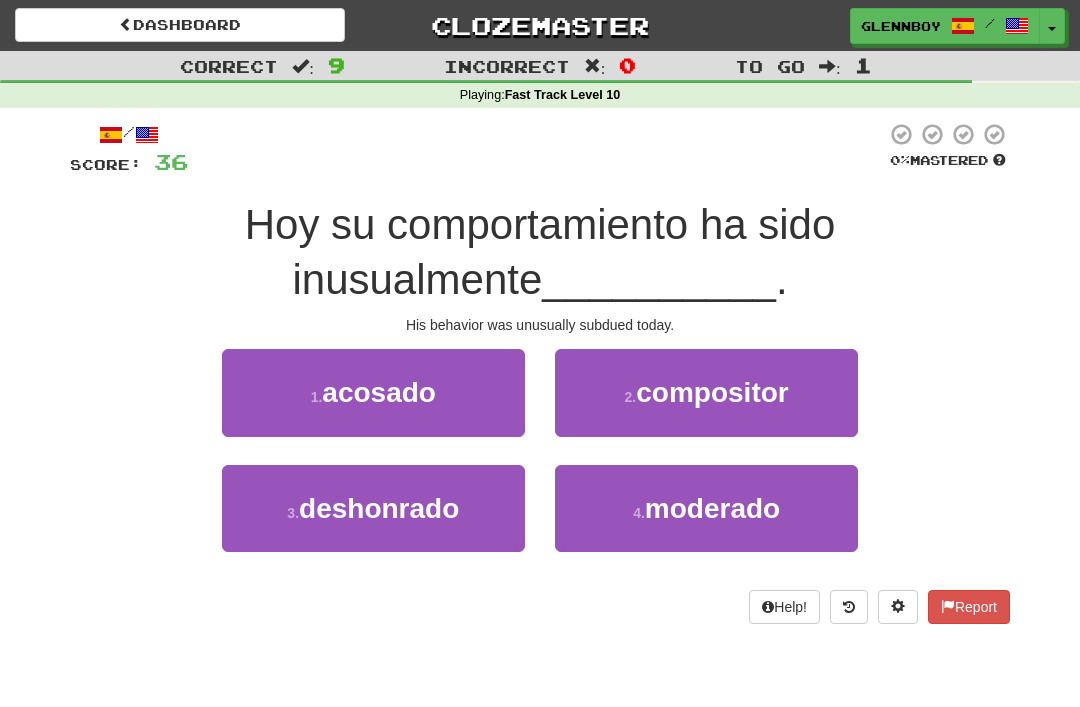 click on "moderado" at bounding box center (712, 508) 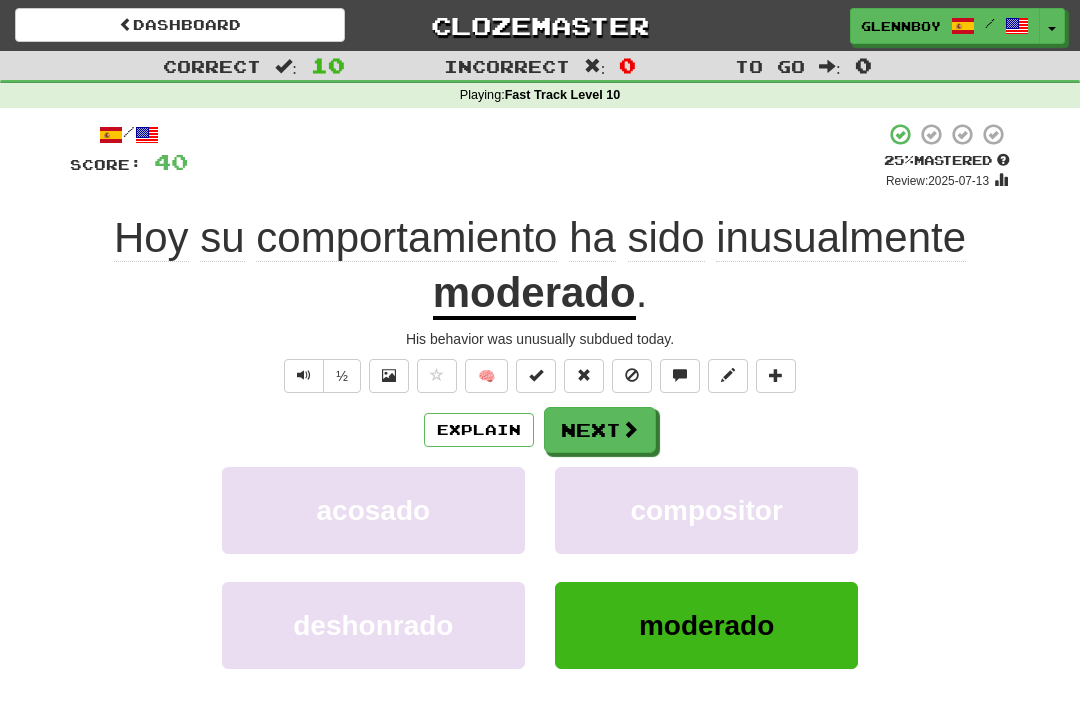 click at bounding box center (632, 376) 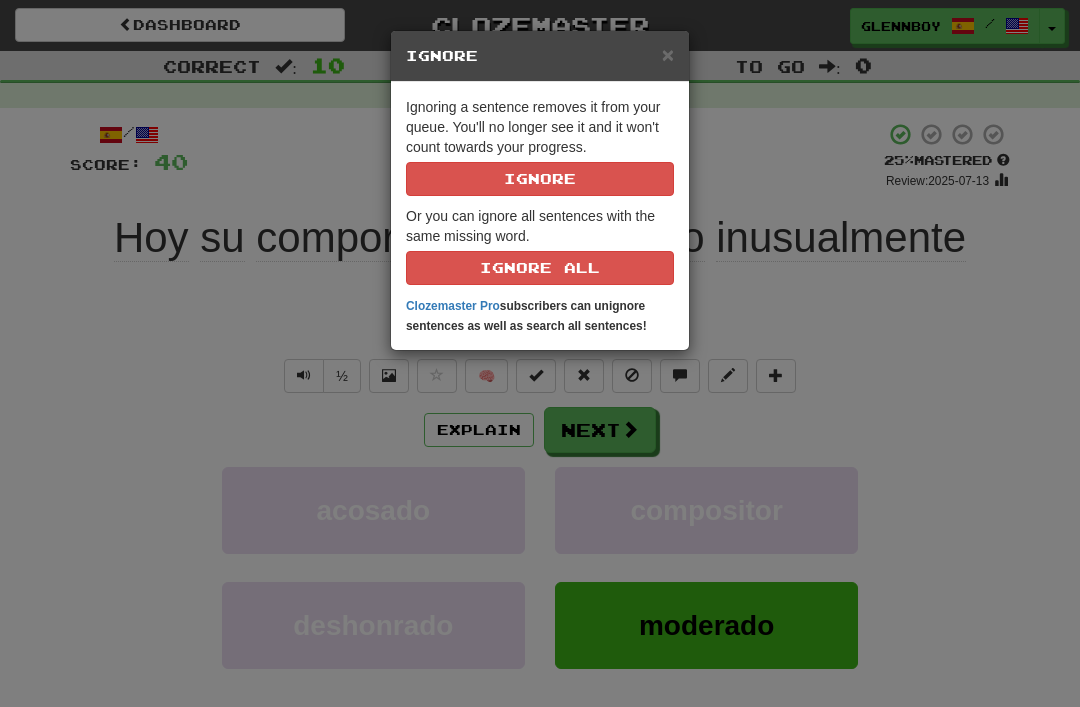 click on "Ignore" at bounding box center (540, 179) 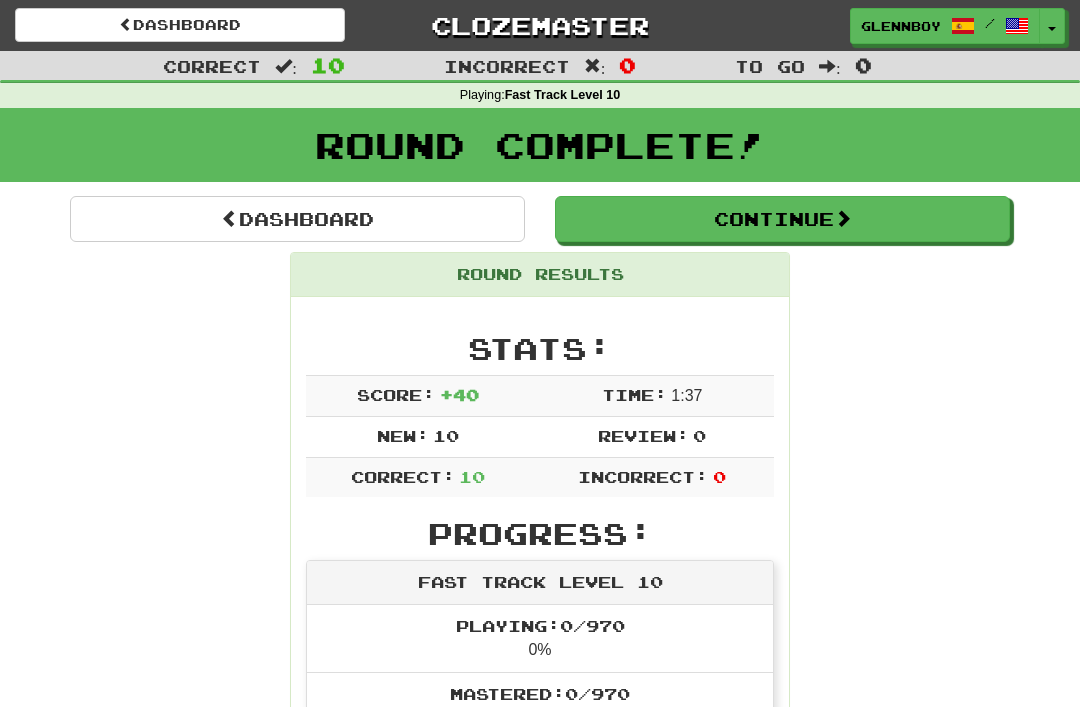 click on "Continue" at bounding box center [782, 219] 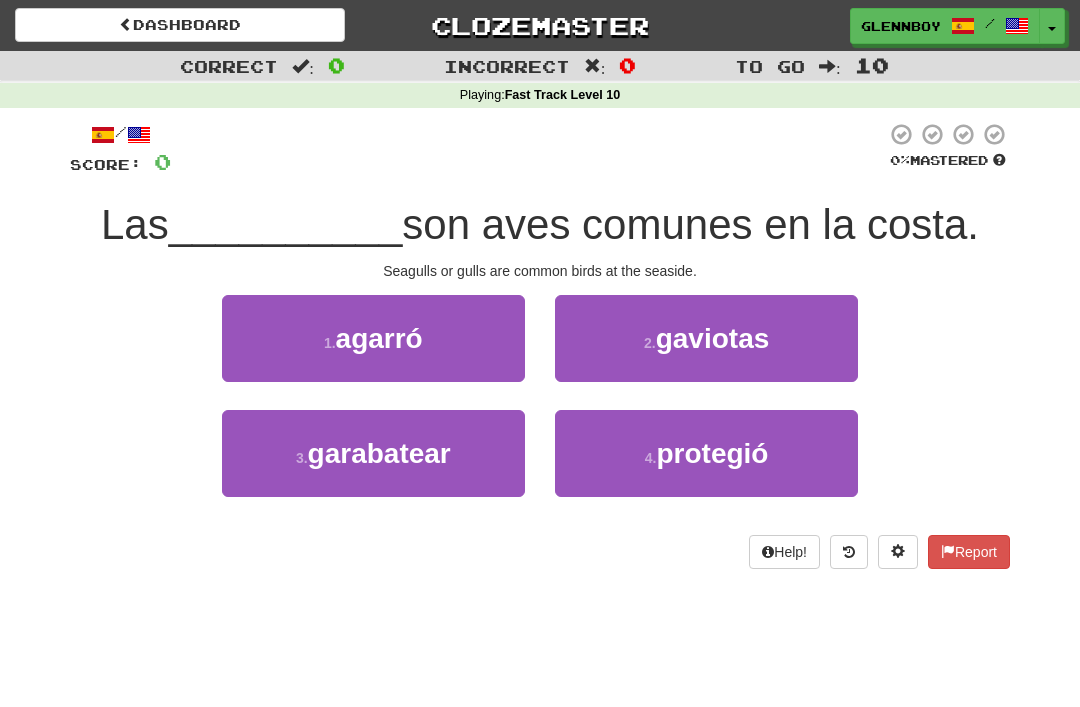 click on "gaviotas" at bounding box center (713, 338) 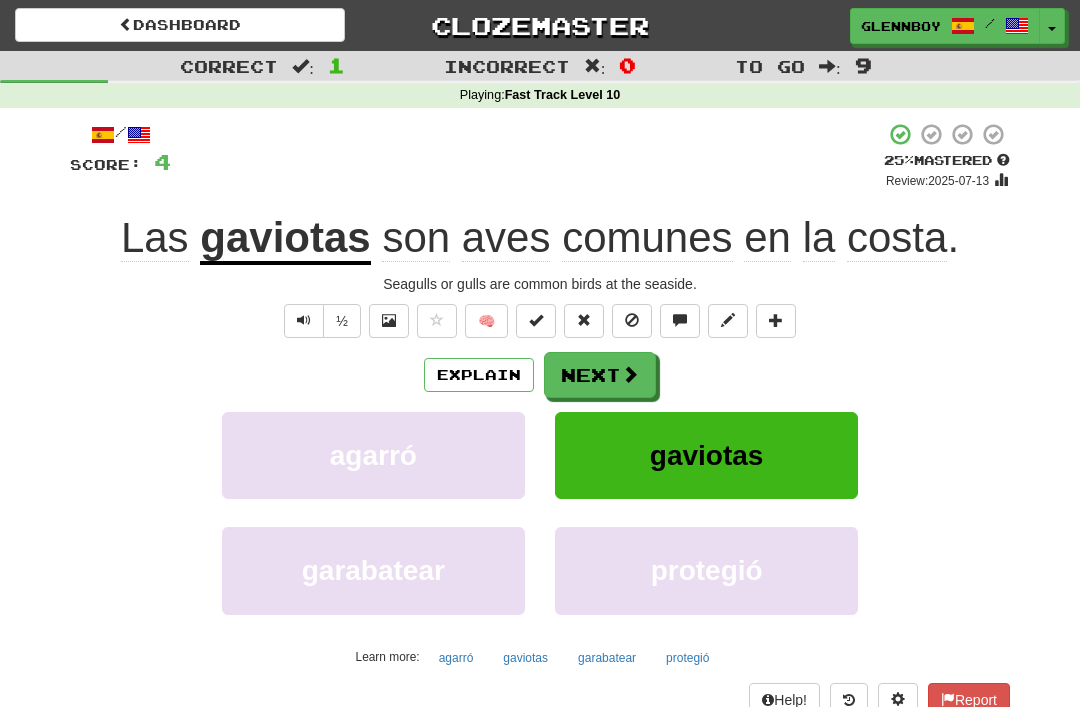 click at bounding box center (632, 320) 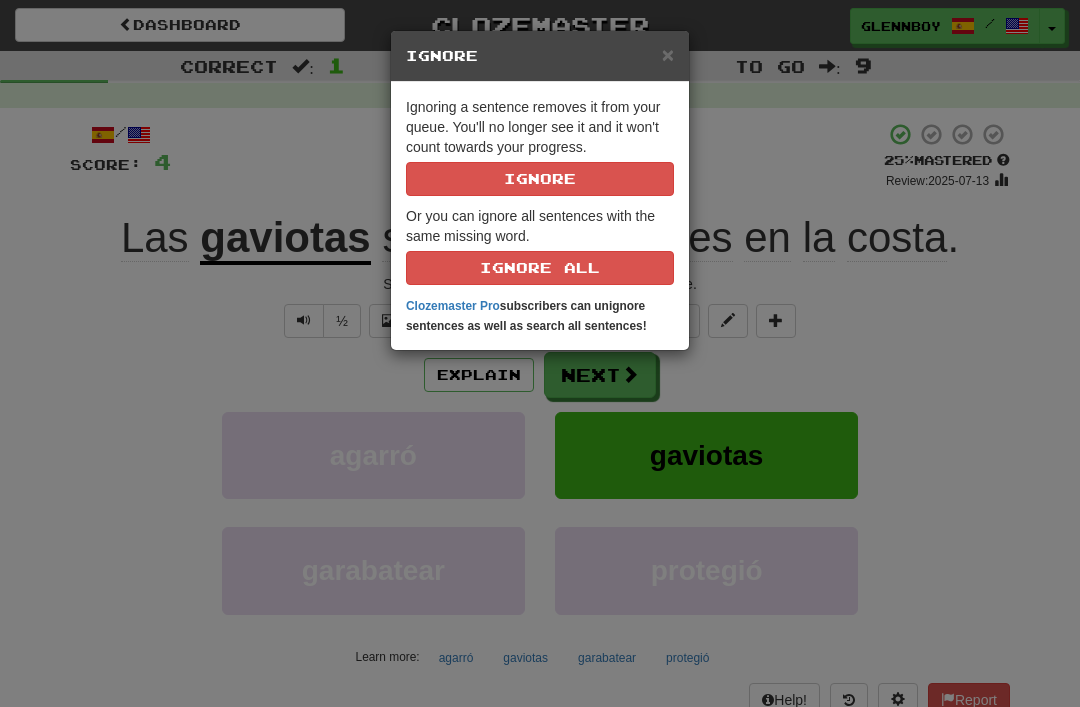 click on "Ignore" at bounding box center [540, 179] 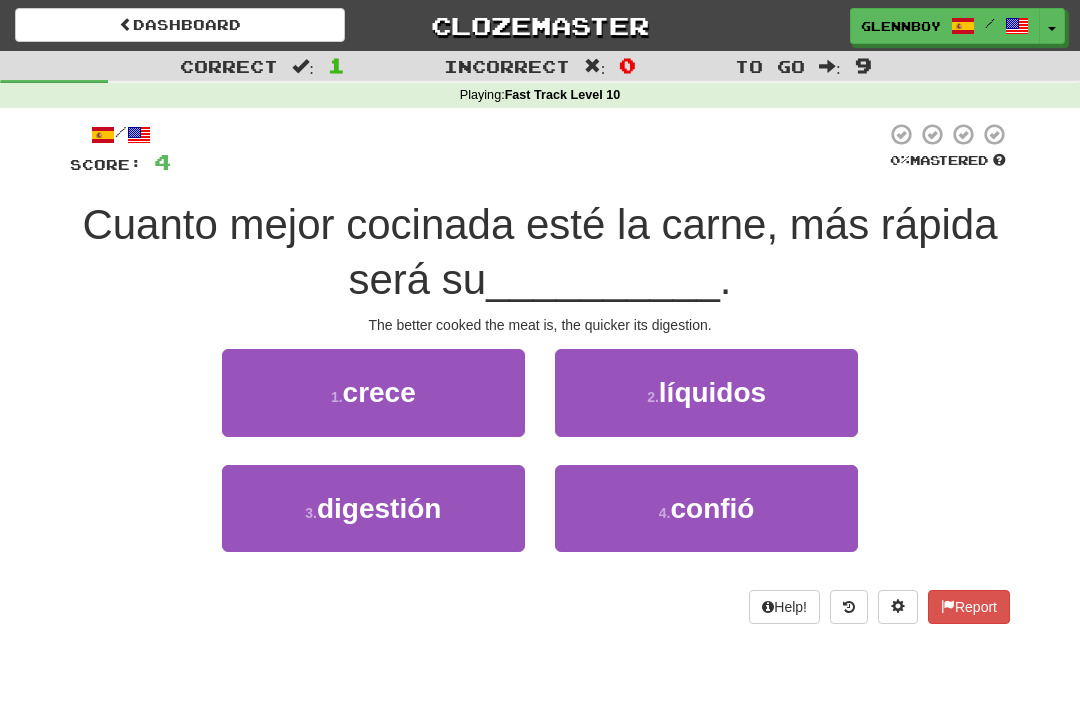 click on "digestión" at bounding box center [379, 508] 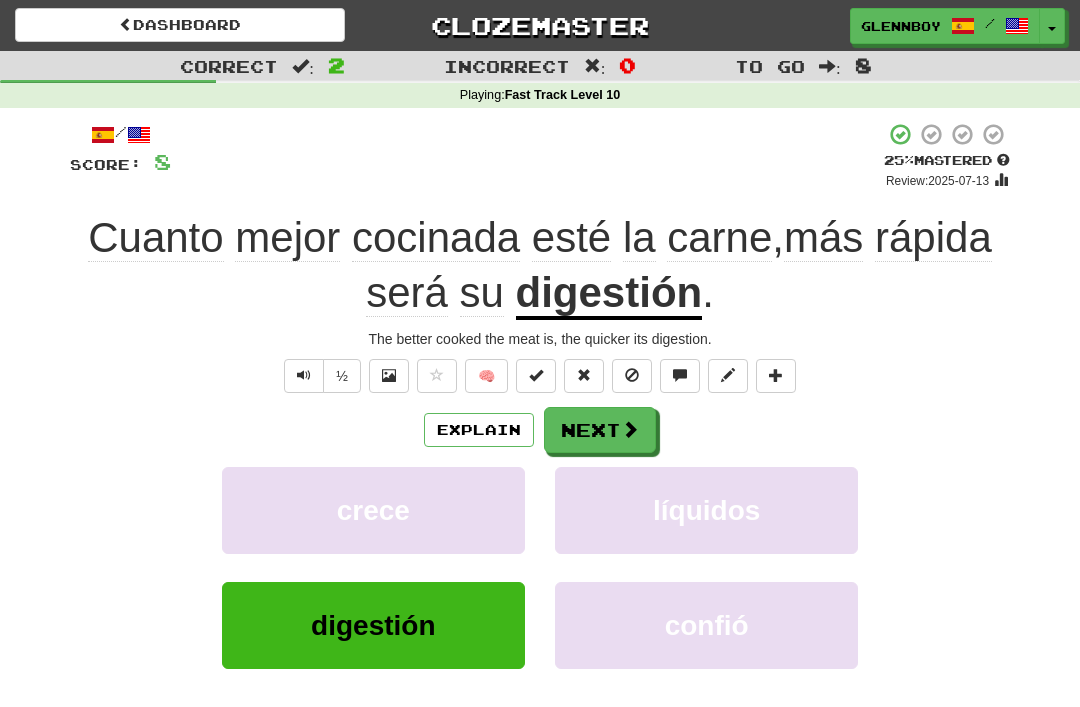 click at bounding box center [632, 376] 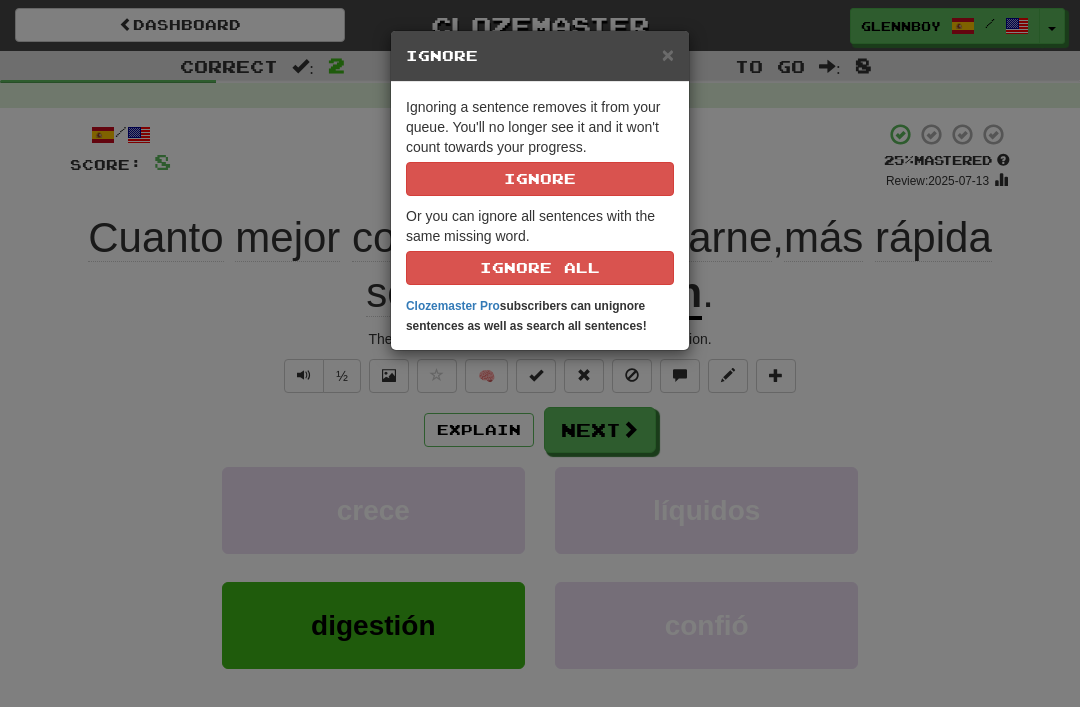 click on "Ignore" at bounding box center [540, 179] 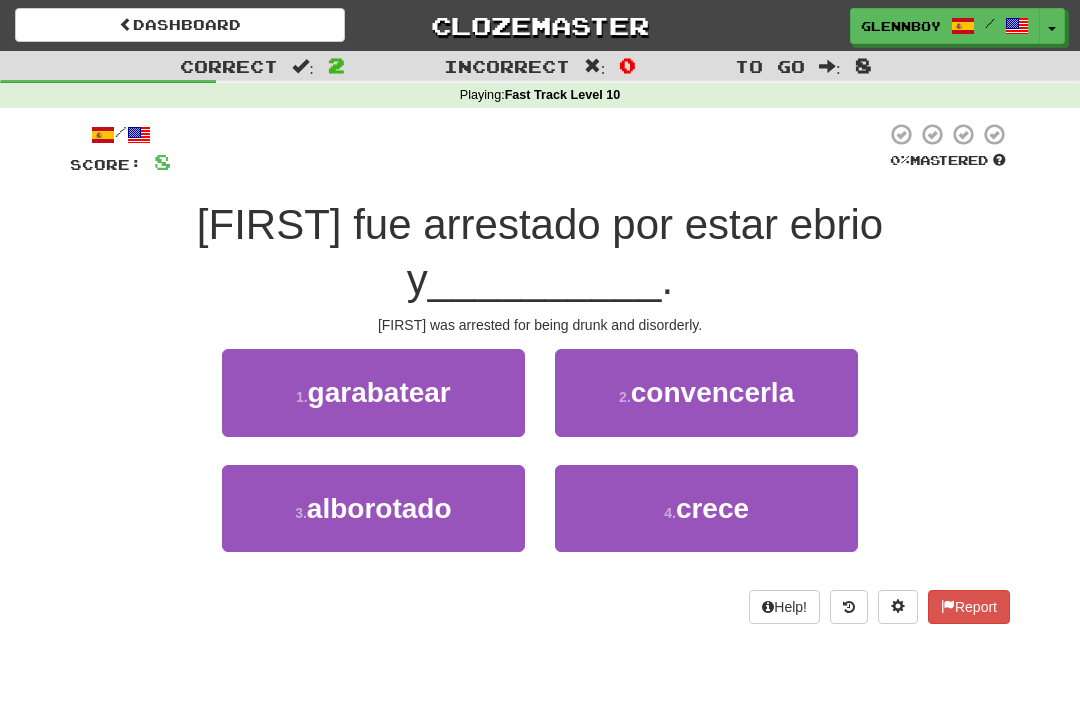 click on "alborotado" at bounding box center [379, 508] 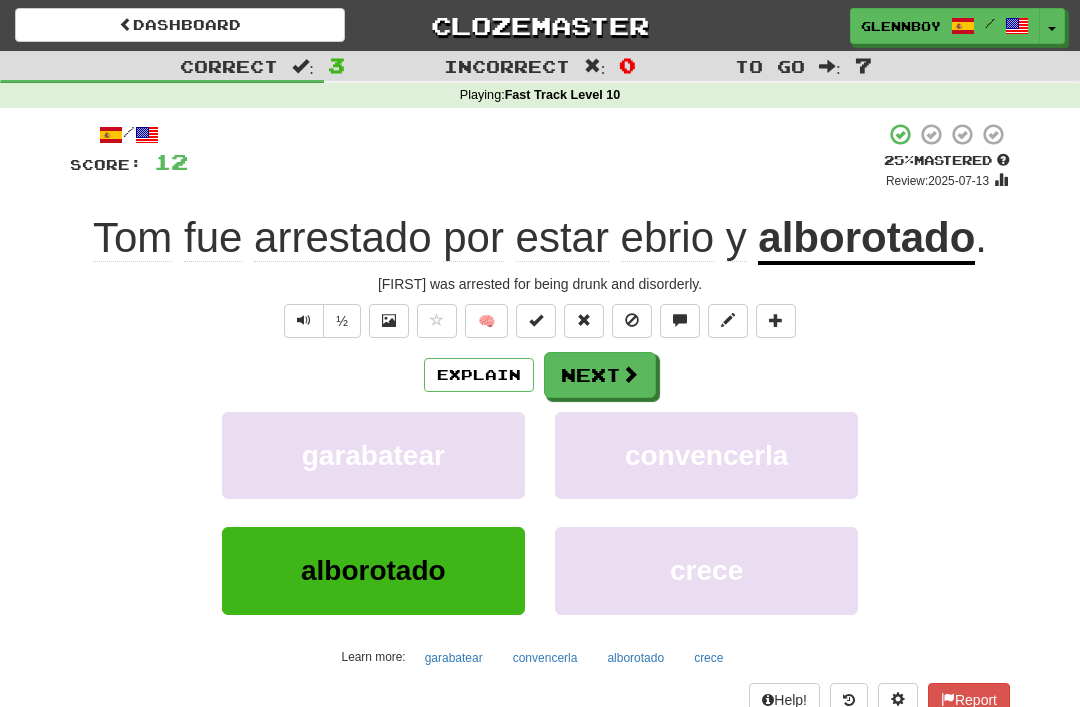 click on "Explain" at bounding box center (479, 375) 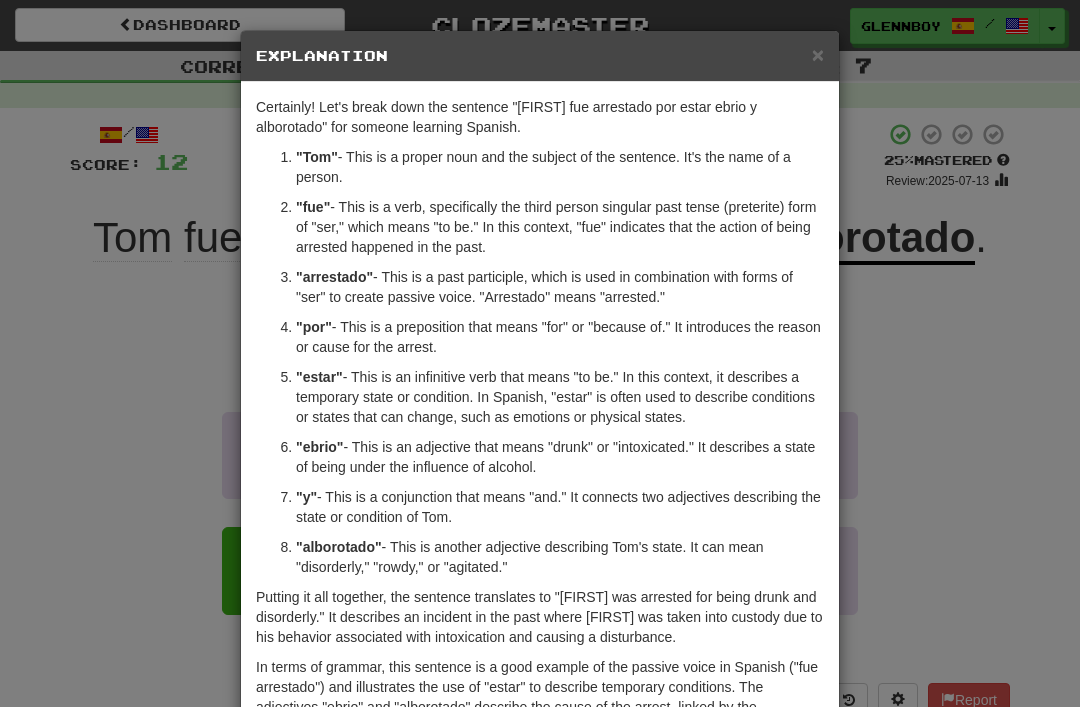 click on "Explanation" at bounding box center [540, 56] 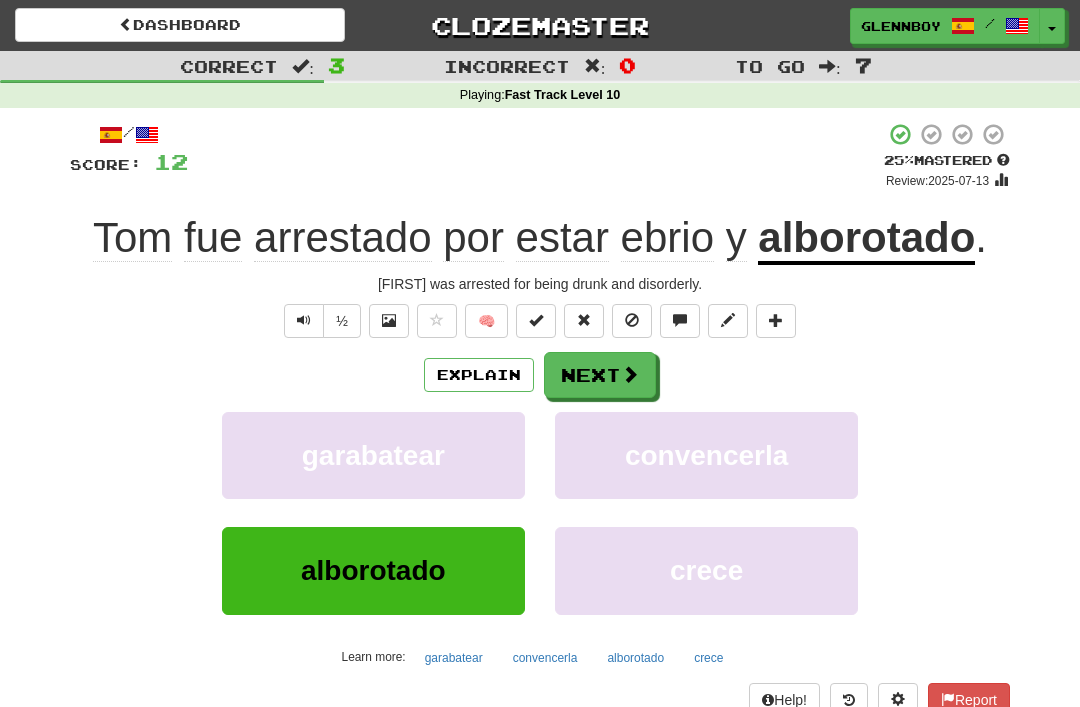 click at bounding box center (632, 320) 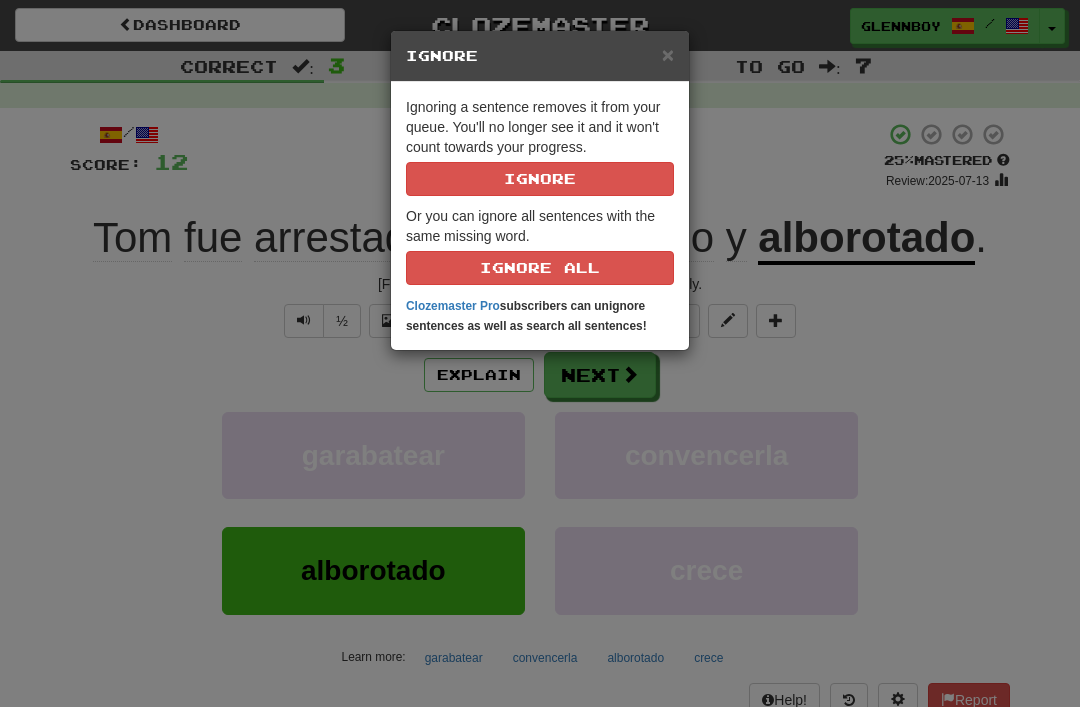 click on "× Ignore Ignoring a sentence removes it from your queue. You'll no longer see it and it won't count towards your progress. Ignore Or you can ignore all sentences with the same missing word. Ignore All Clozemaster Pro  subscribers can unignore sentences as well as search all sentences!" at bounding box center [540, 353] 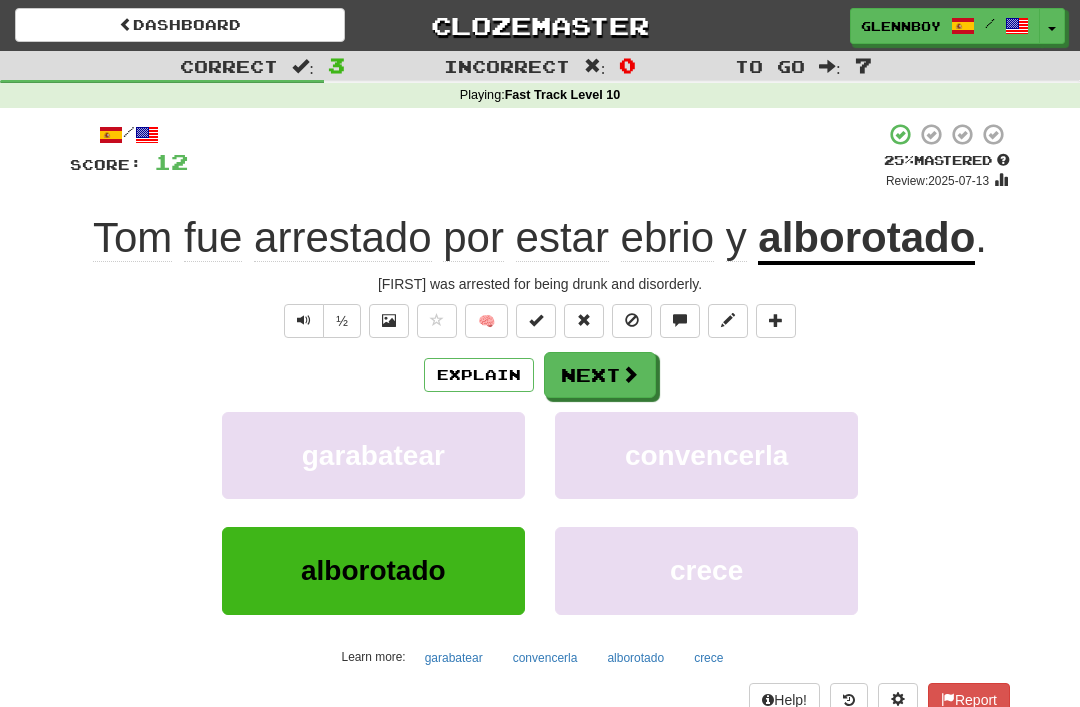 click at bounding box center [632, 321] 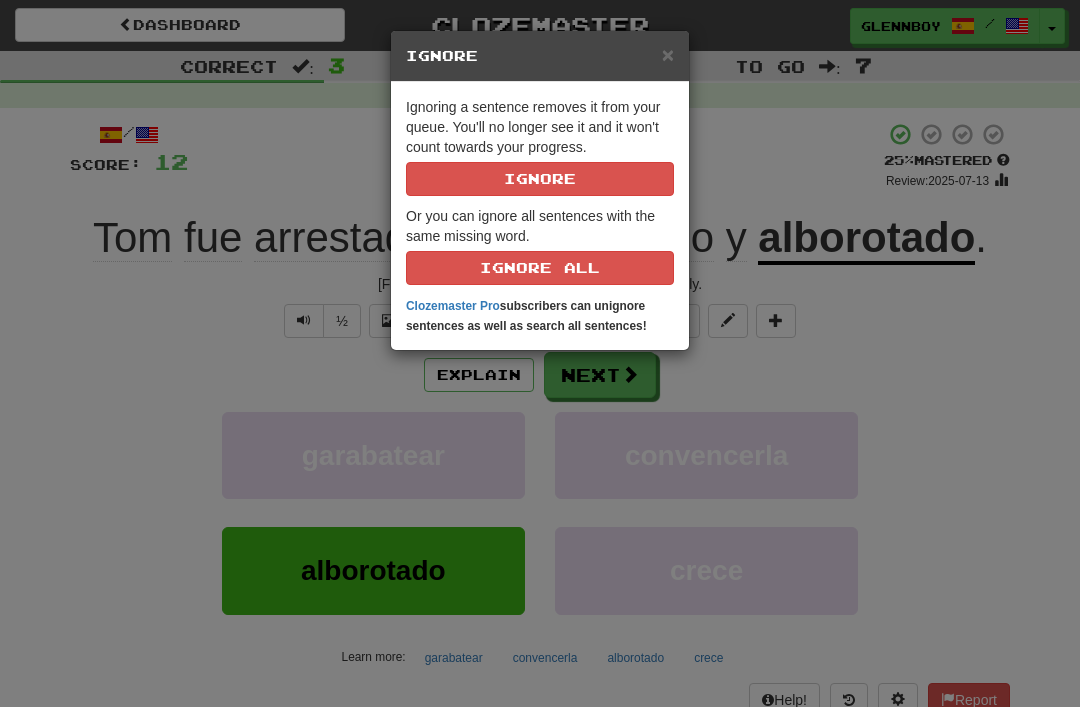 click on "Ignore" at bounding box center [540, 179] 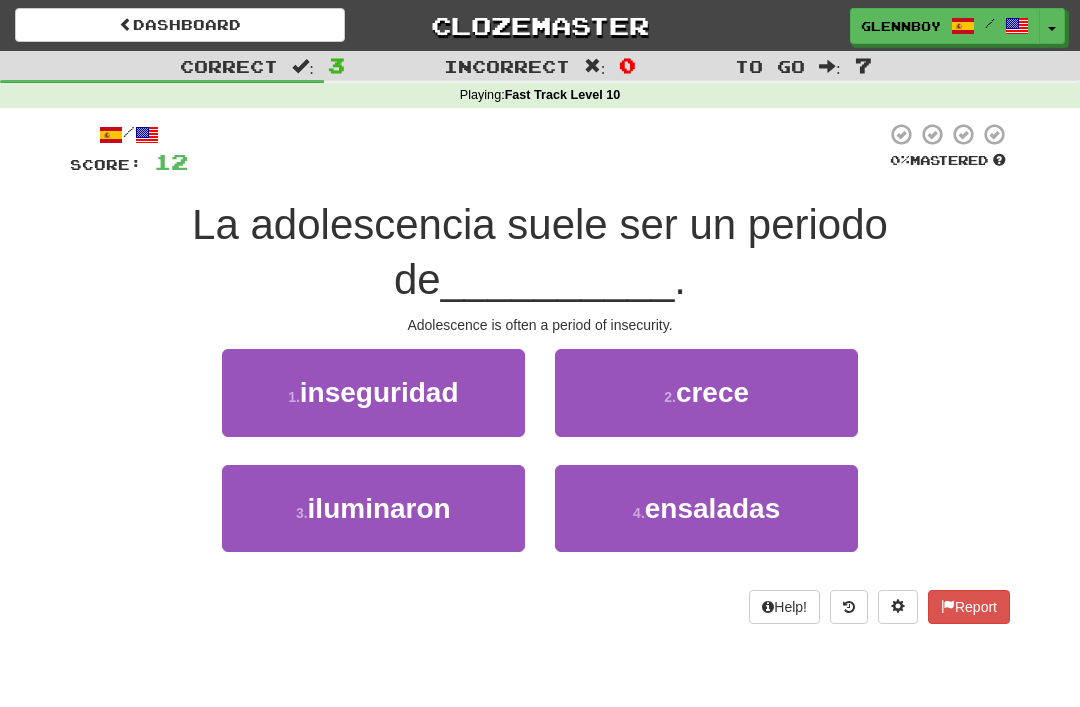 click on "inseguridad" at bounding box center [379, 392] 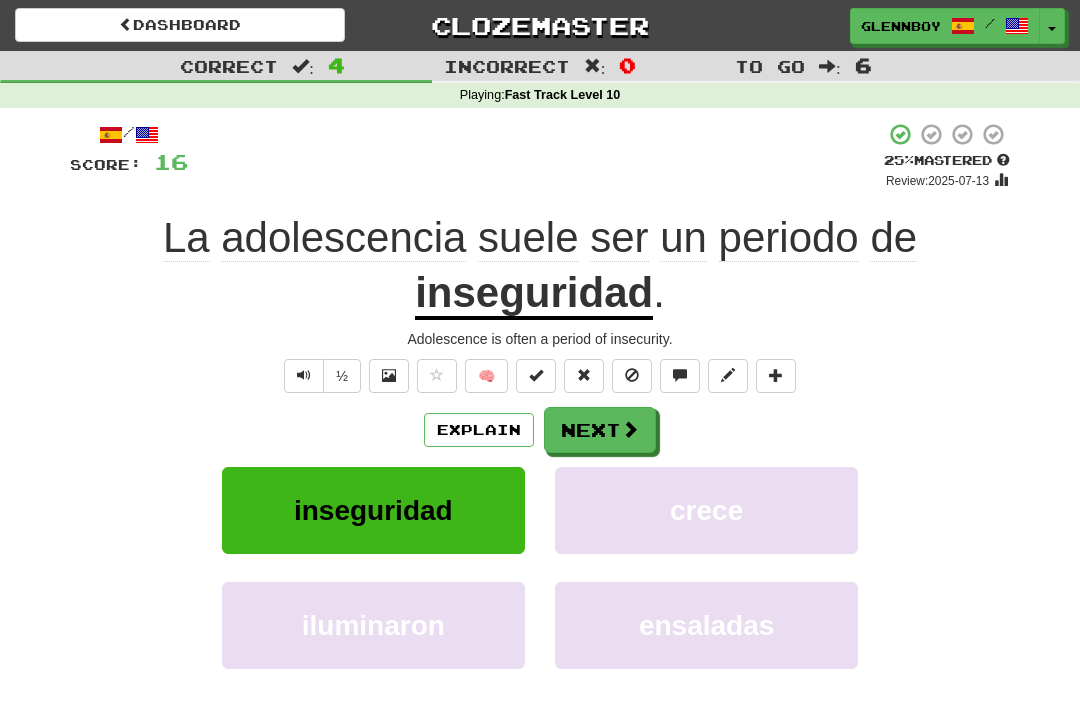 click at bounding box center (632, 375) 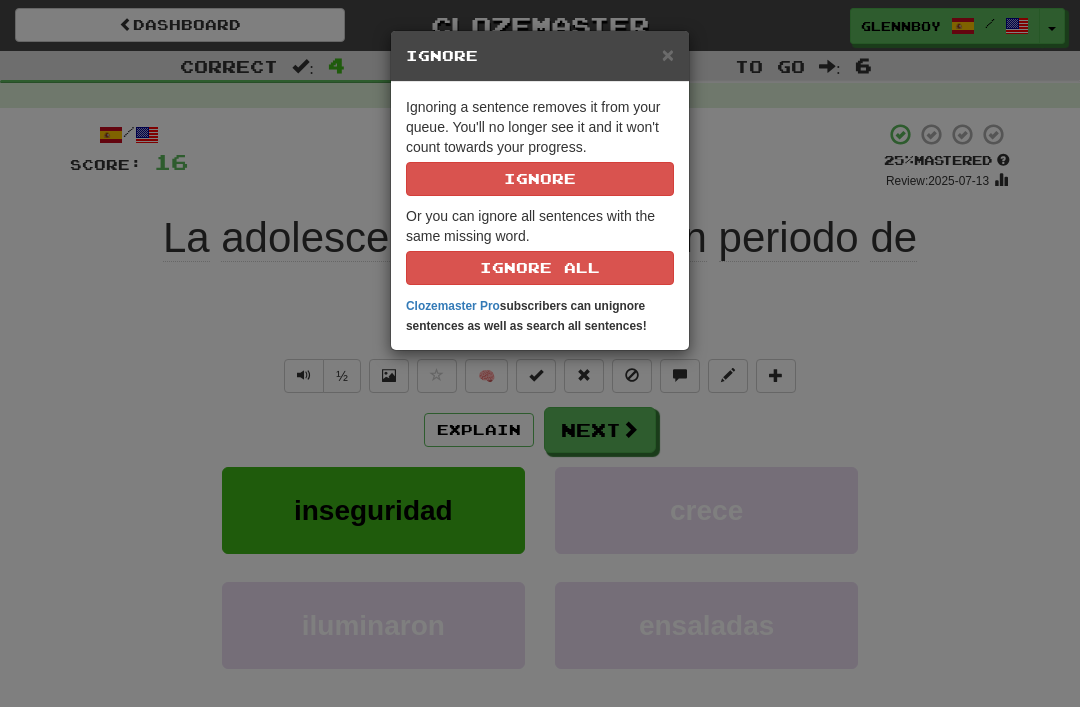 click on "Ignore" at bounding box center [540, 179] 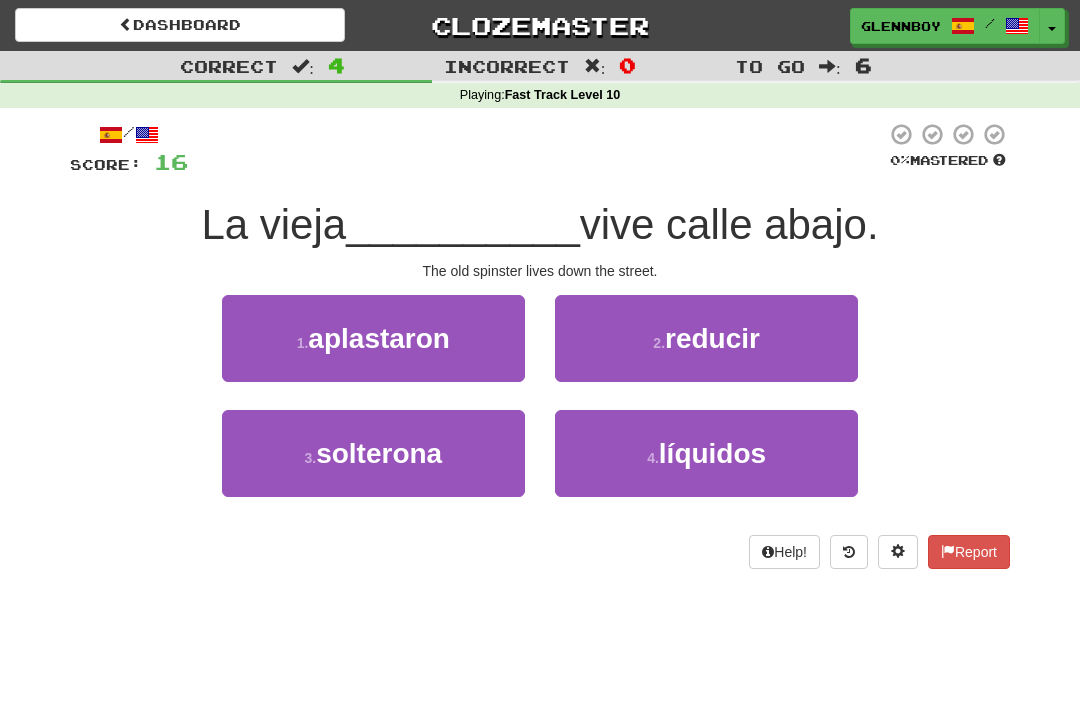 click on "3 .  solterona" at bounding box center [373, 453] 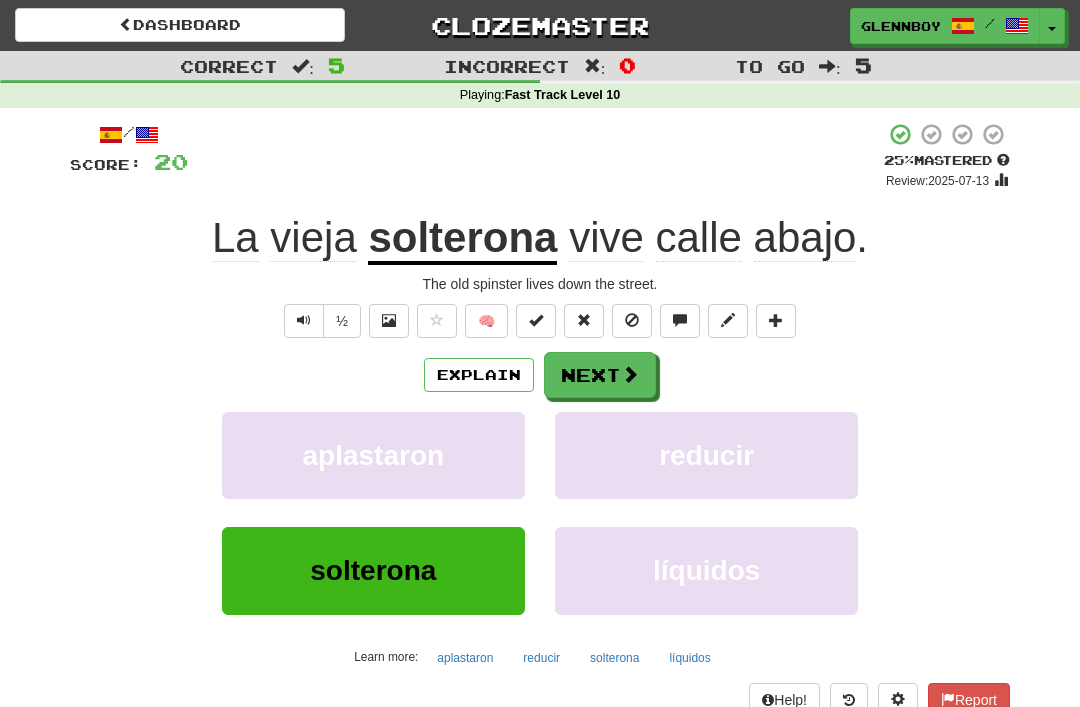click at bounding box center [632, 321] 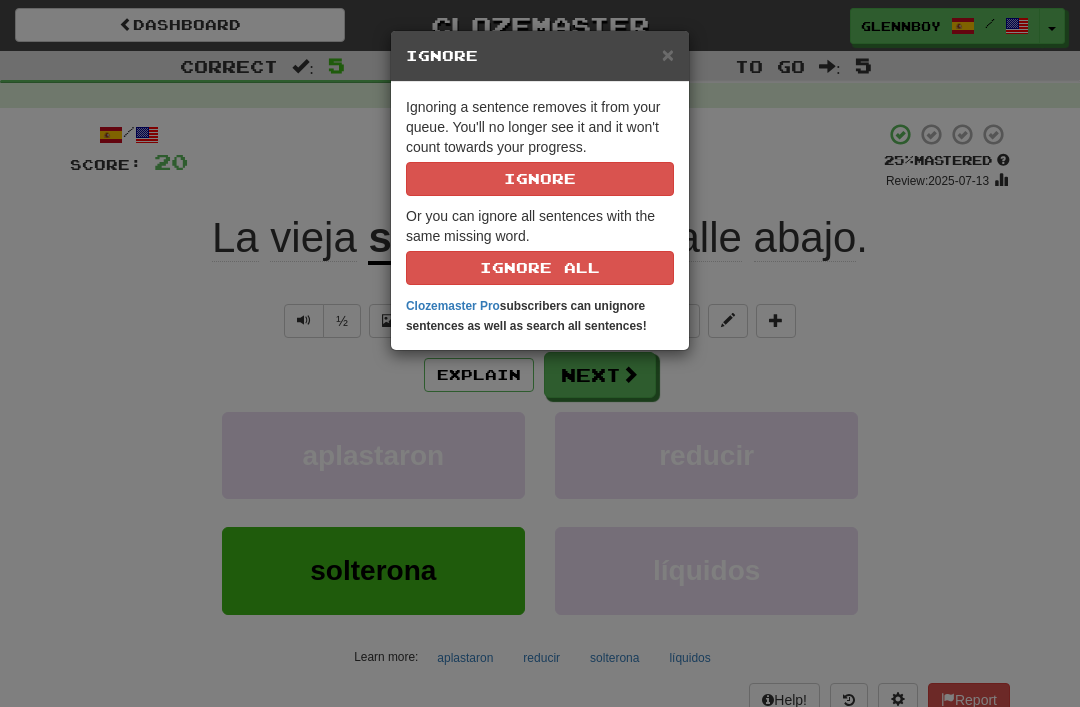click on "Ignore" at bounding box center [540, 179] 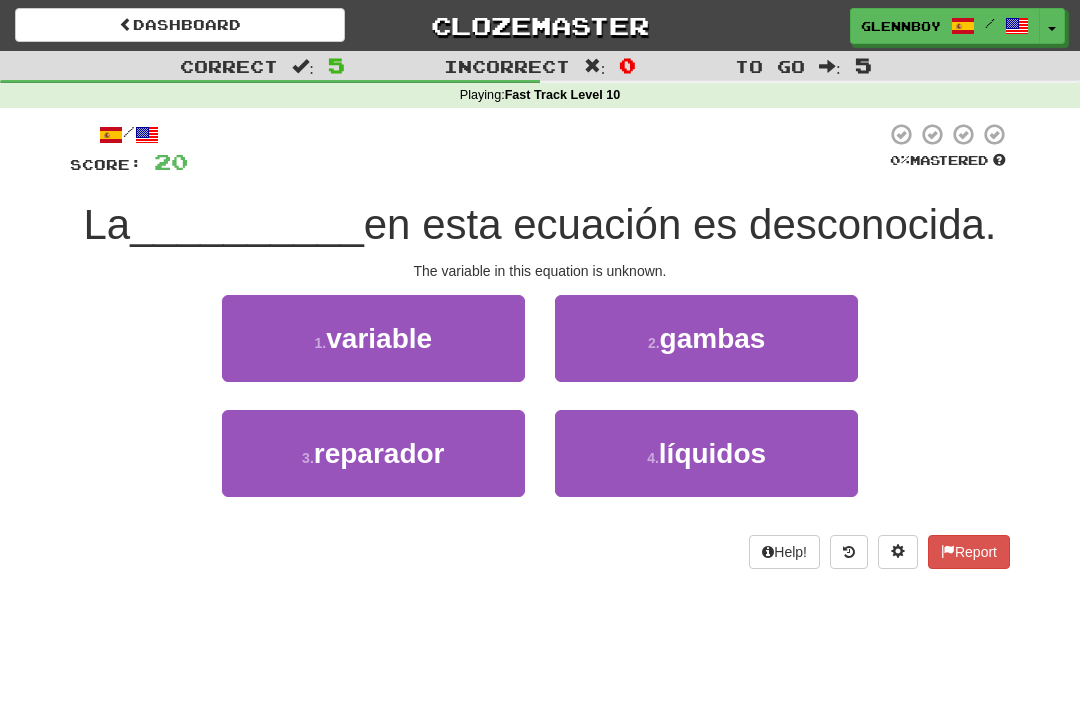 click on "variable" at bounding box center (379, 338) 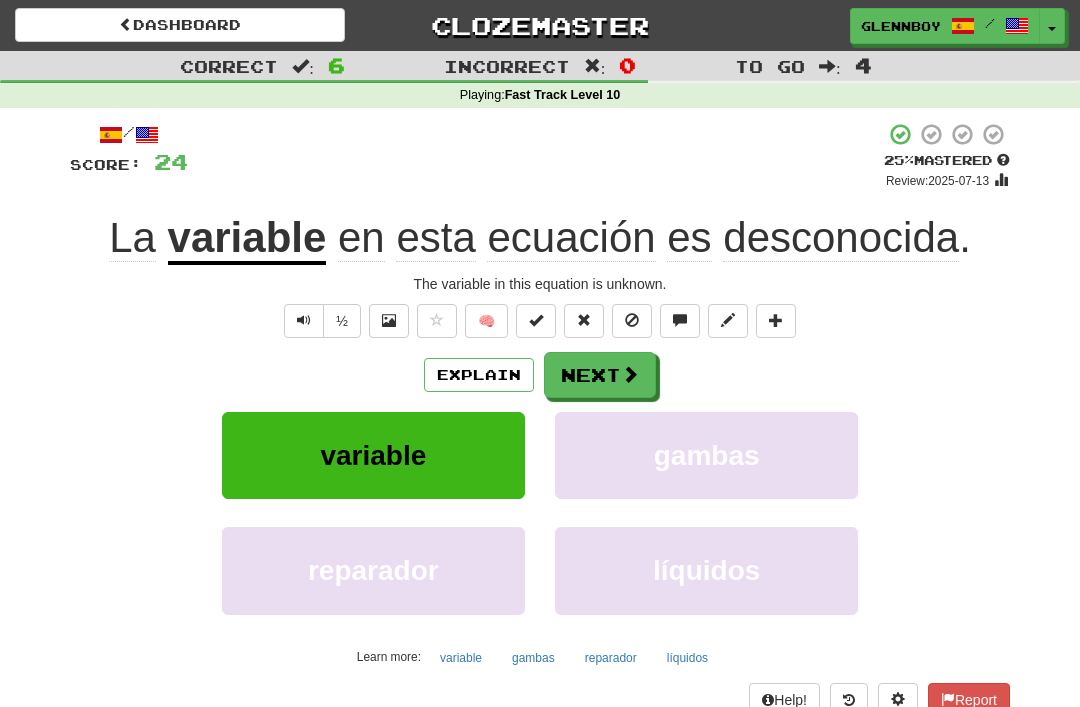 click at bounding box center (632, 321) 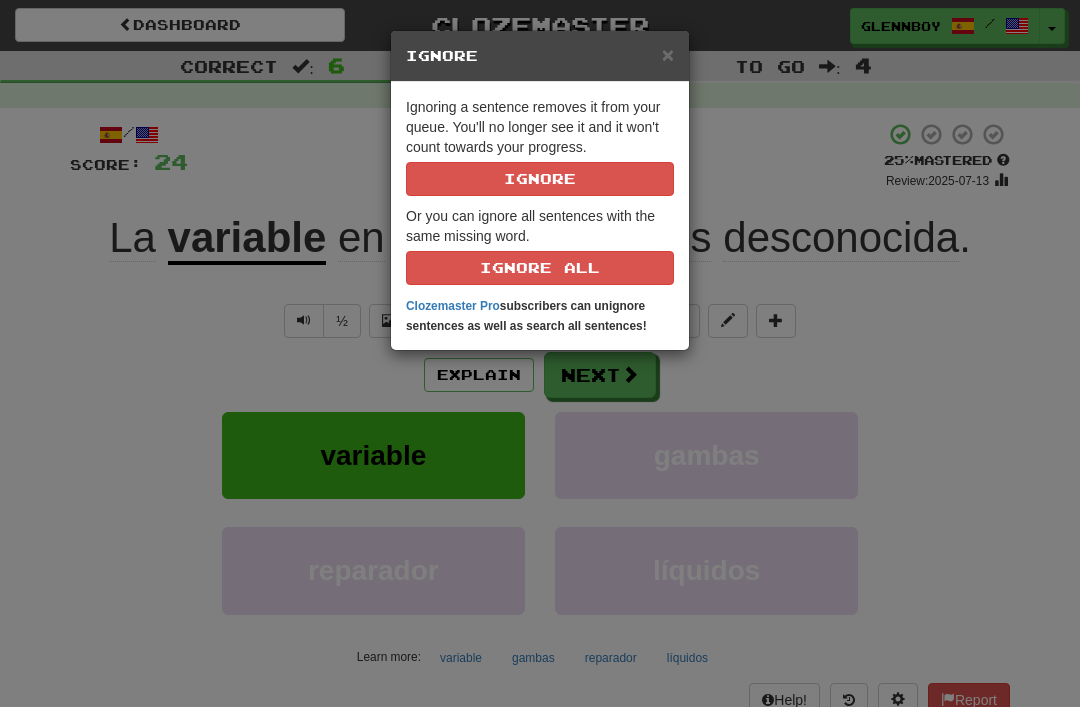 click on "Ignore" at bounding box center (540, 179) 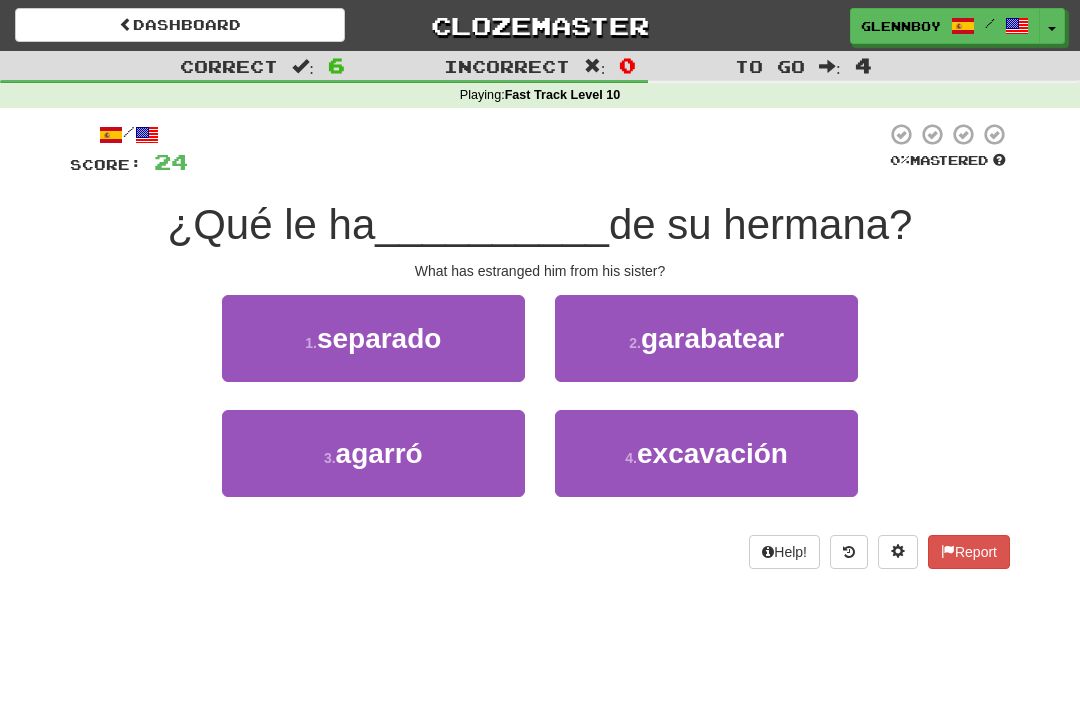 click on "separado" at bounding box center [379, 338] 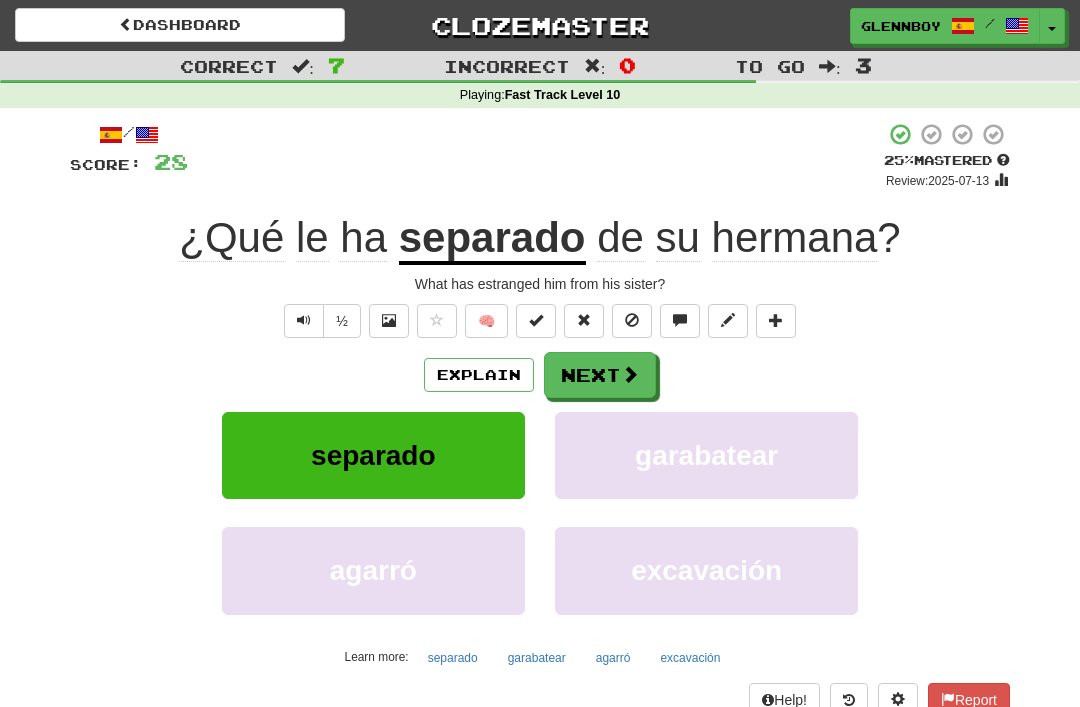 click at bounding box center (632, 320) 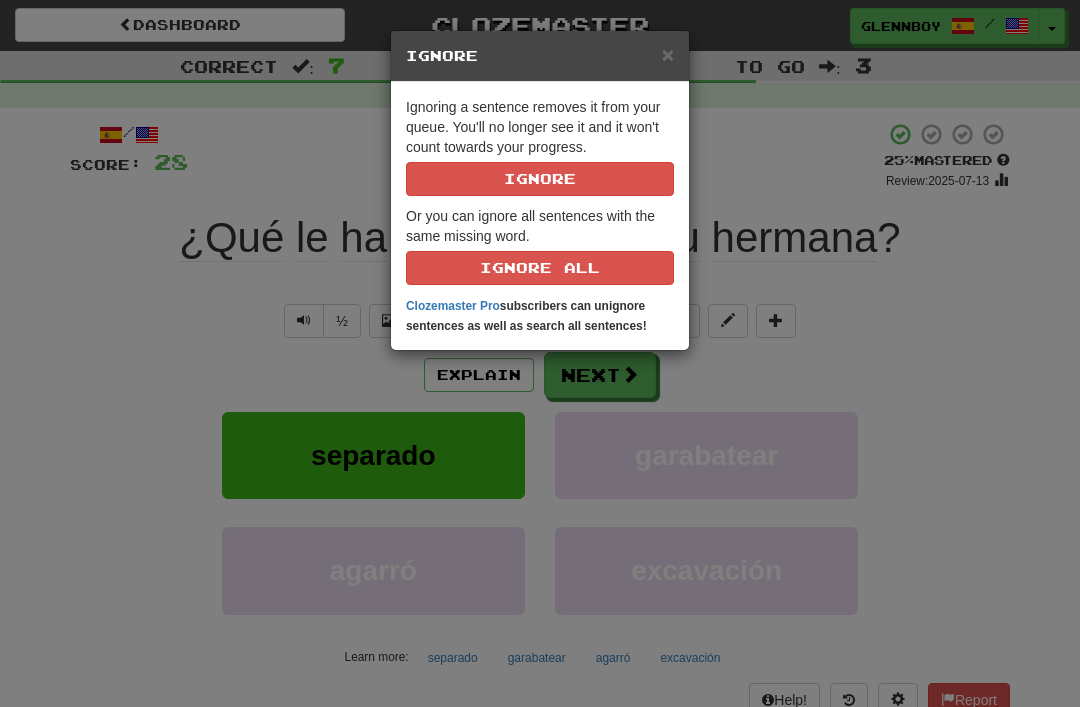 click on "Ignore" at bounding box center (540, 179) 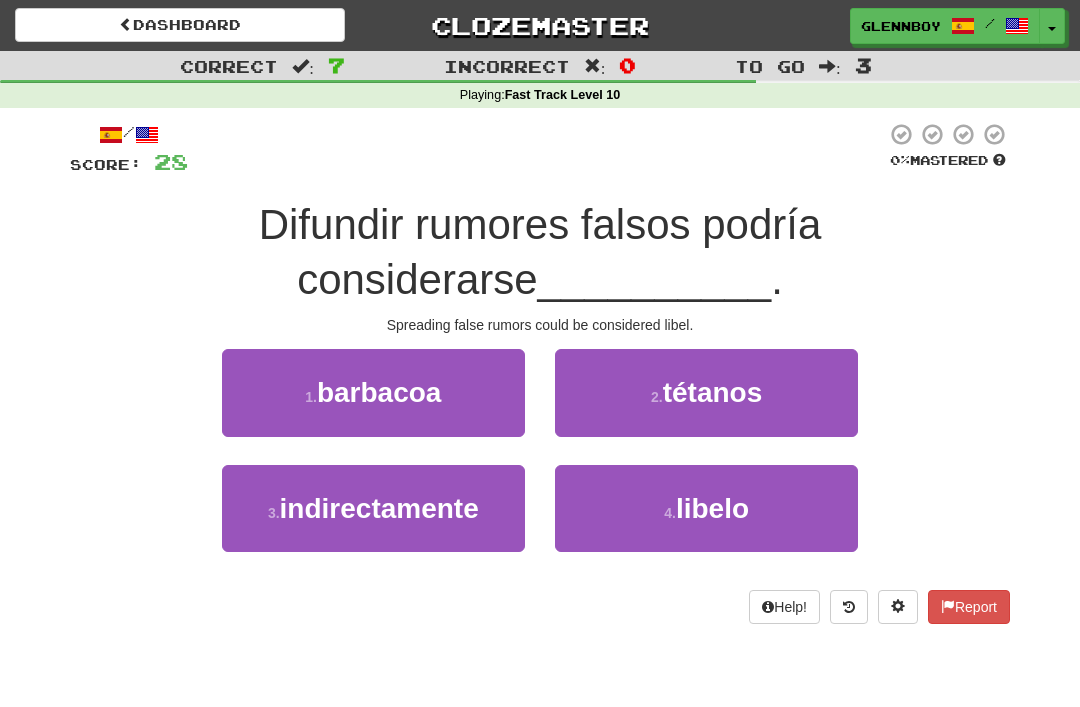 click on "libelo" at bounding box center [712, 508] 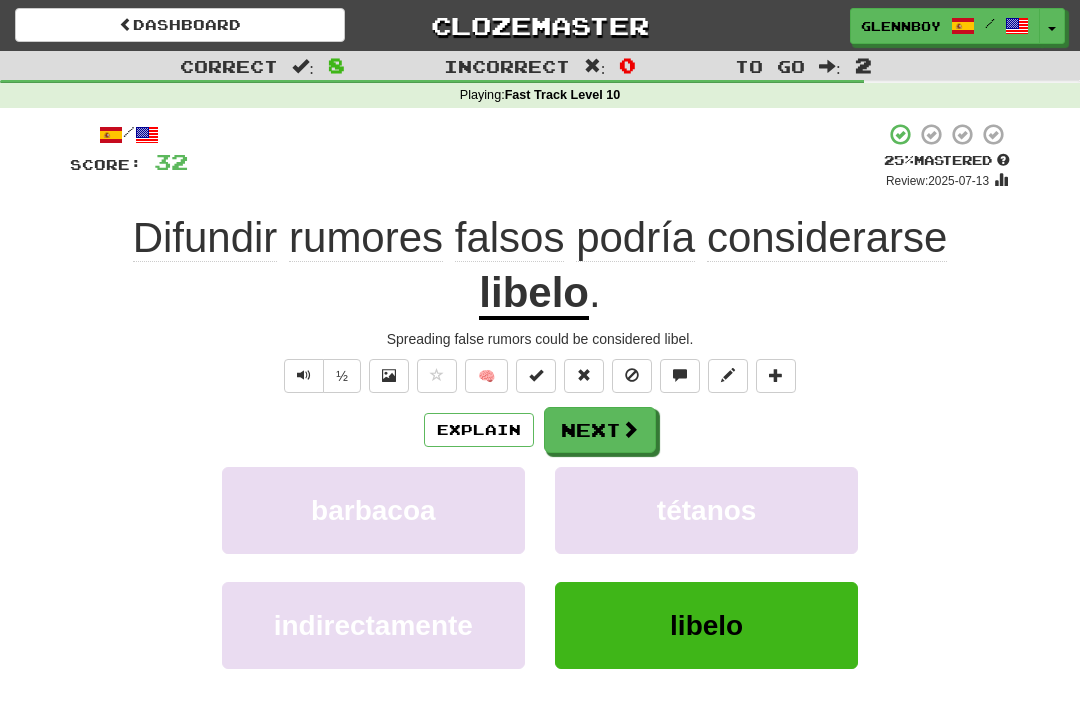 click at bounding box center (632, 376) 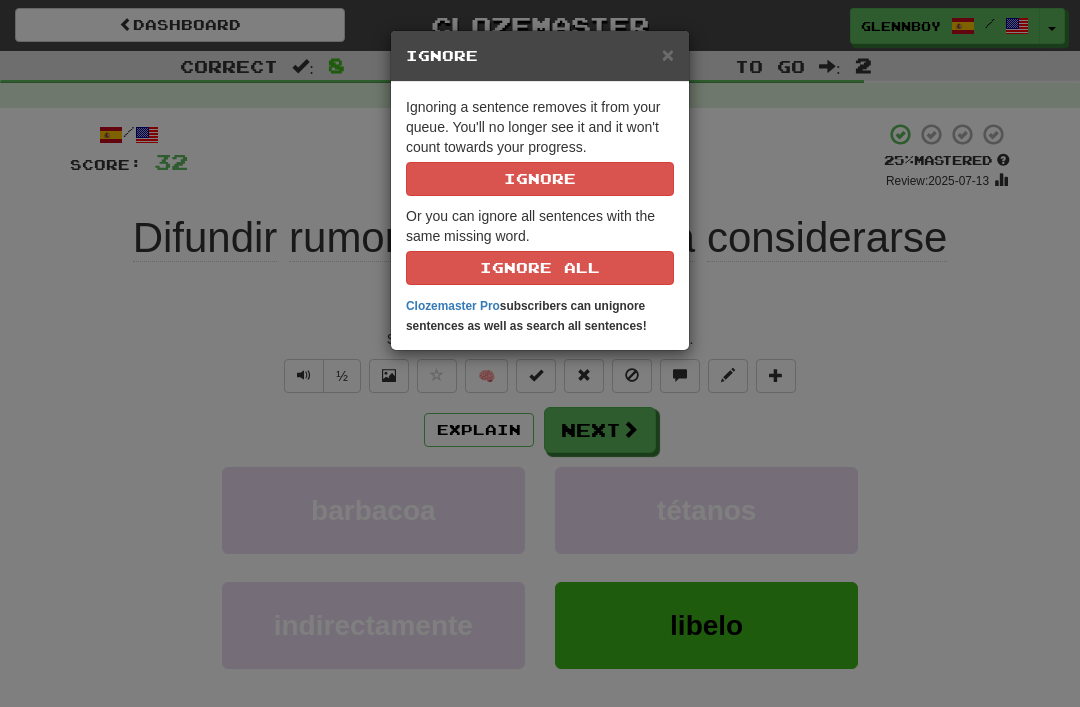 click on "Ignore" at bounding box center [540, 179] 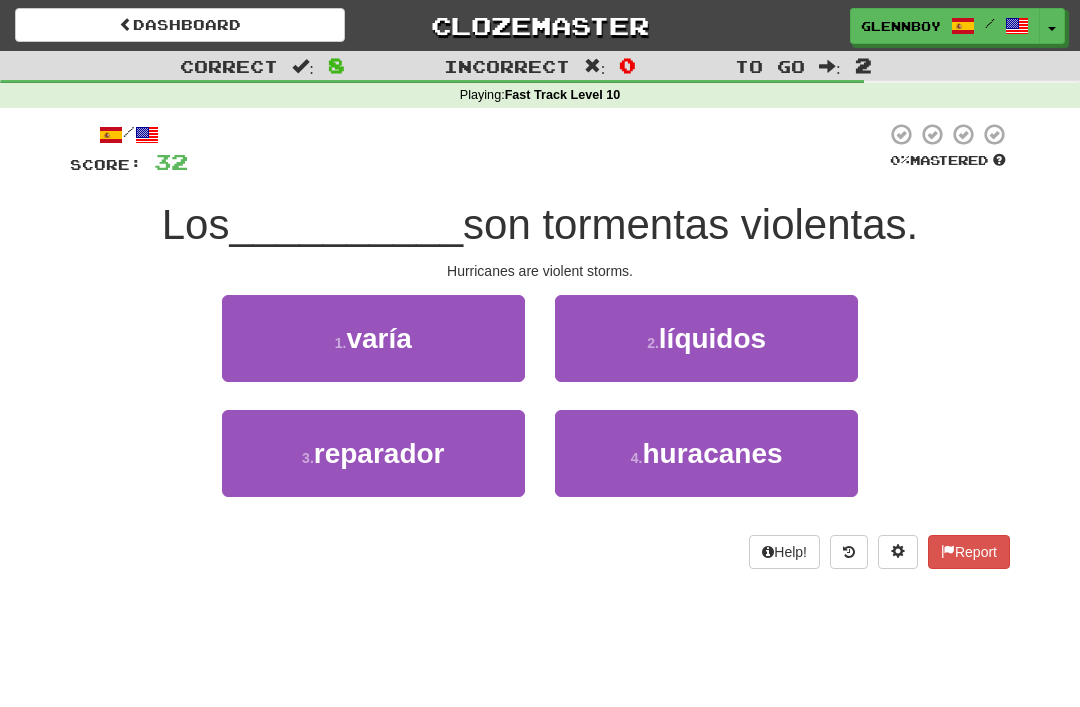 click on "huracanes" at bounding box center [712, 453] 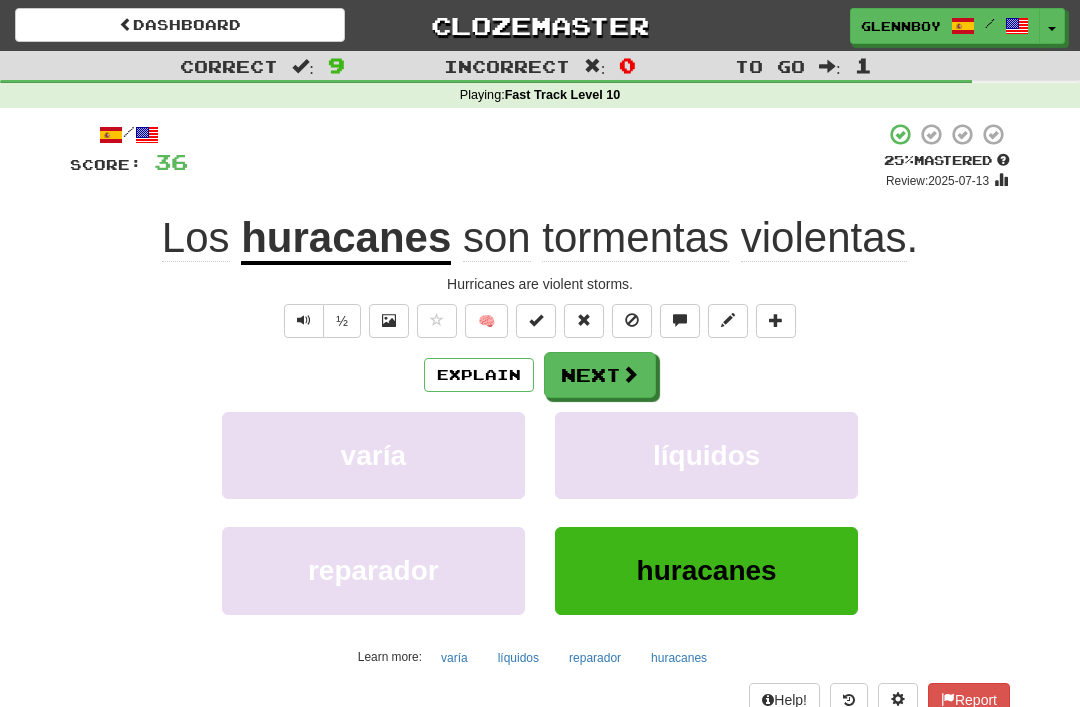 click at bounding box center (632, 321) 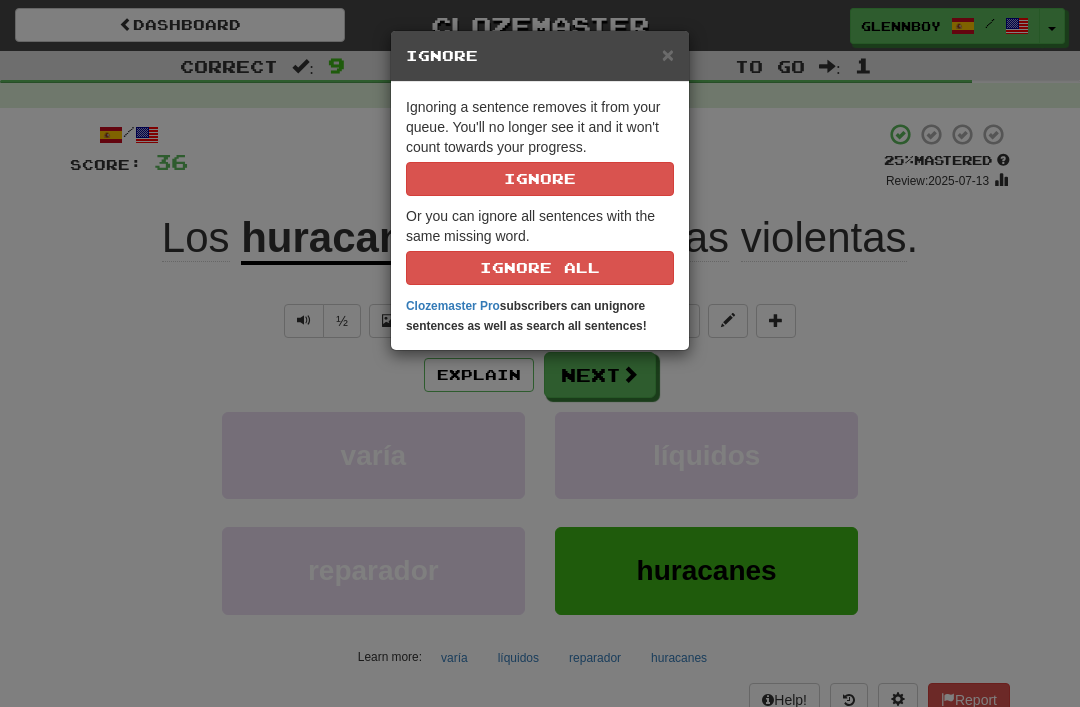 click on "Ignore" at bounding box center (540, 179) 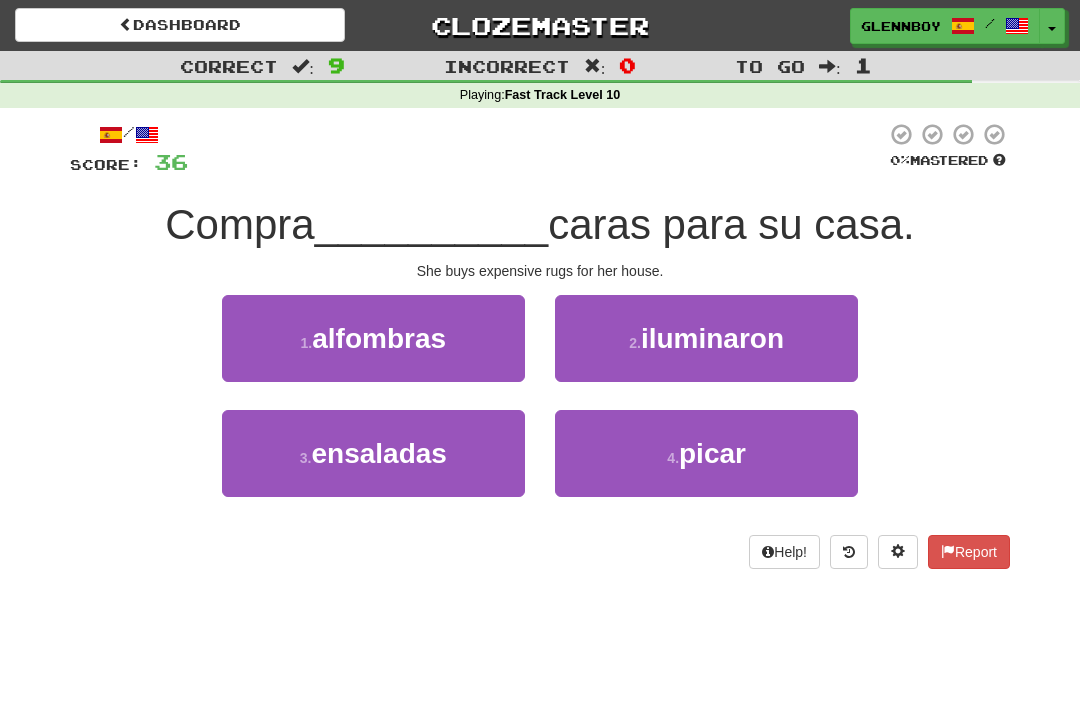 click on "alfombras" at bounding box center [379, 338] 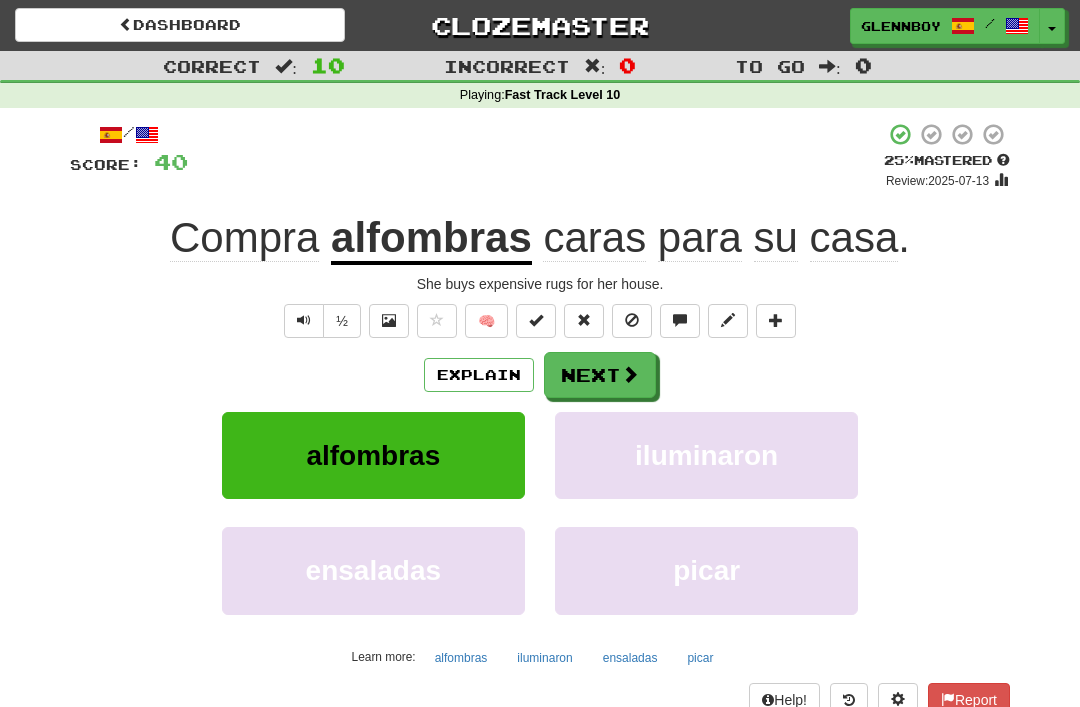 click at bounding box center [632, 321] 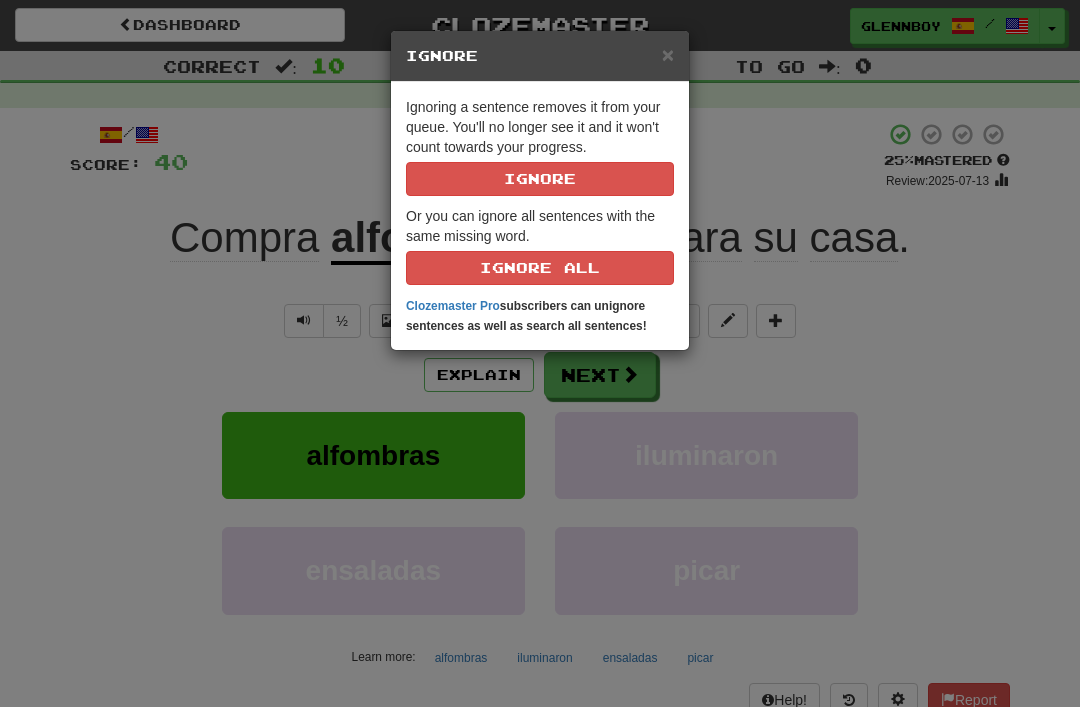 click on "Ignore" at bounding box center [540, 179] 